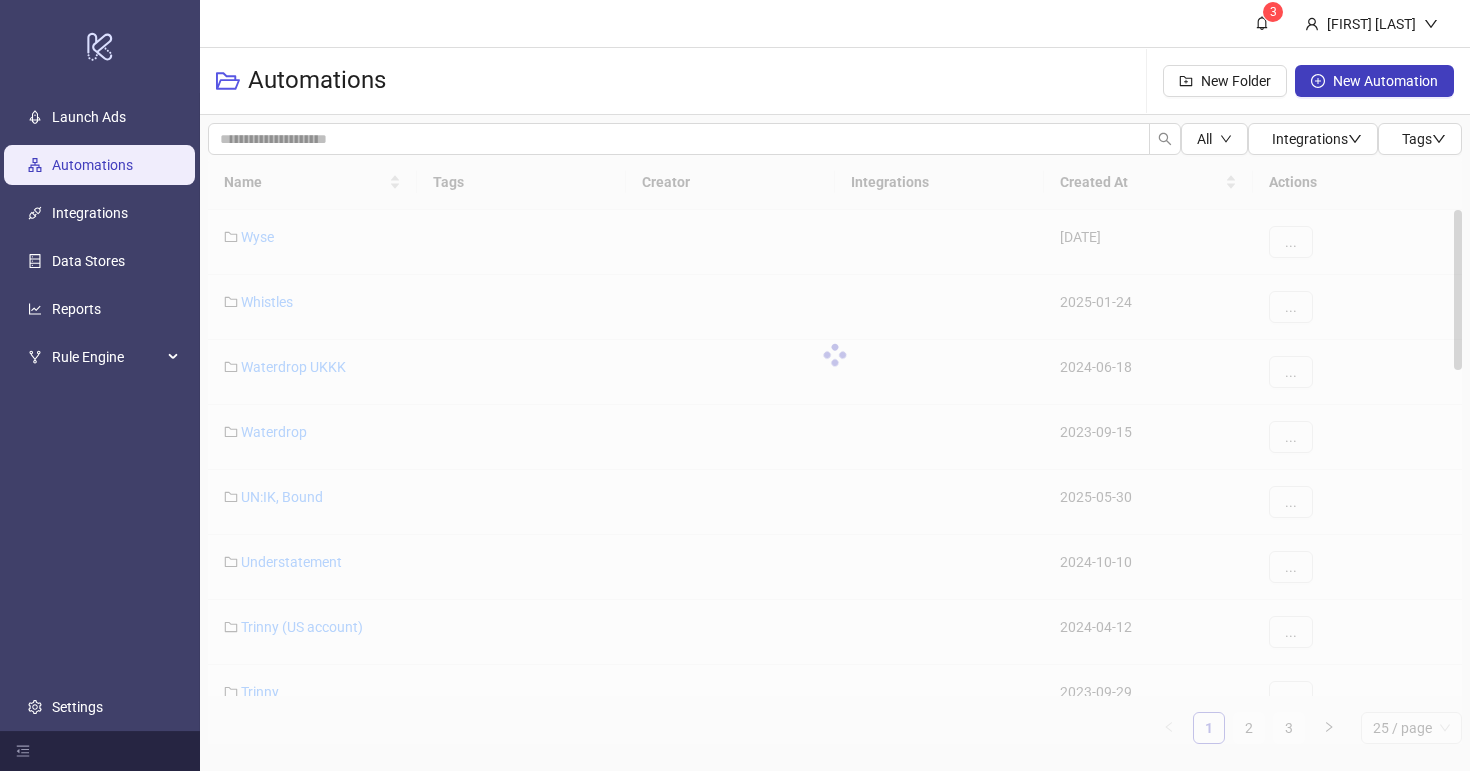 scroll, scrollTop: 0, scrollLeft: 0, axis: both 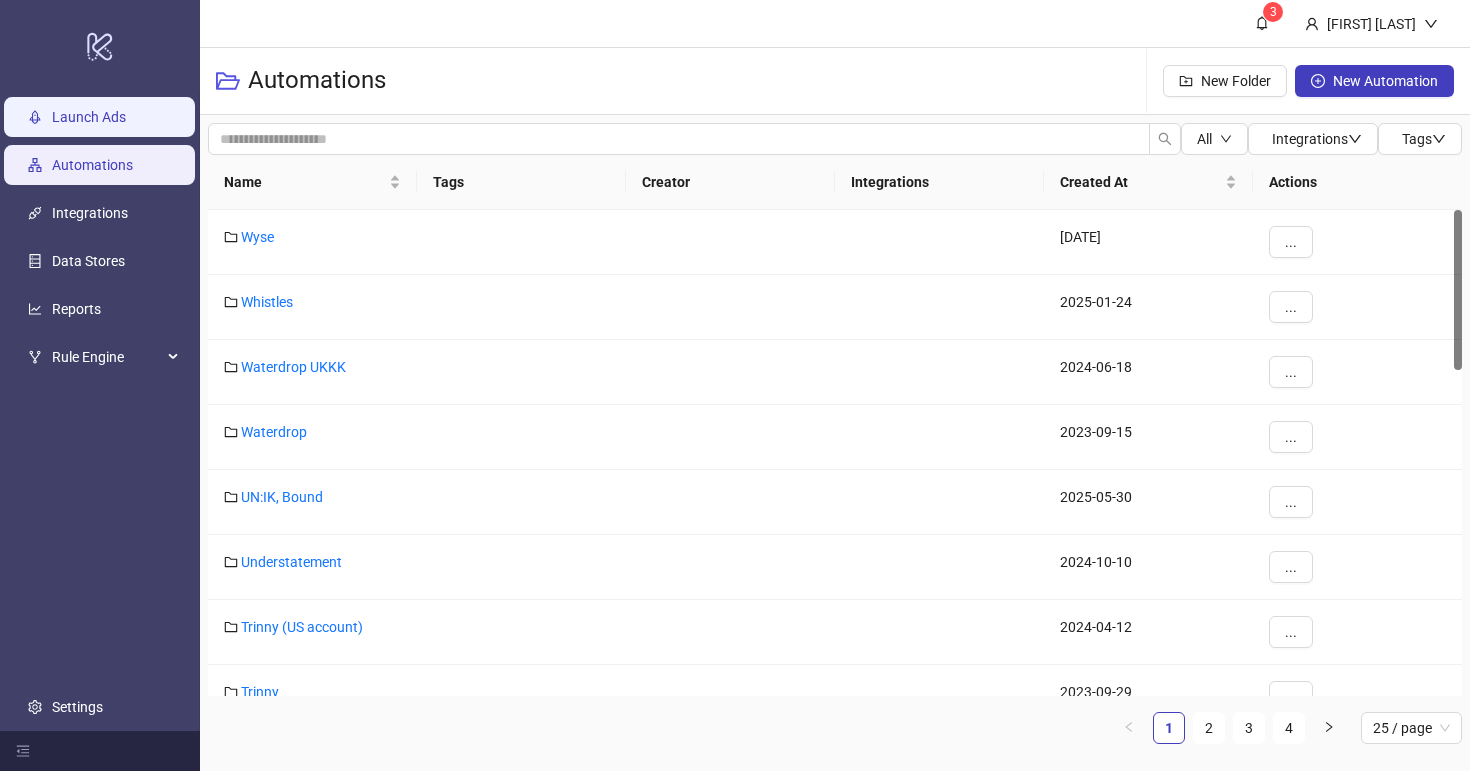 click on "Launch Ads" at bounding box center (89, 117) 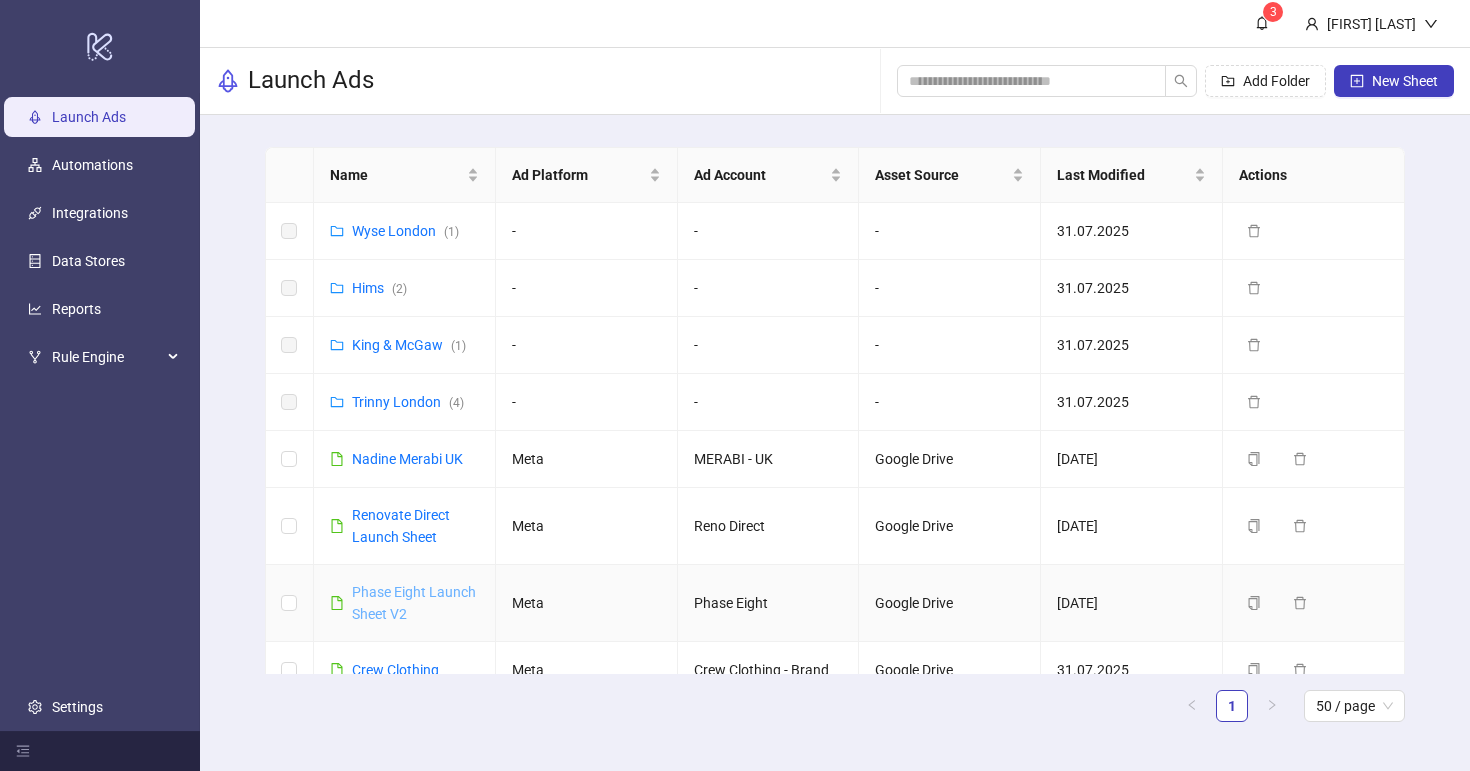 click on "Phase Eight Launch Sheet V2" at bounding box center (414, 603) 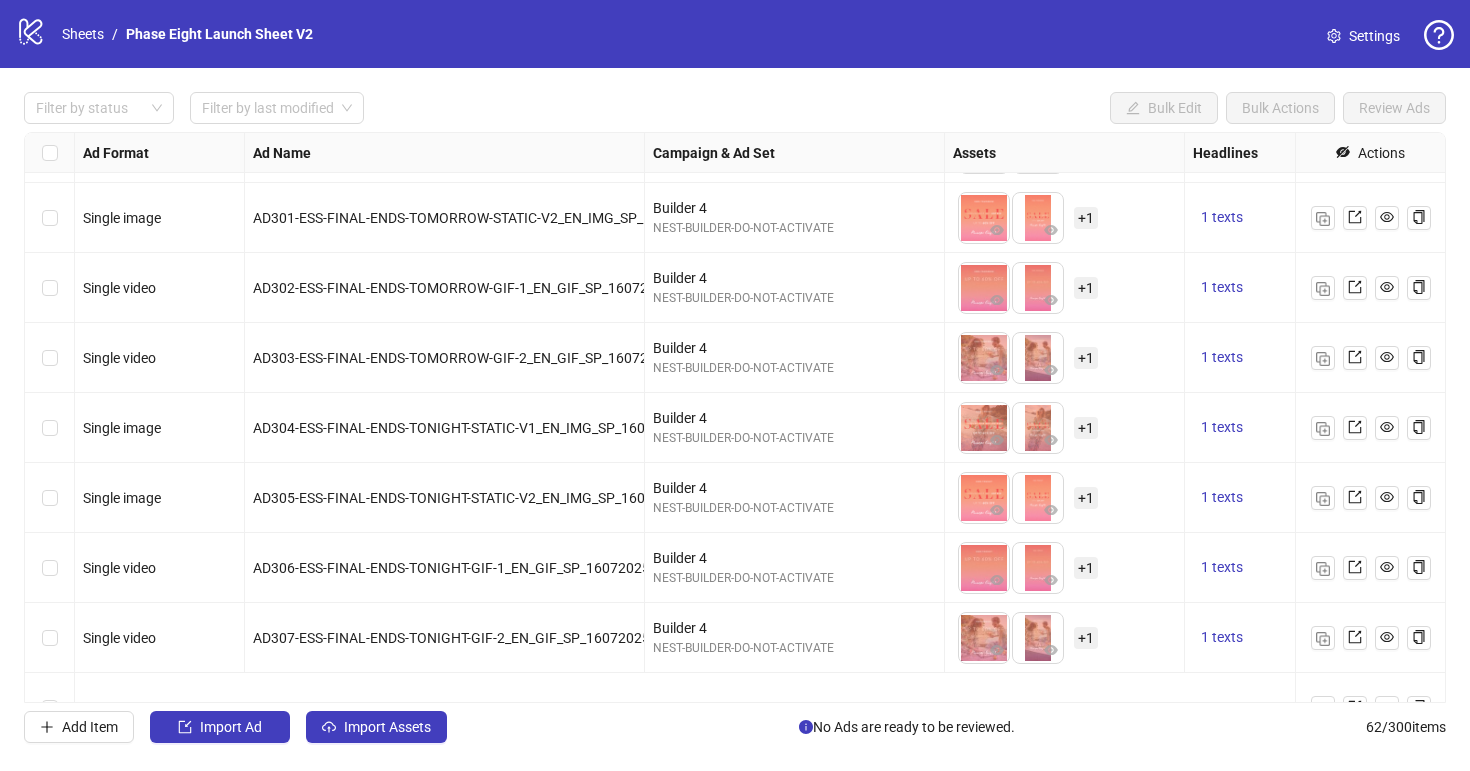 scroll, scrollTop: 3811, scrollLeft: 0, axis: vertical 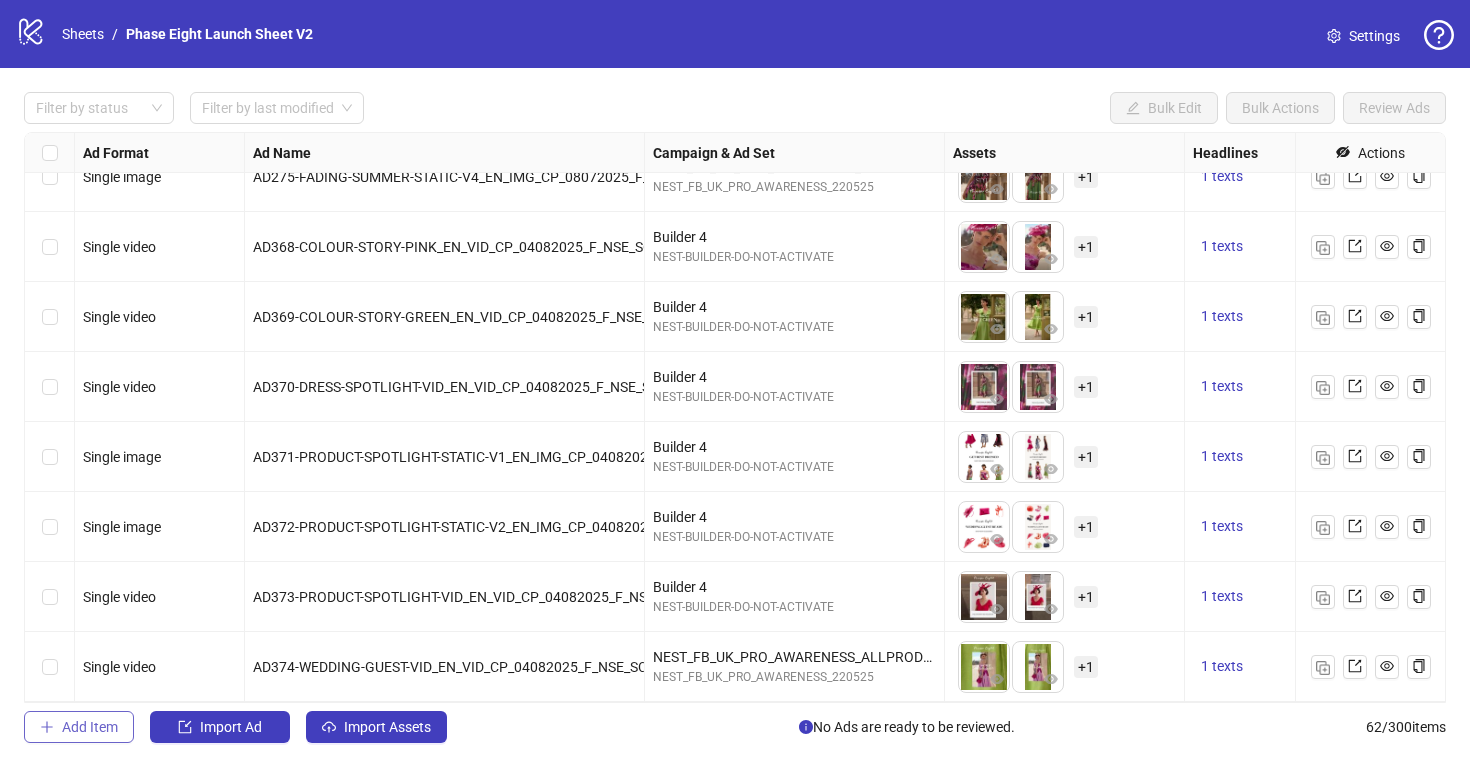 click on "Add Item" at bounding box center [79, 727] 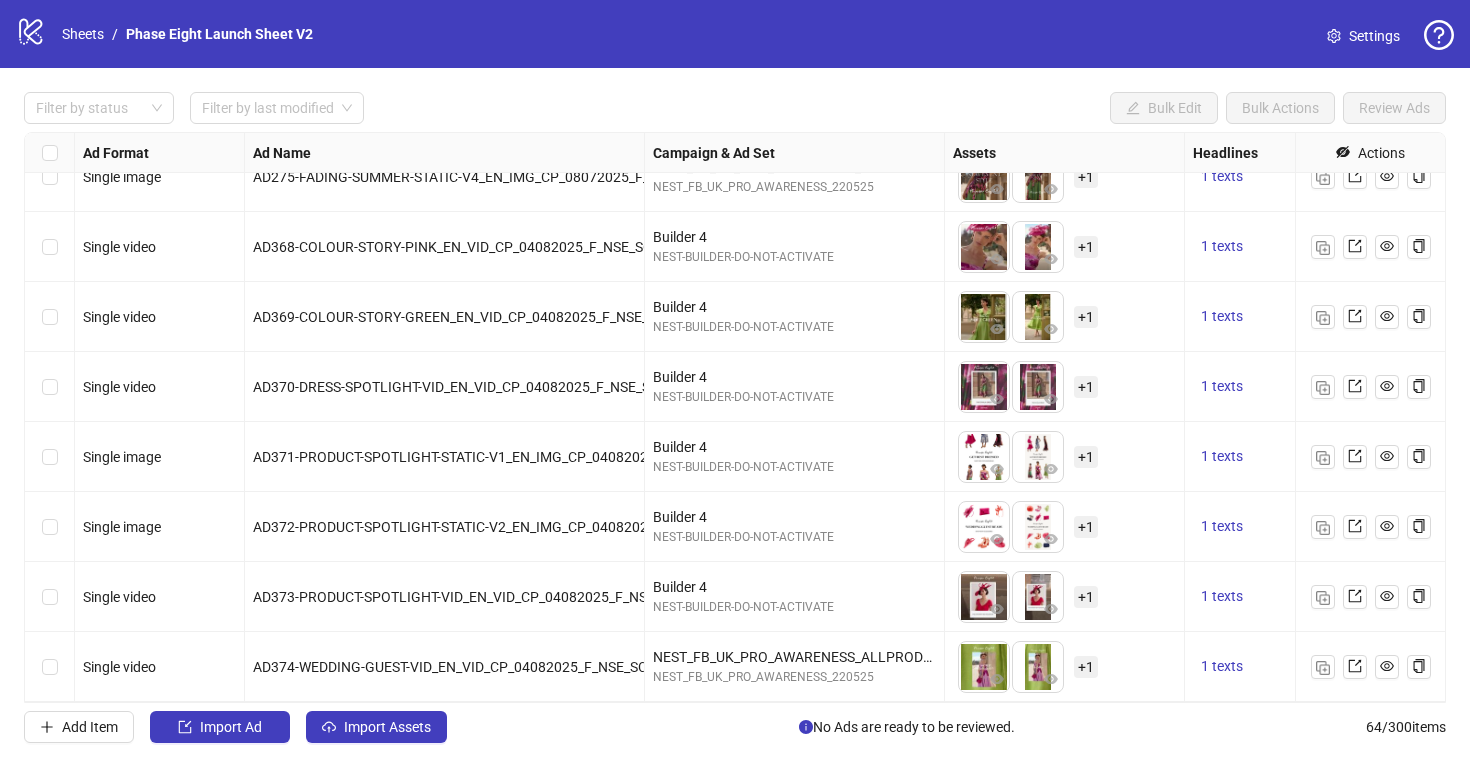 scroll, scrollTop: 3951, scrollLeft: 0, axis: vertical 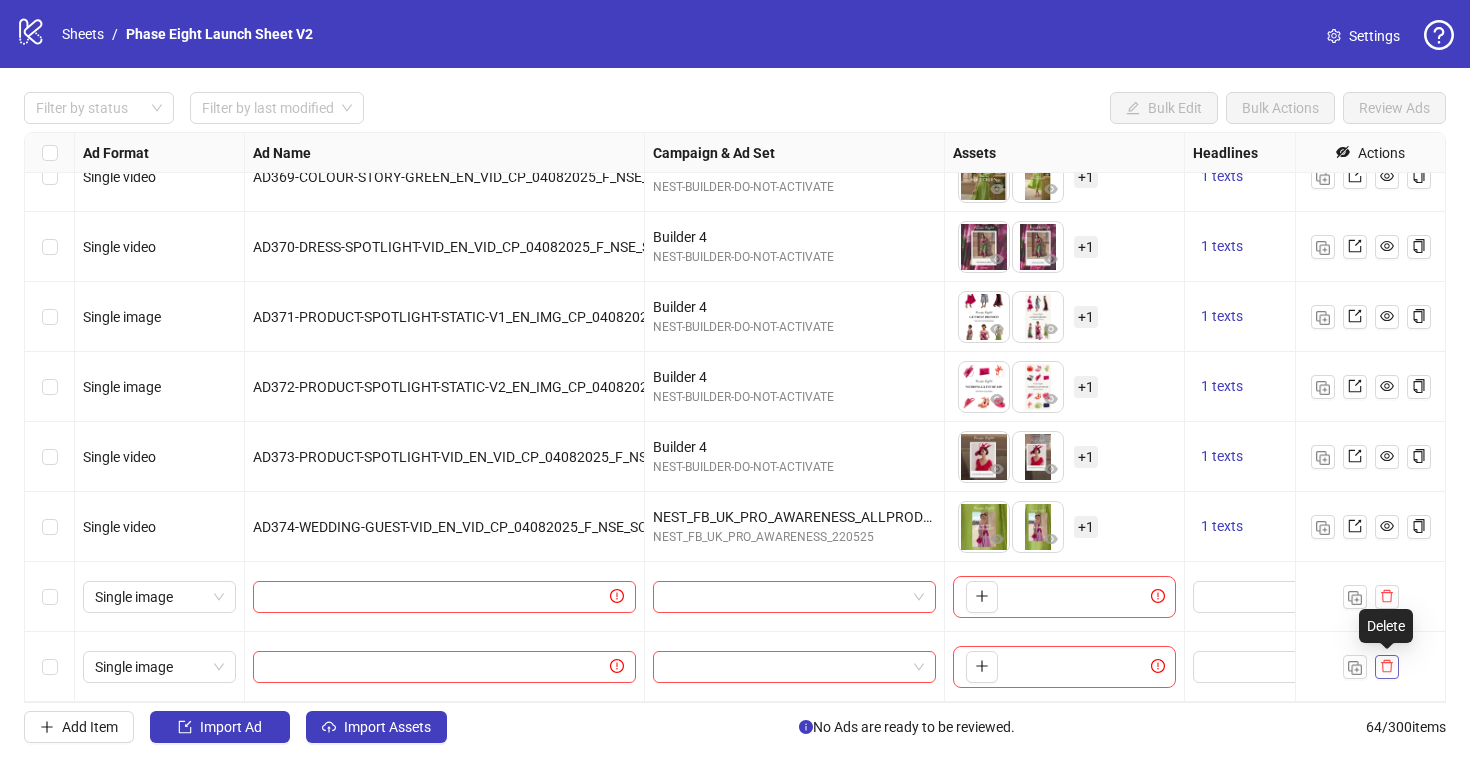click 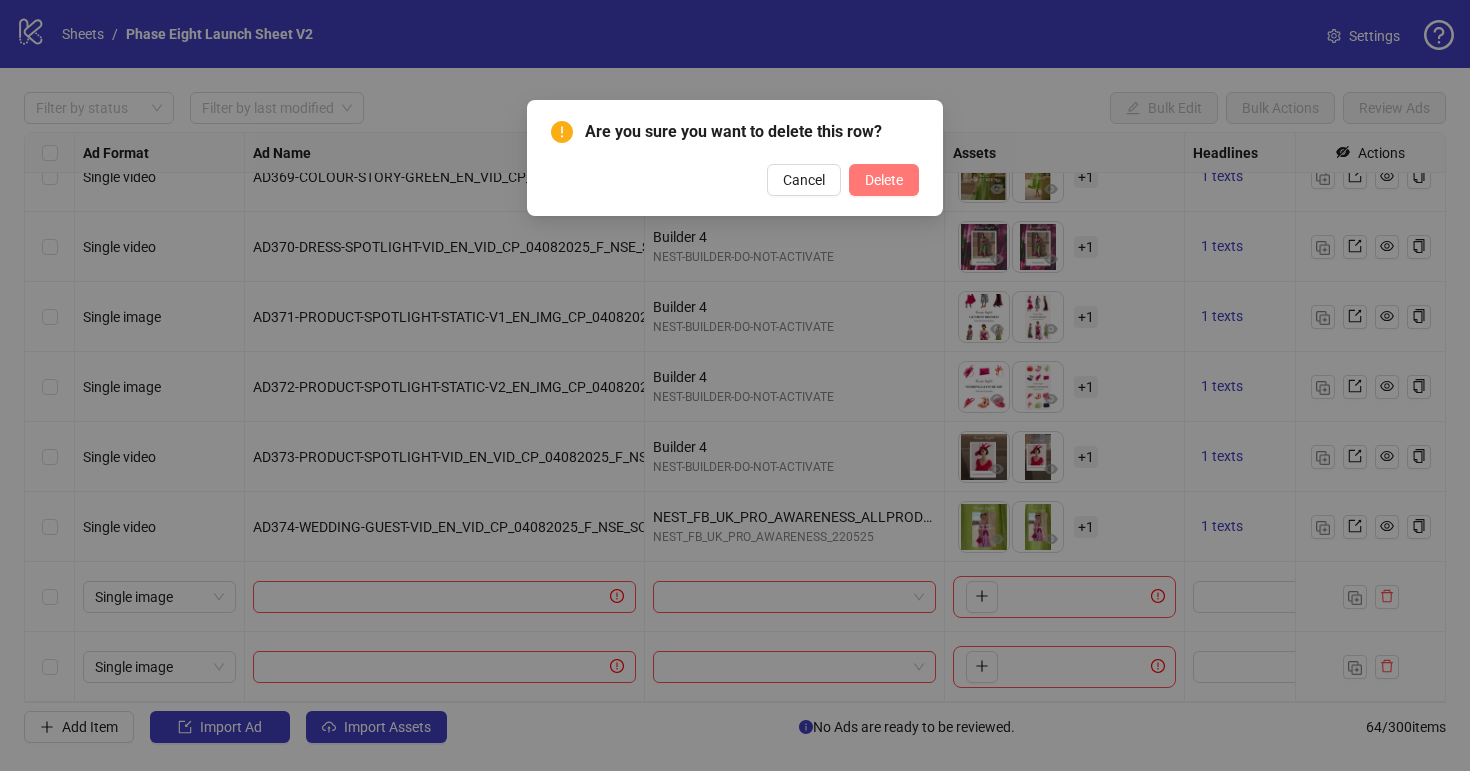 click on "Delete" at bounding box center [884, 180] 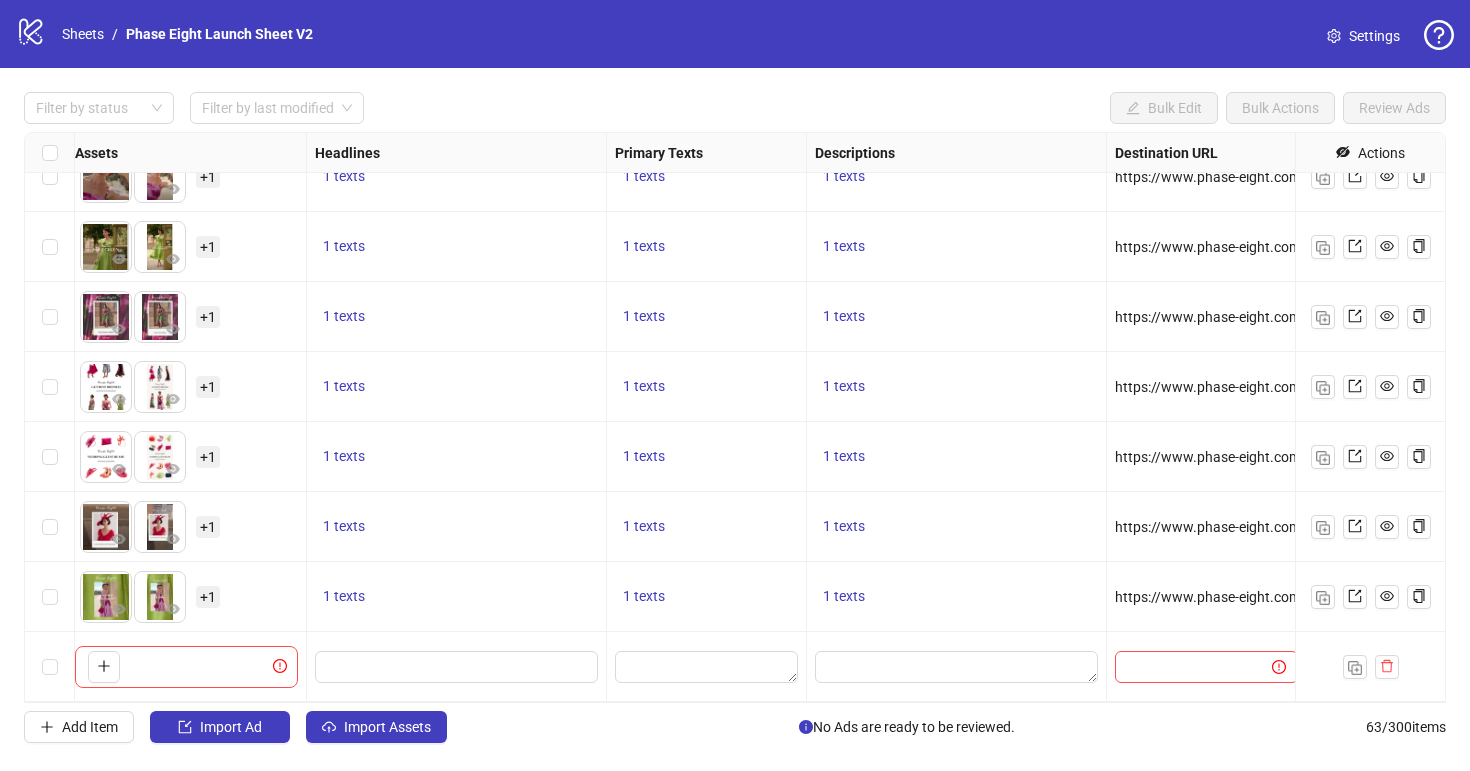 scroll, scrollTop: 3881, scrollLeft: 879, axis: both 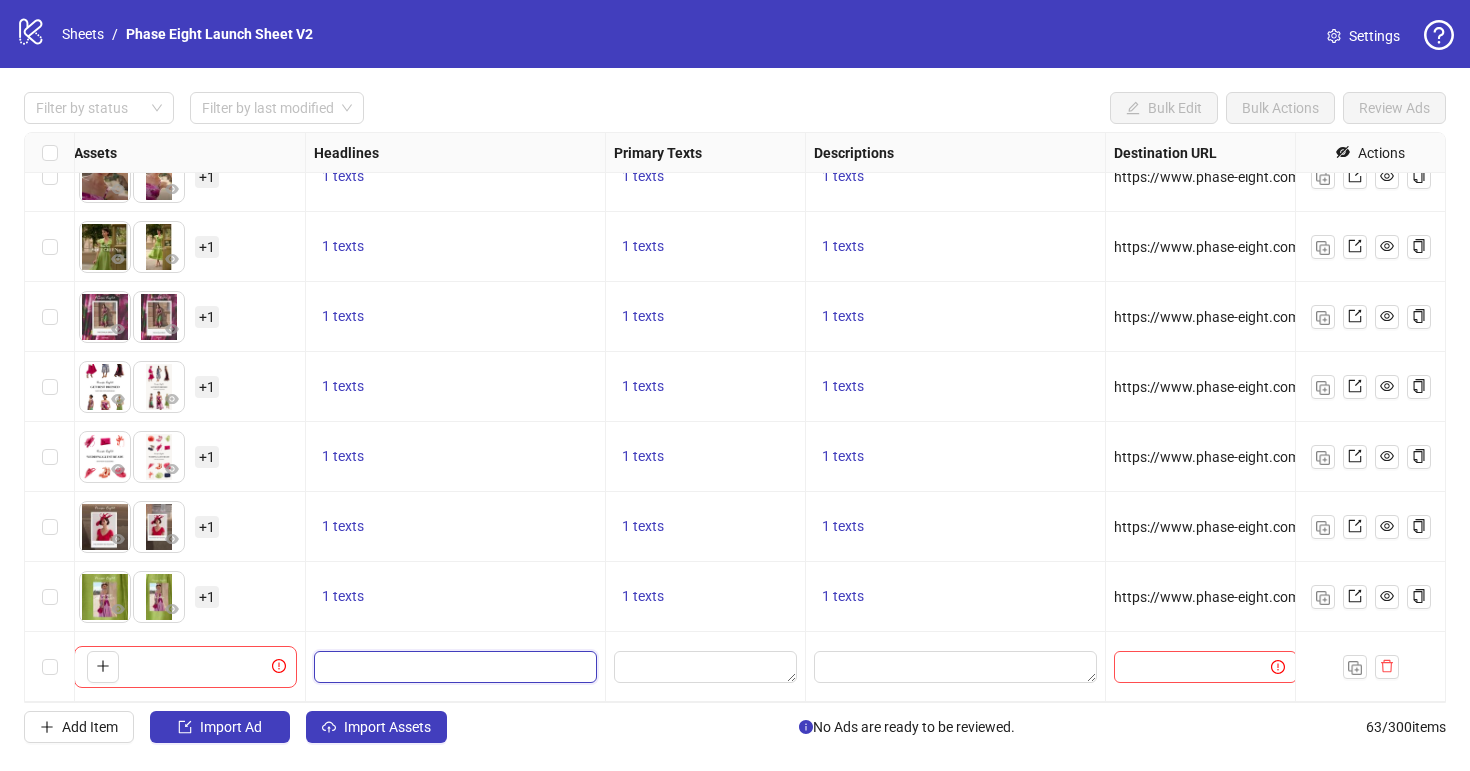 click at bounding box center (453, 667) 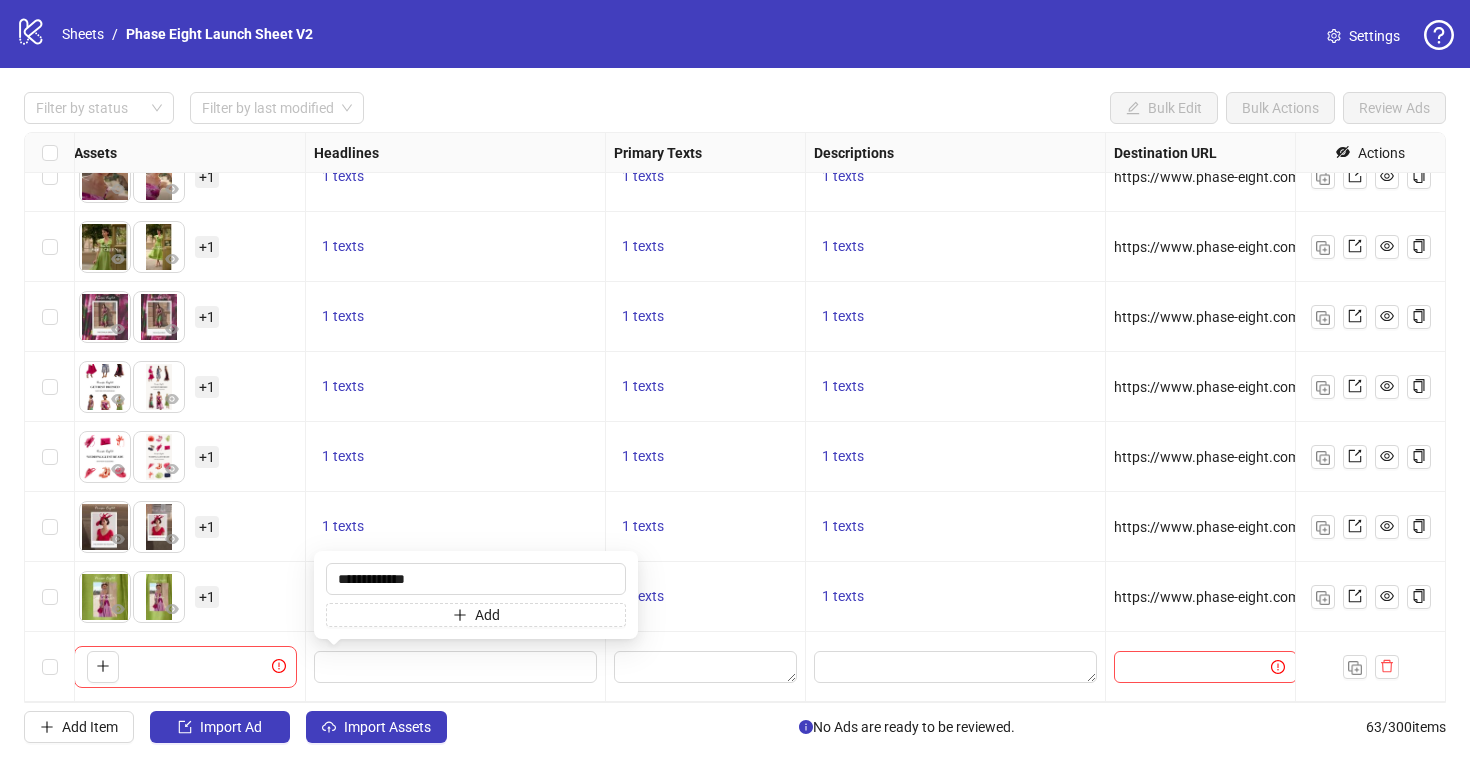 type on "**********" 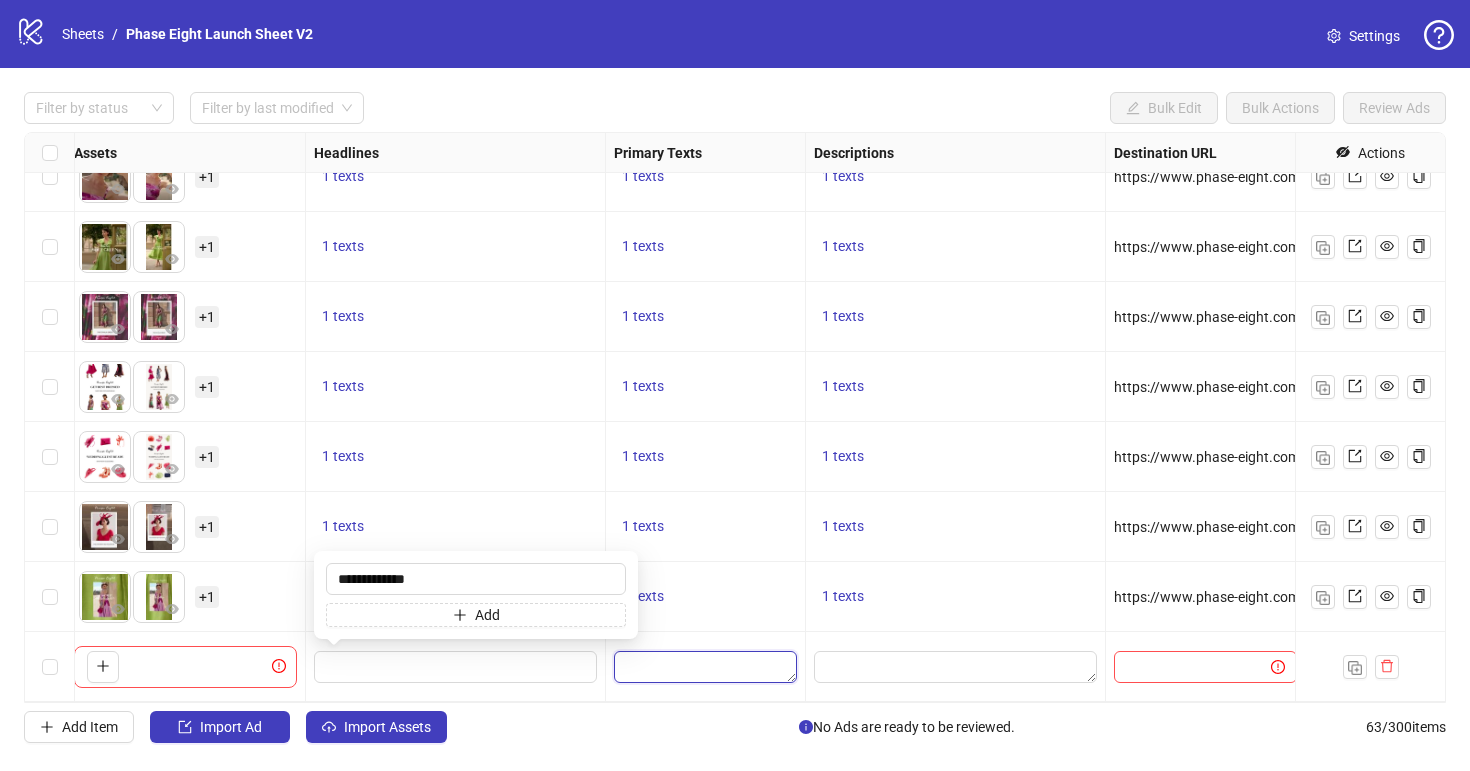 click at bounding box center (705, 667) 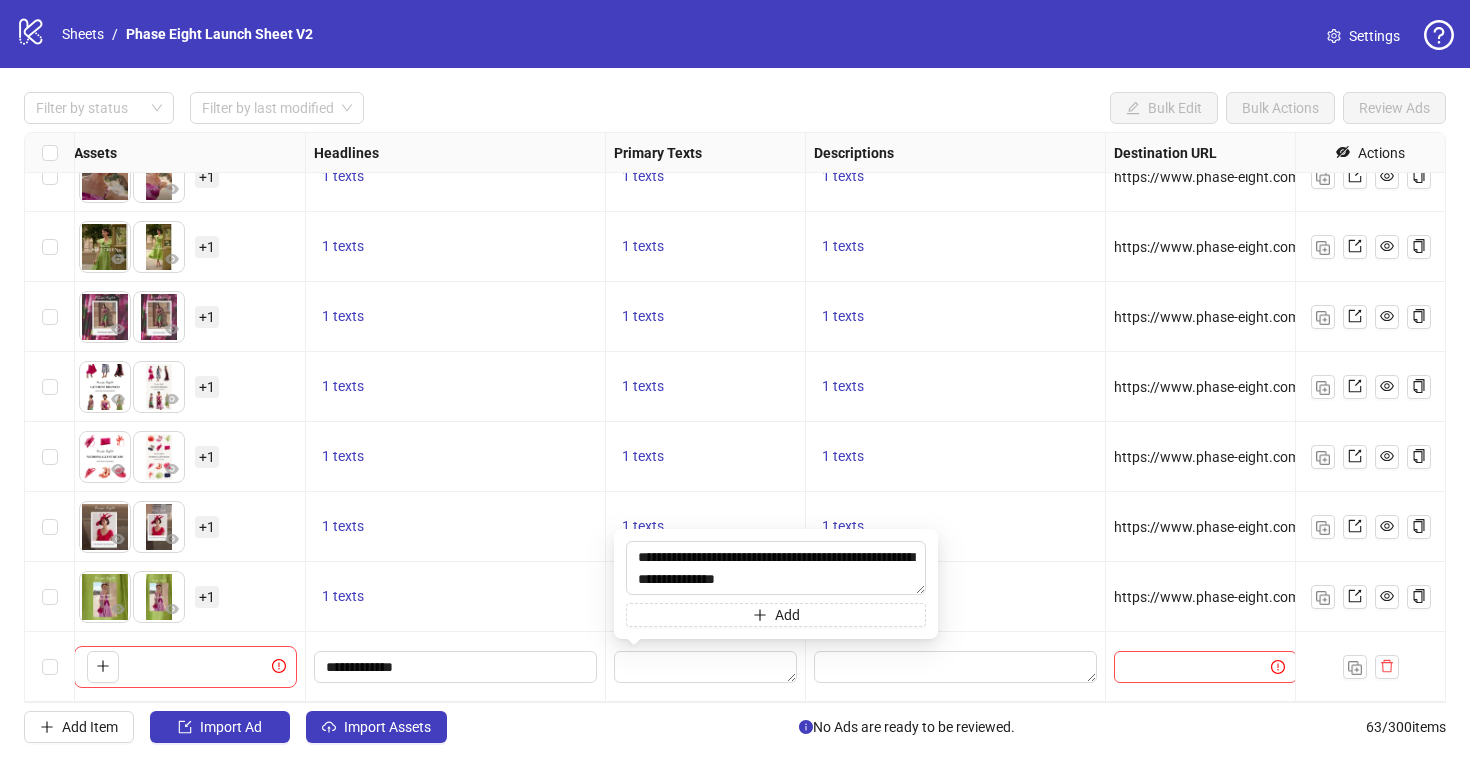 type on "**********" 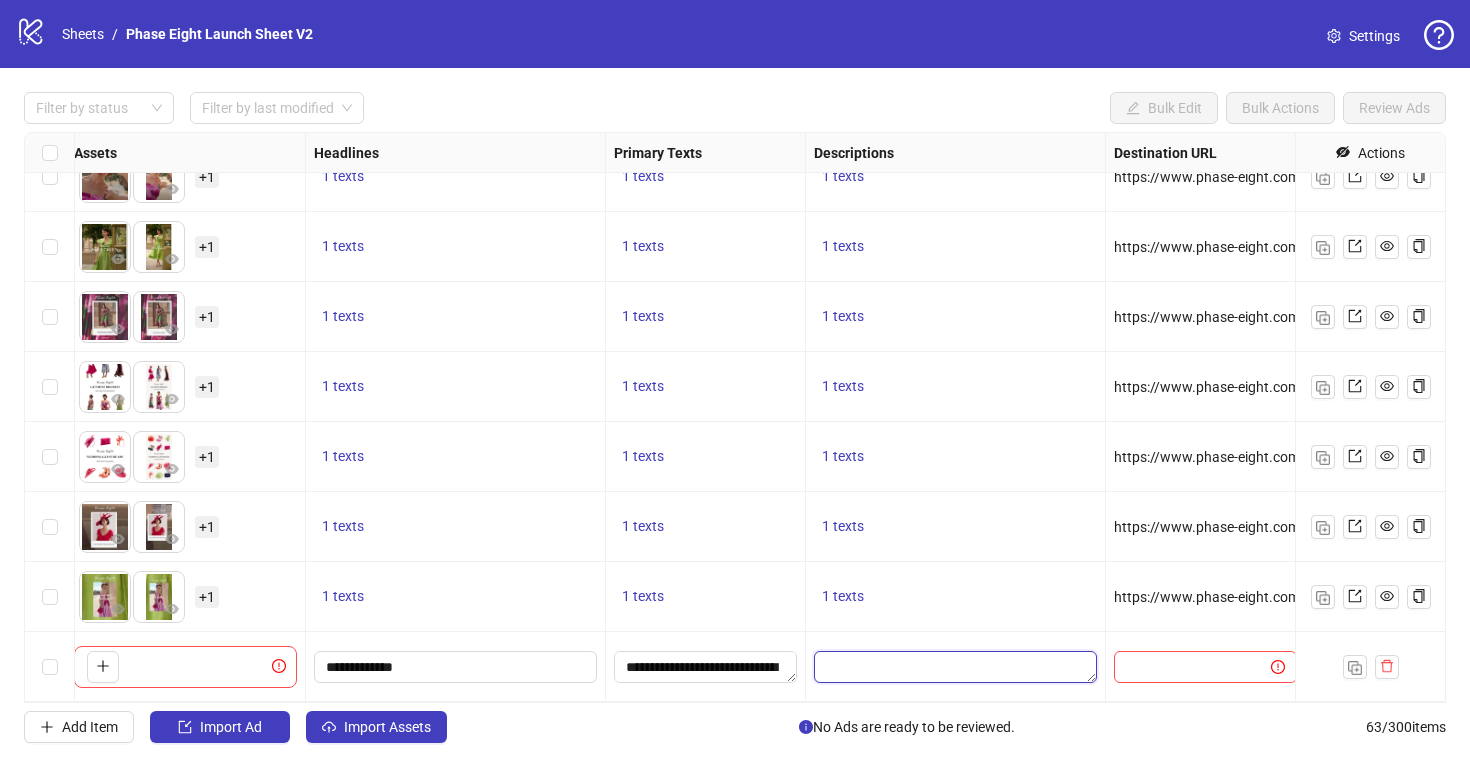 click at bounding box center [955, 667] 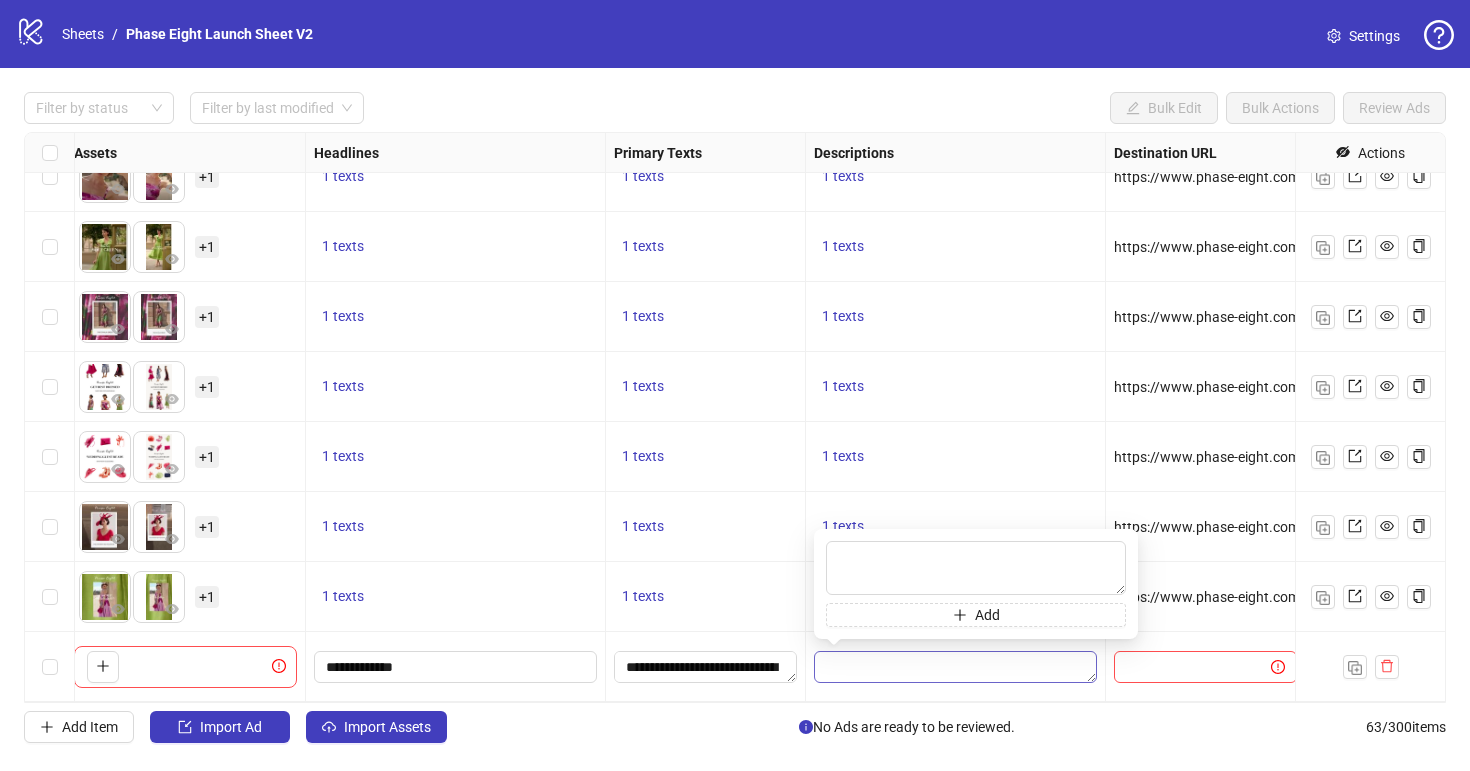 type on "**********" 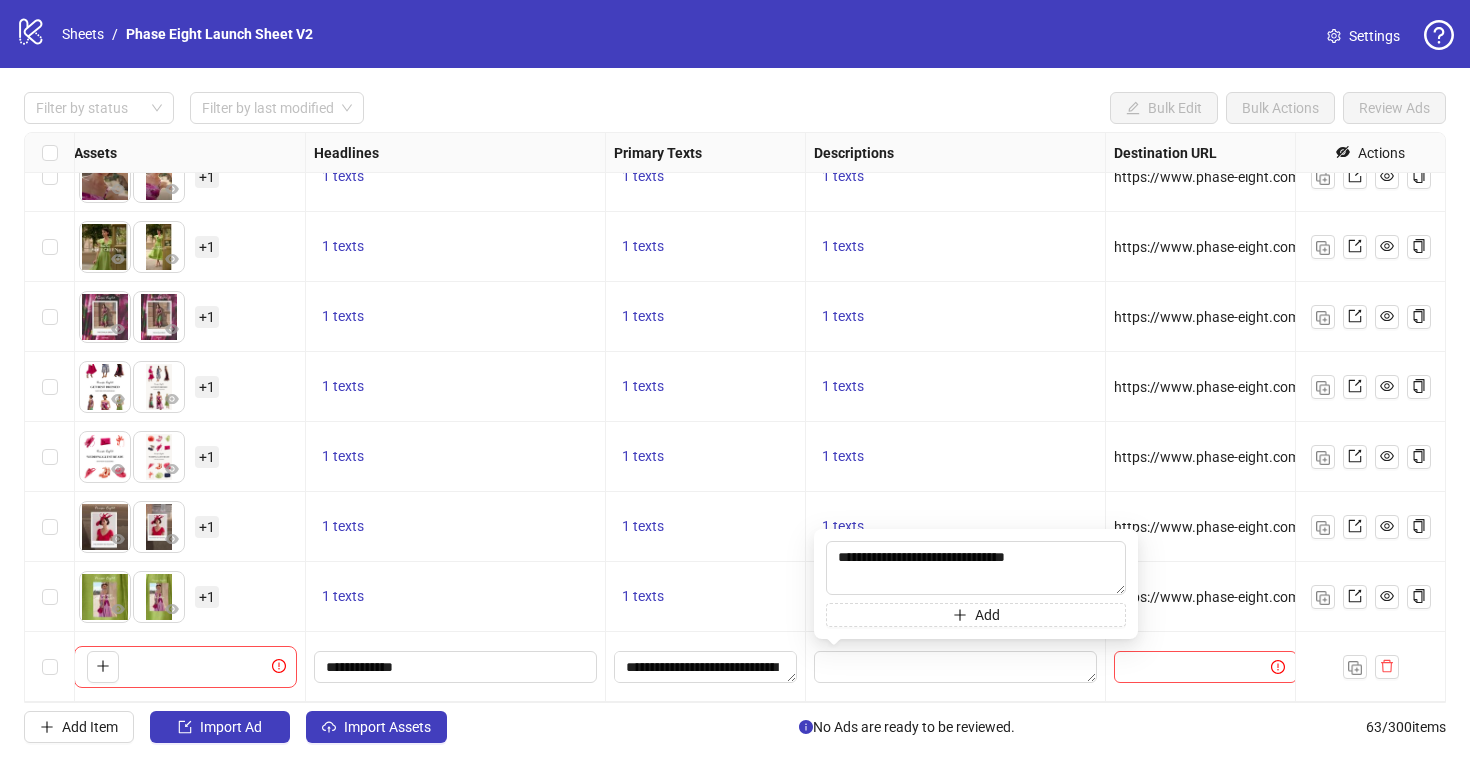 drag, startPoint x: 1040, startPoint y: 736, endPoint x: 1010, endPoint y: 229, distance: 507.8868 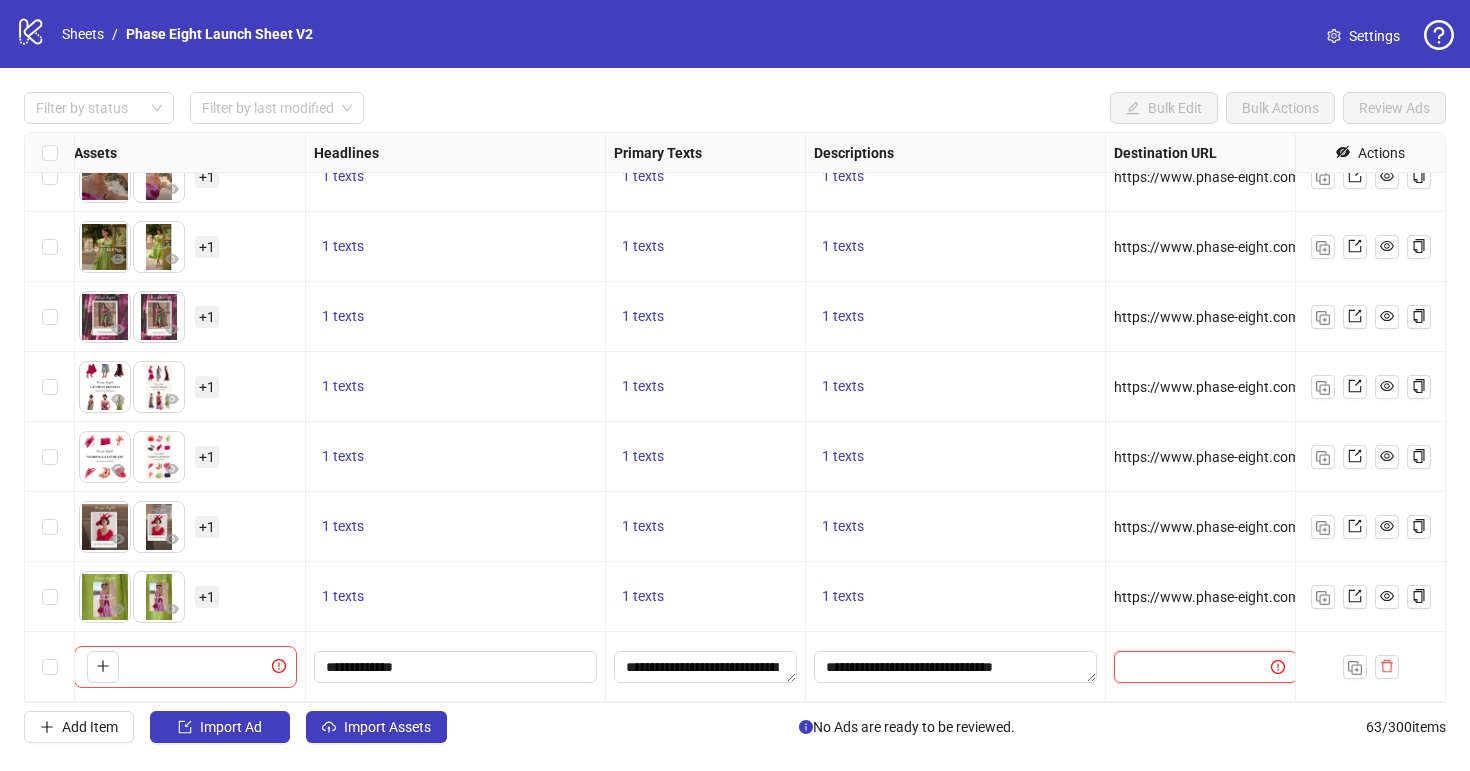 click at bounding box center [1184, 667] 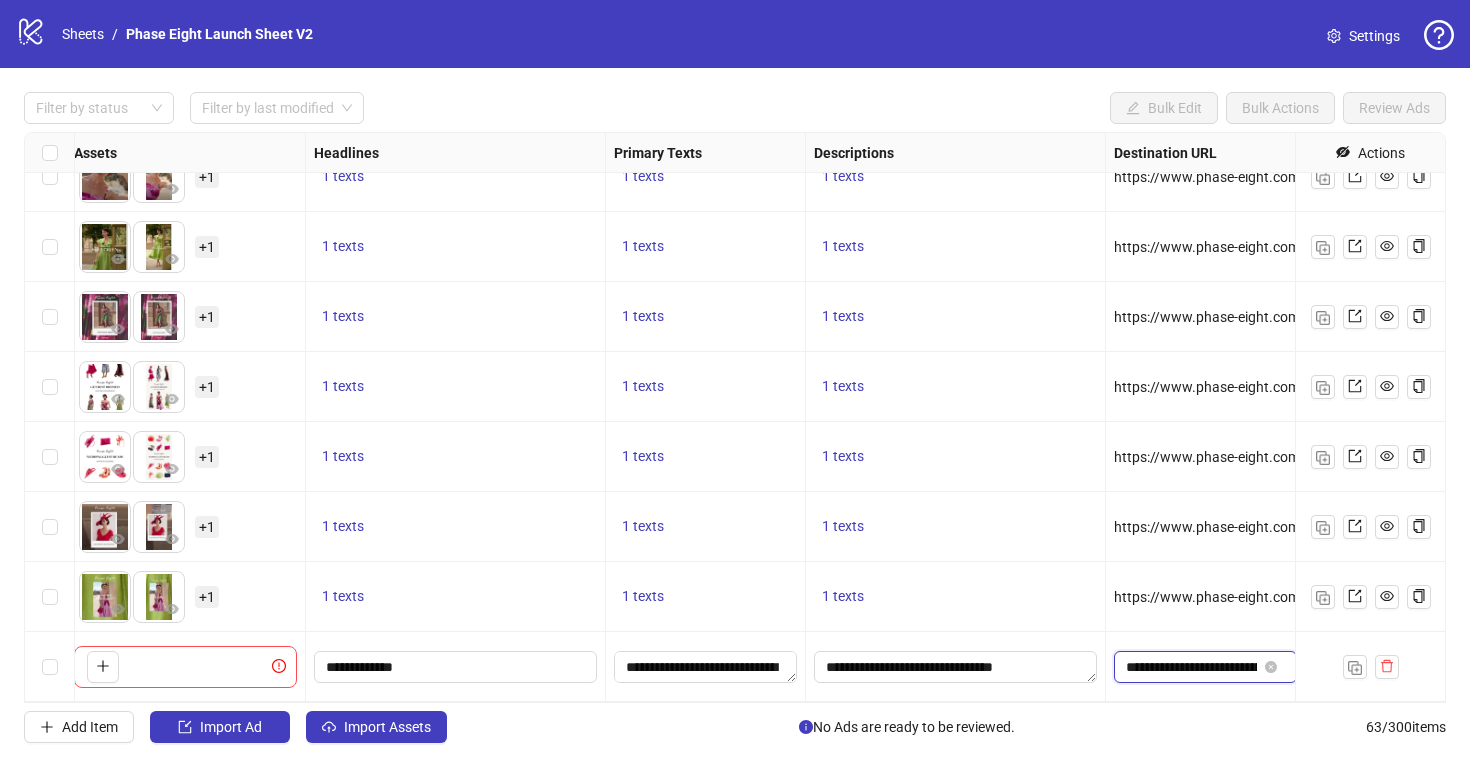 scroll, scrollTop: 0, scrollLeft: 89, axis: horizontal 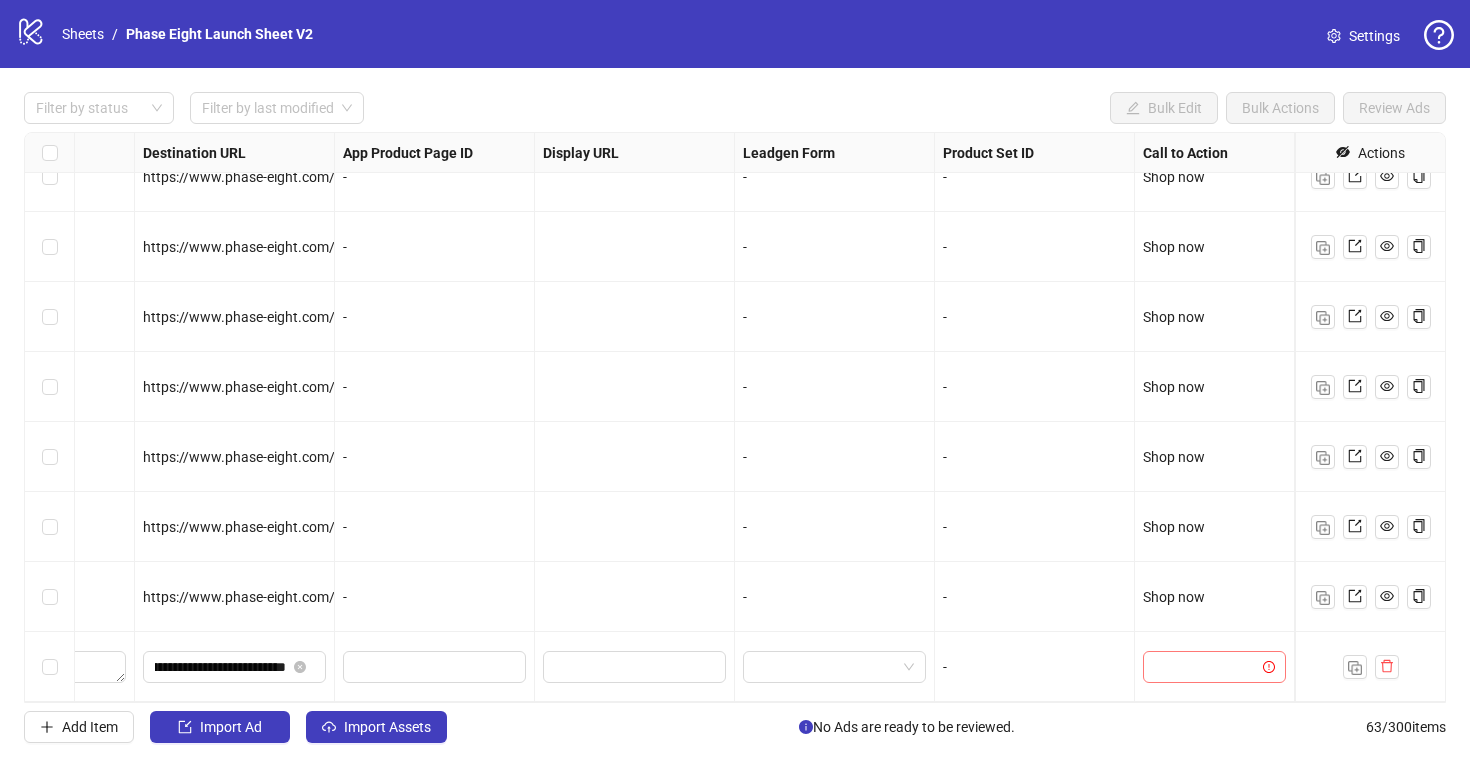 click at bounding box center (1205, 667) 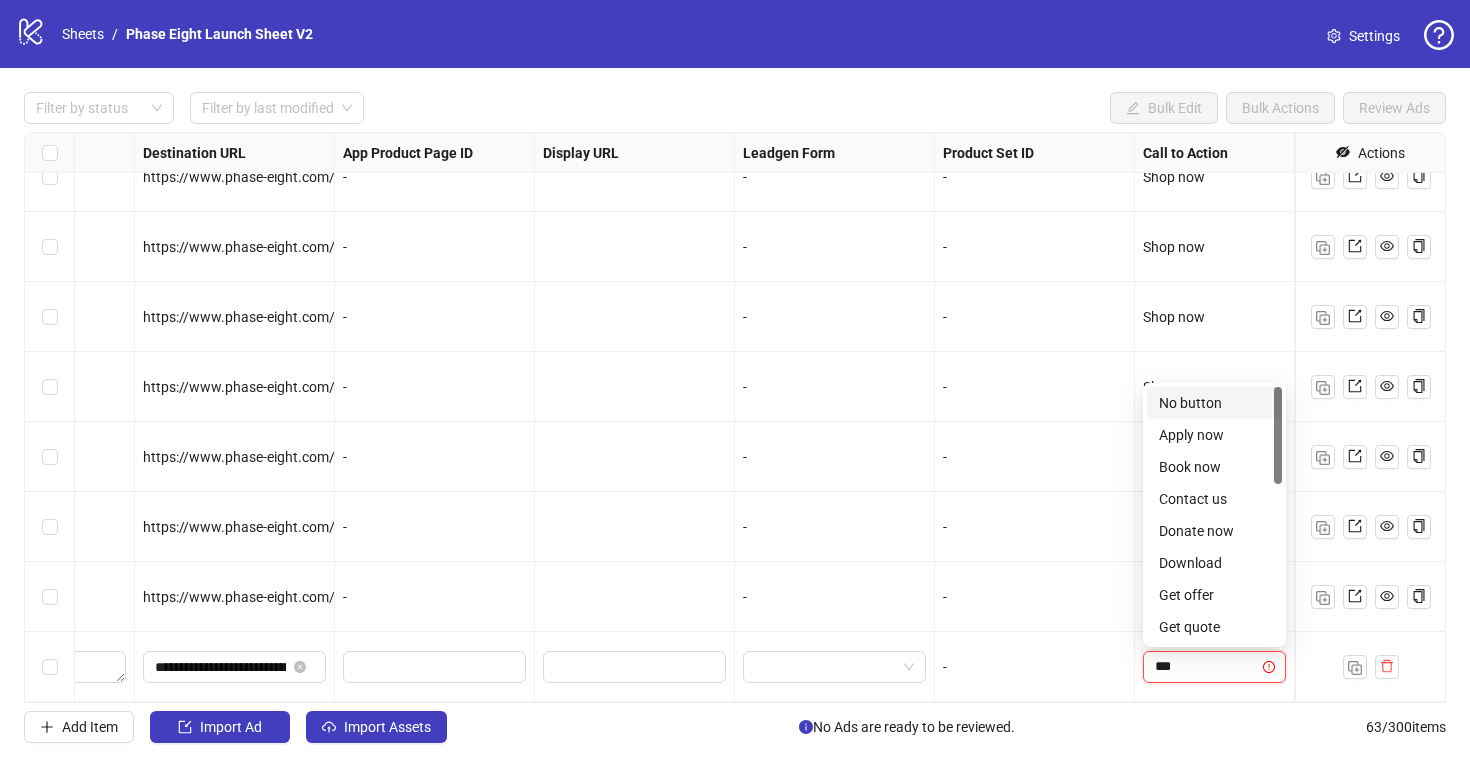 type on "****" 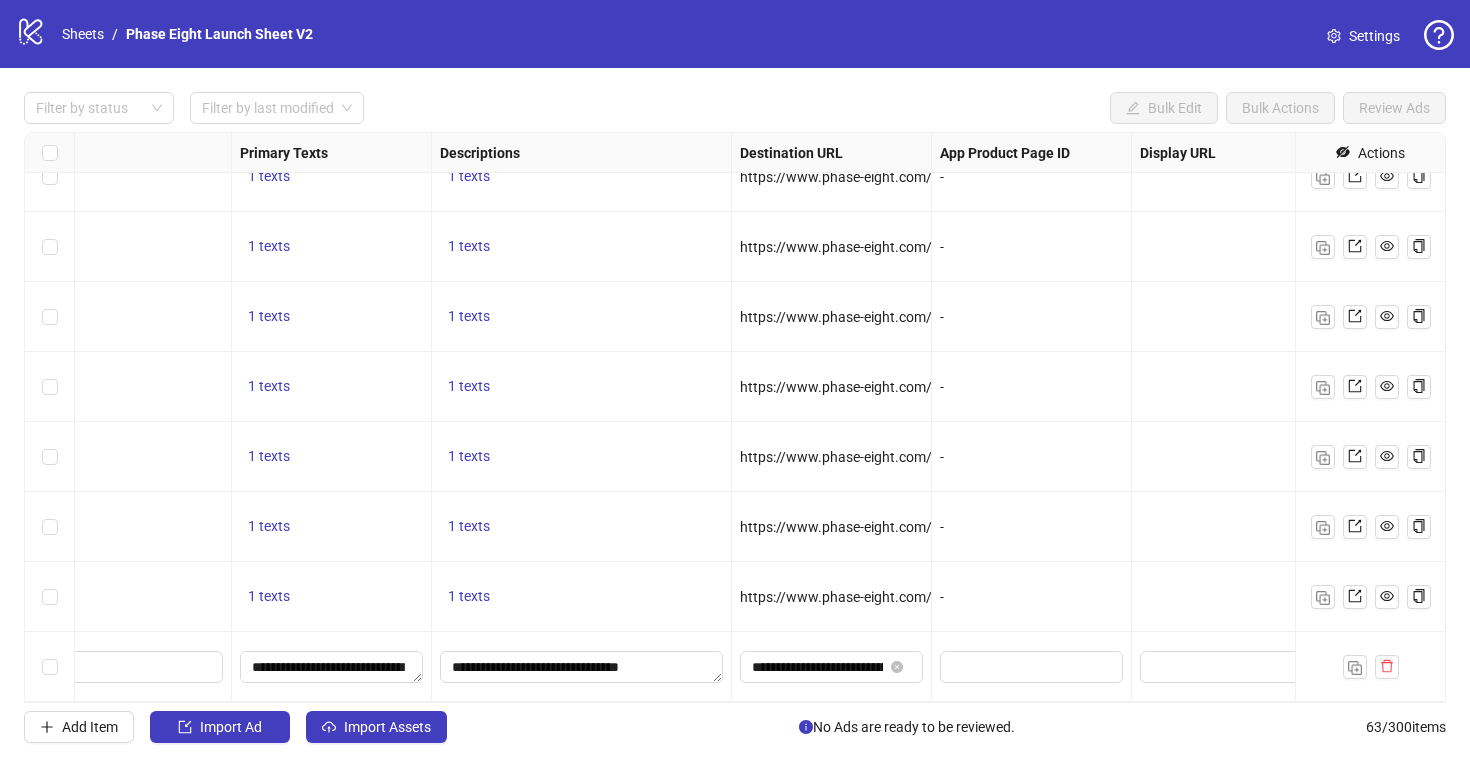 scroll, scrollTop: 3881, scrollLeft: 807, axis: both 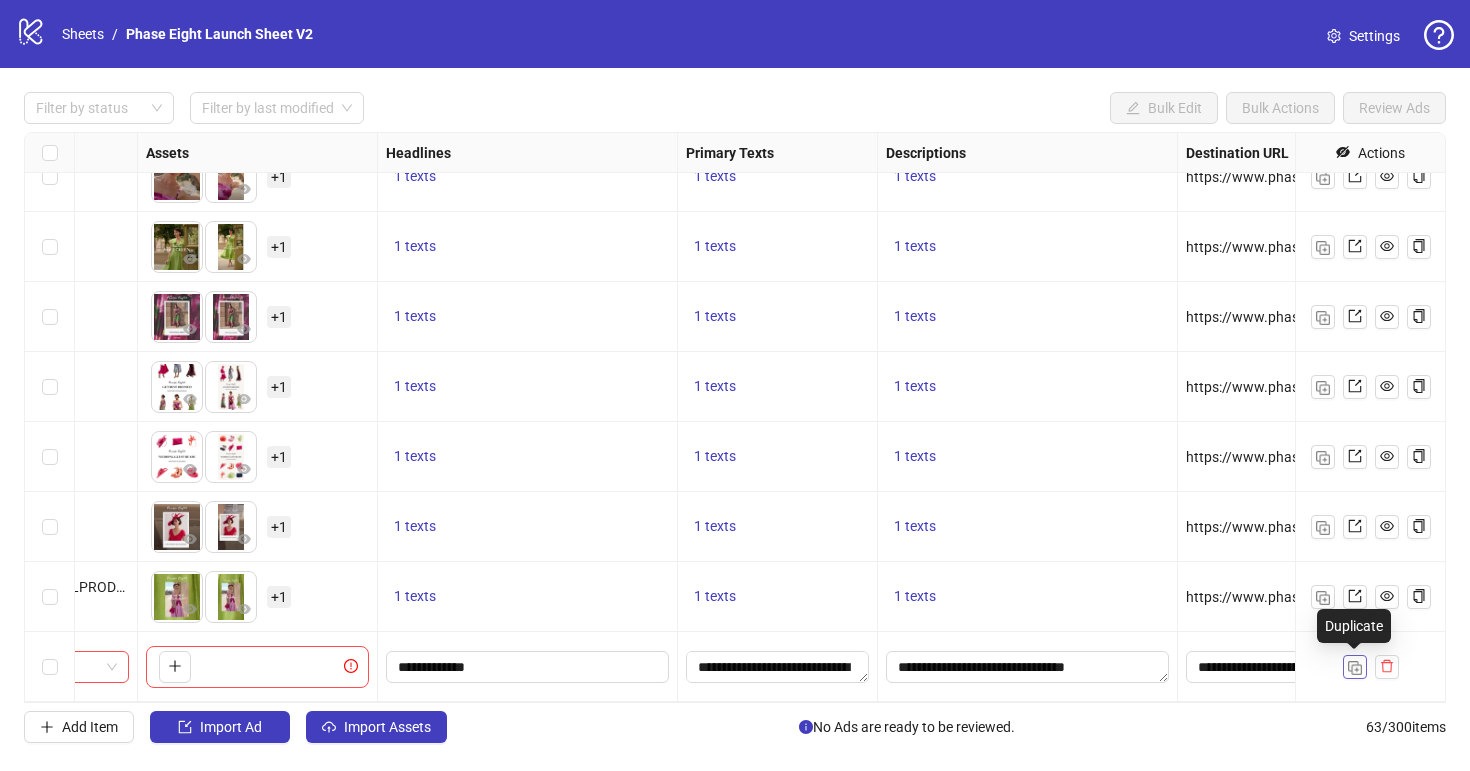click at bounding box center [1355, 668] 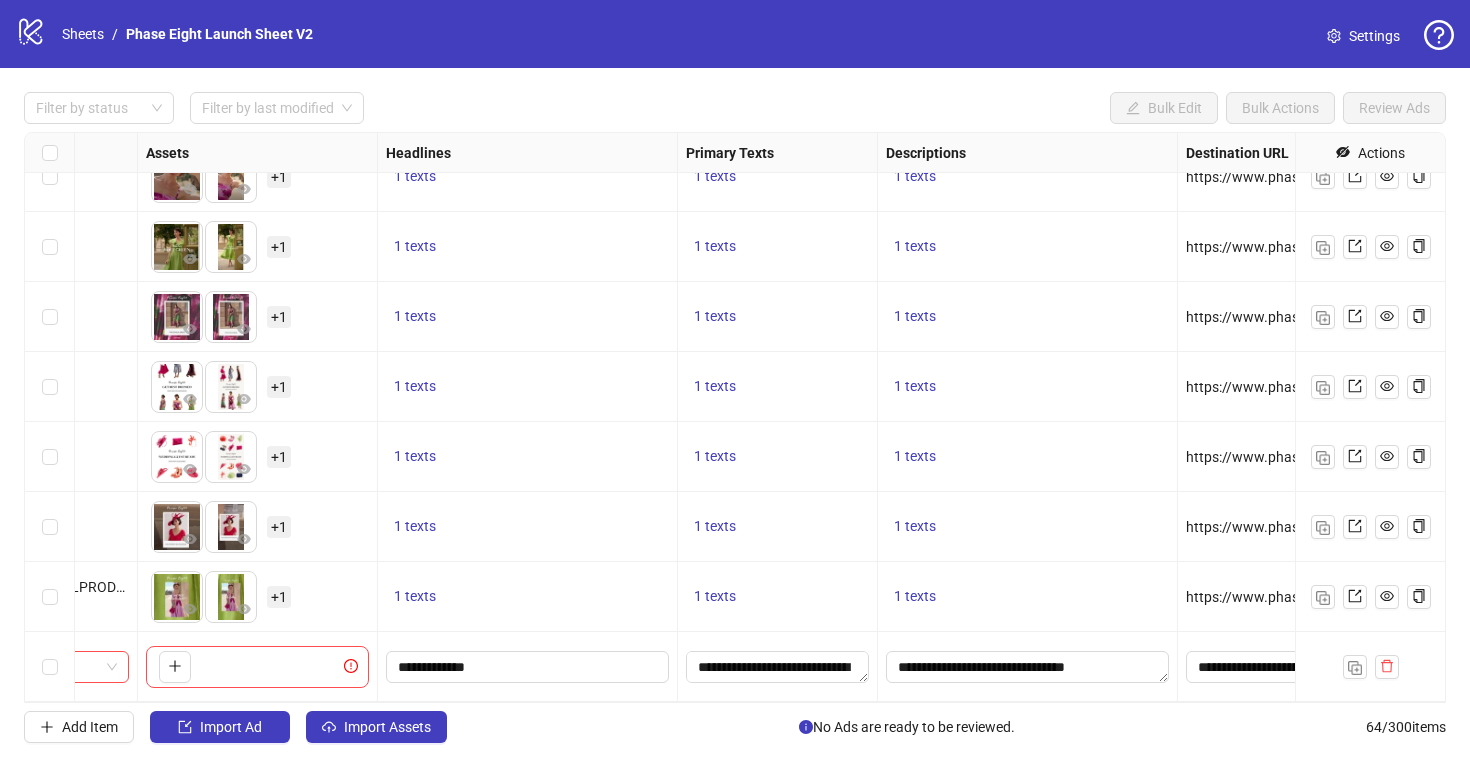 scroll, scrollTop: 3951, scrollLeft: 807, axis: both 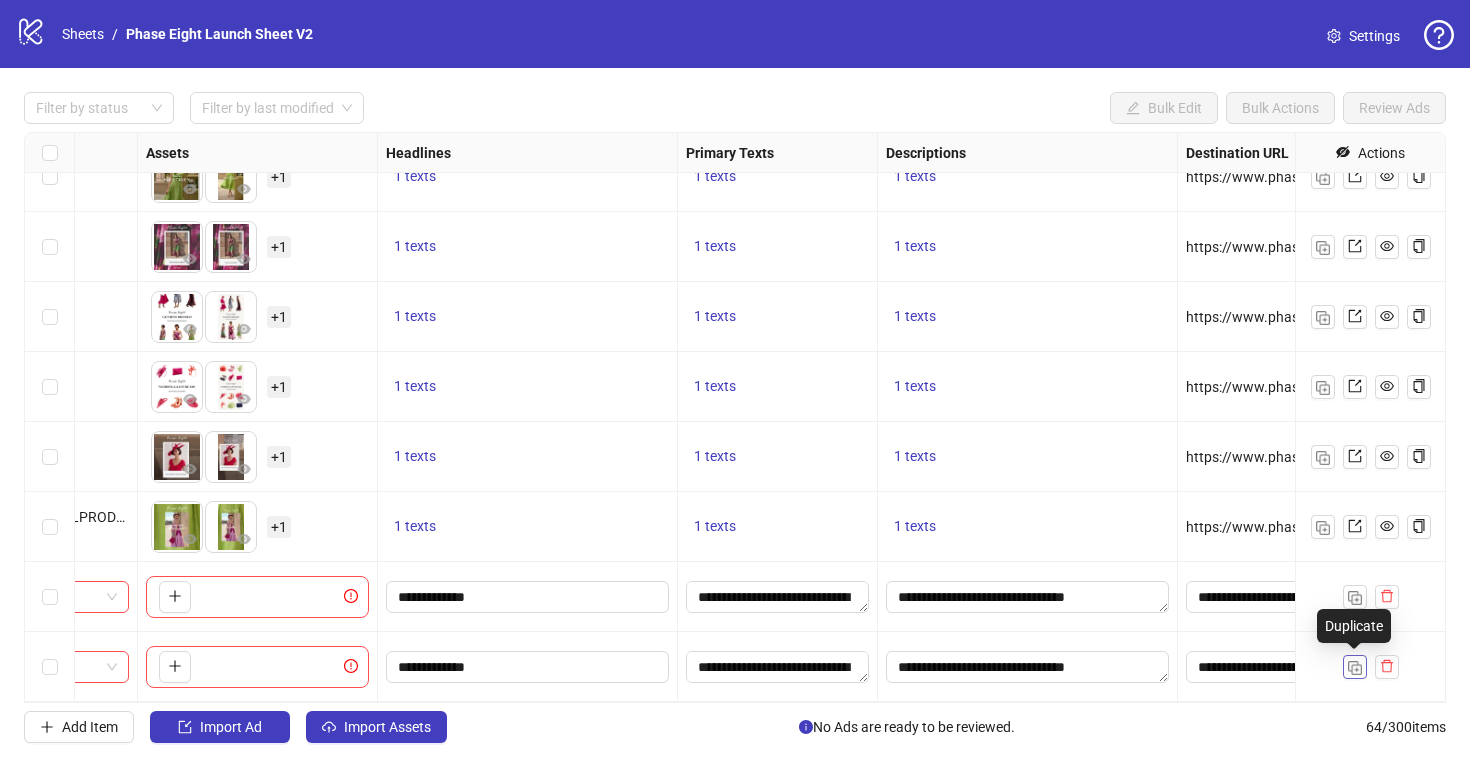 click at bounding box center (1355, 668) 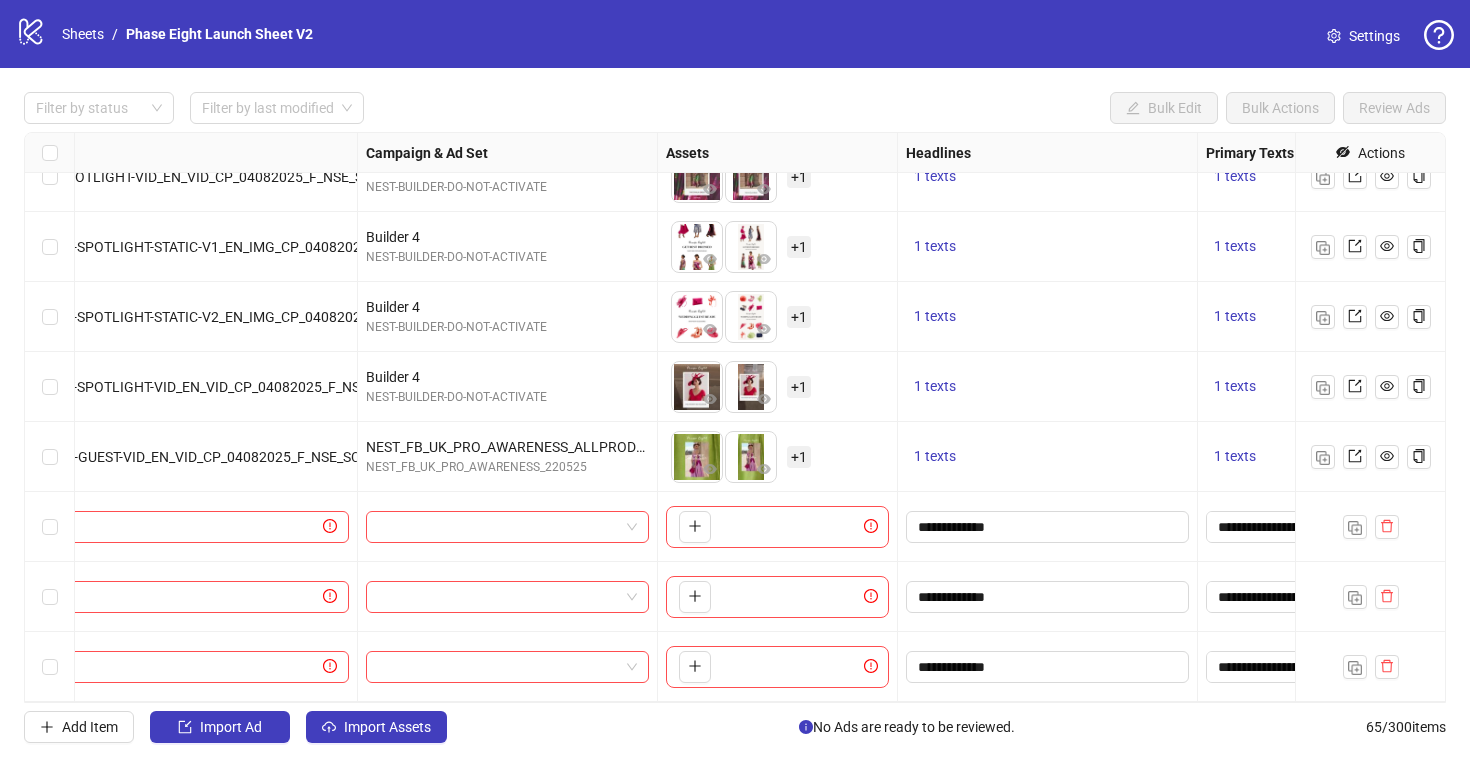 scroll, scrollTop: 4021, scrollLeft: 0, axis: vertical 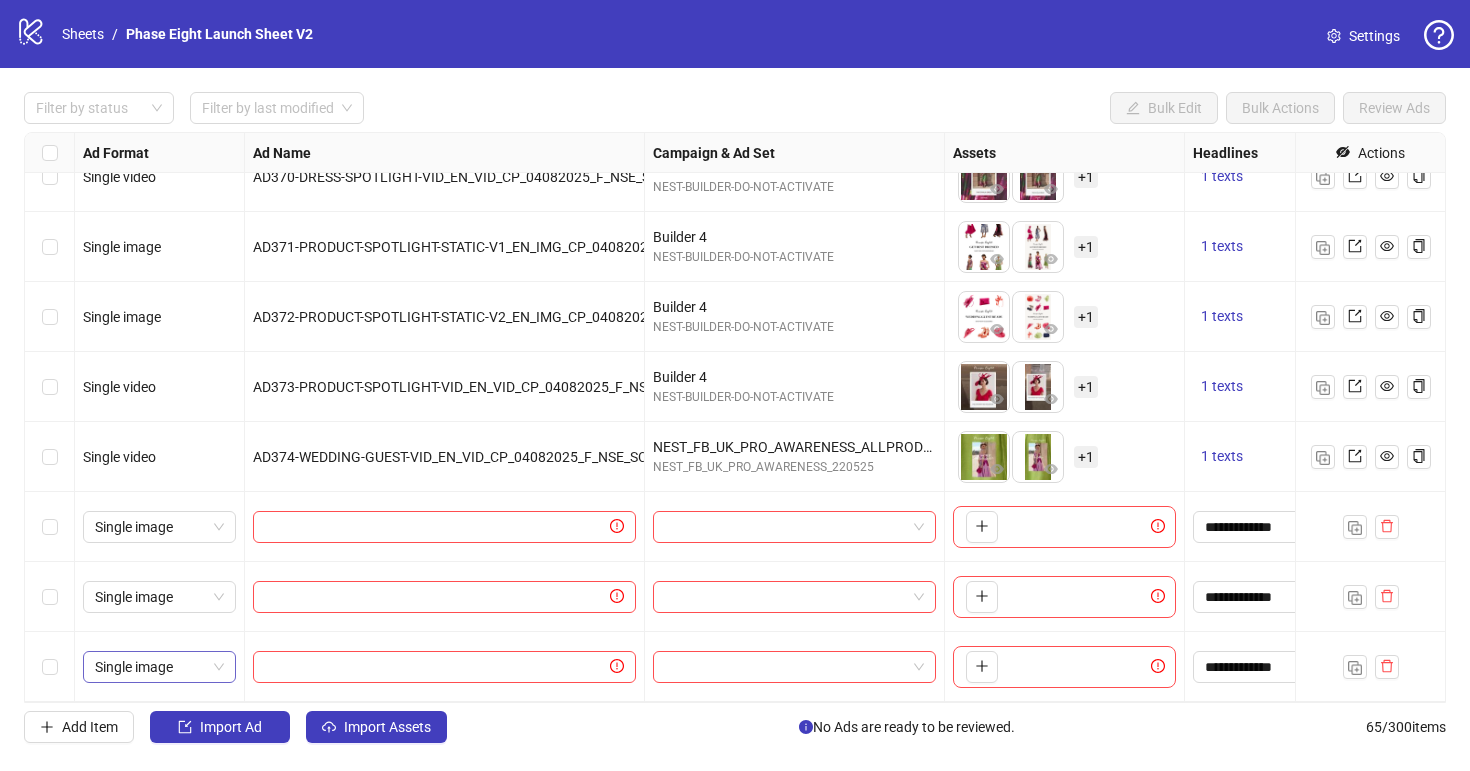 click on "Single image" at bounding box center (159, 667) 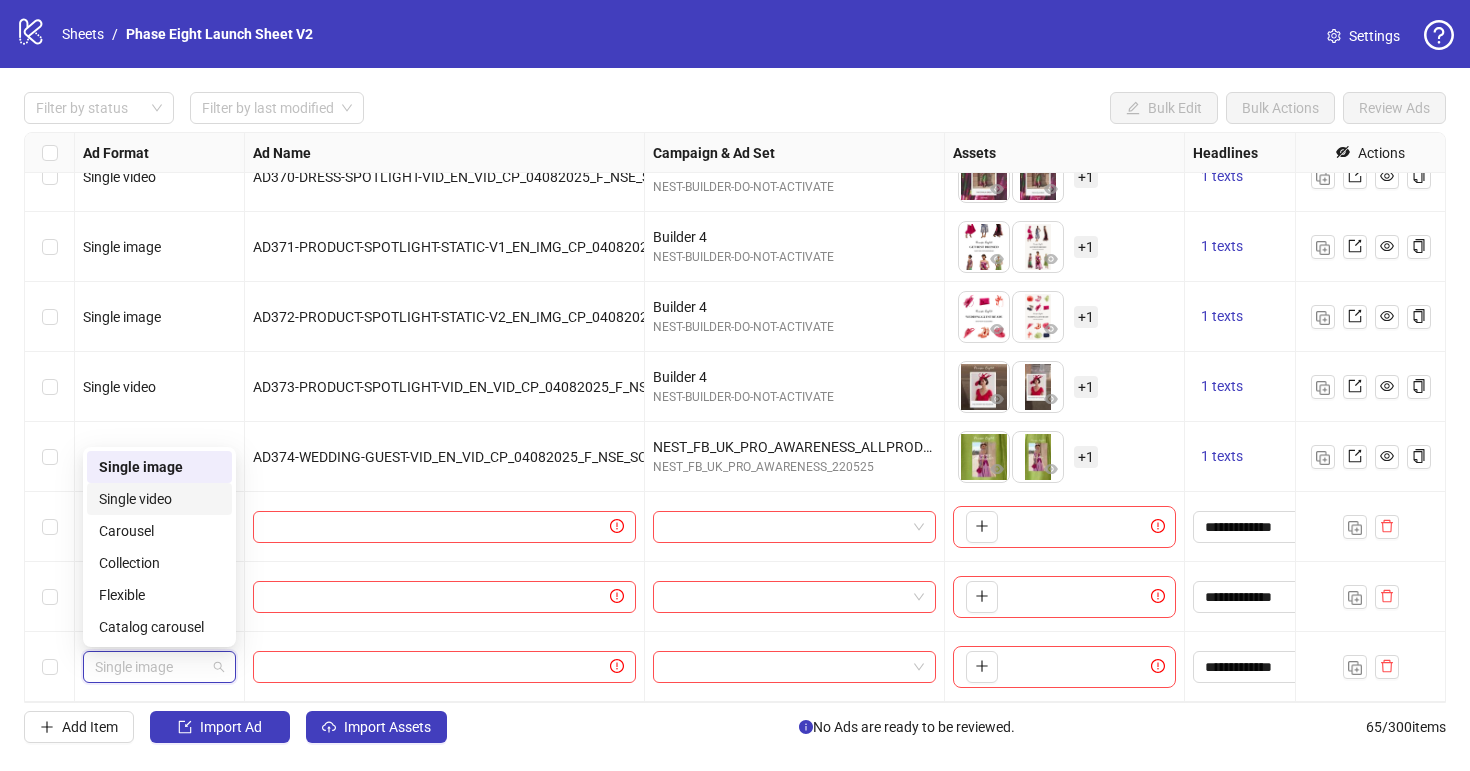 click on "Single video" at bounding box center (159, 499) 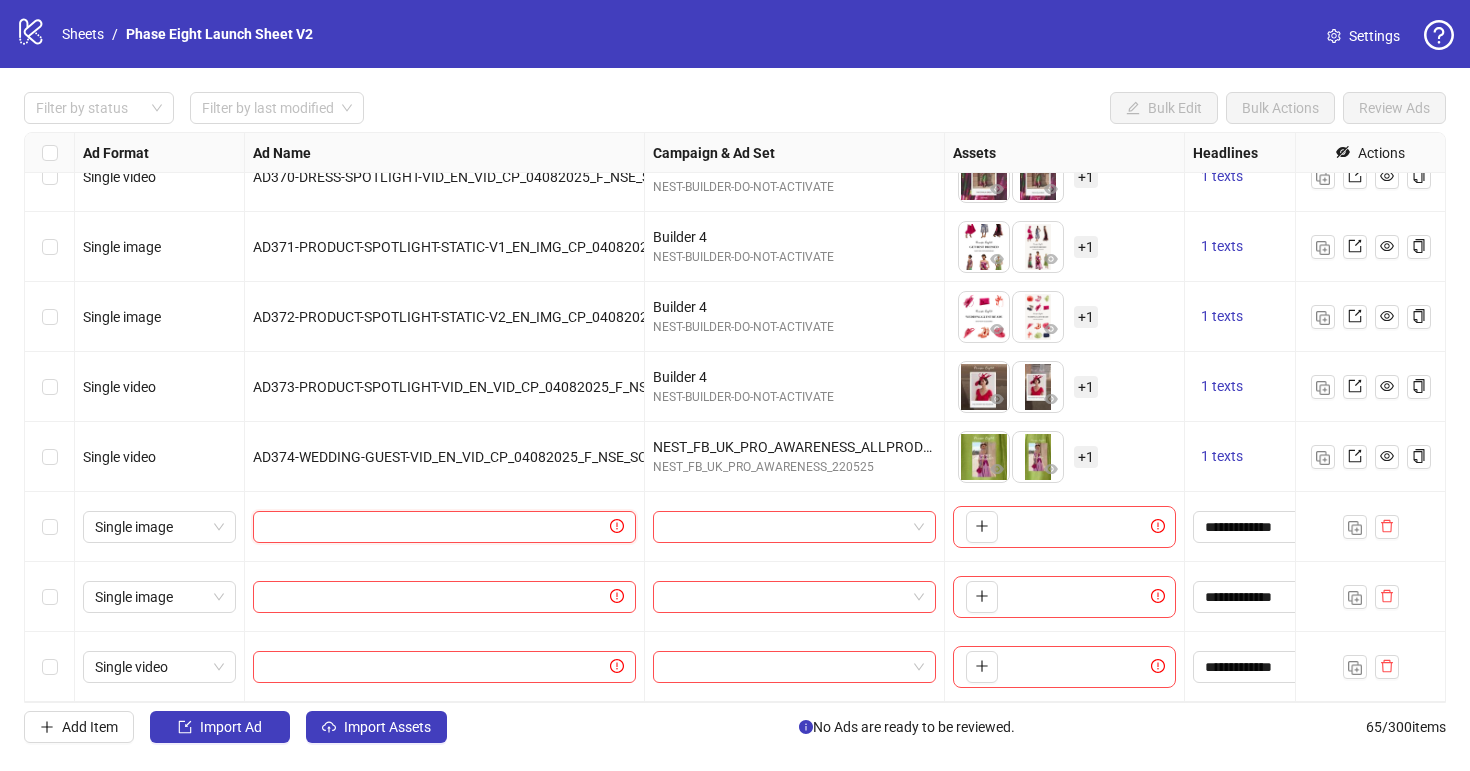 click at bounding box center (435, 527) 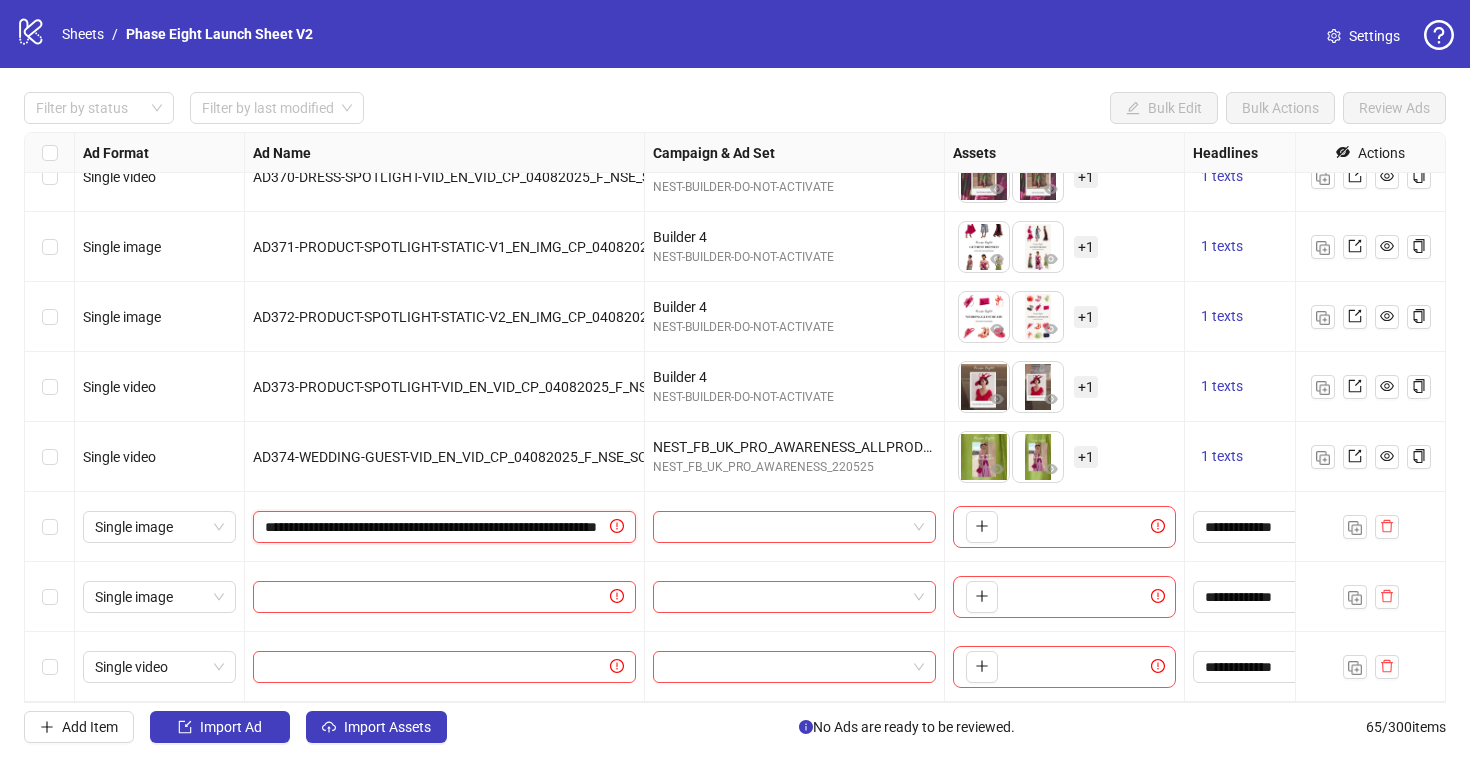 scroll, scrollTop: 0, scrollLeft: 155, axis: horizontal 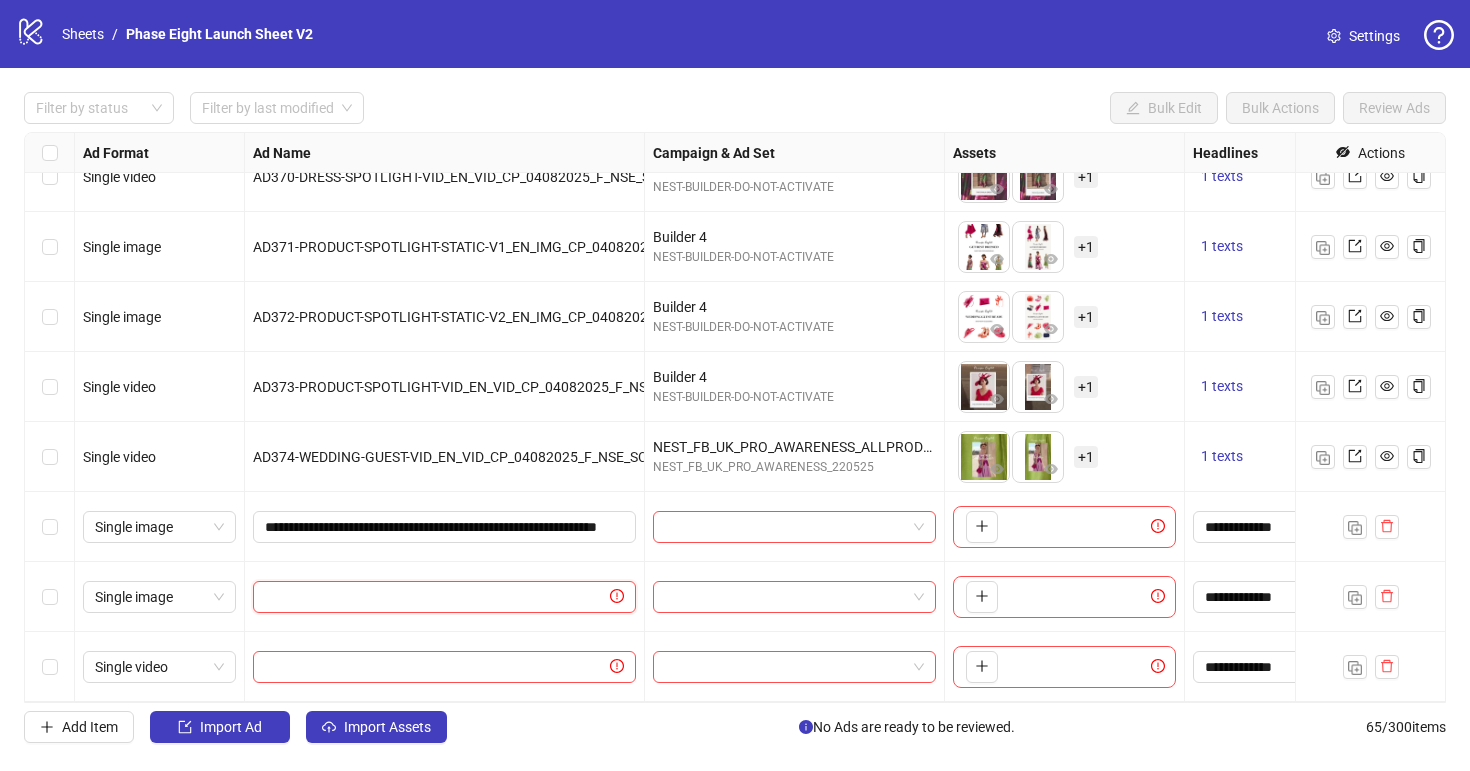 click at bounding box center (435, 597) 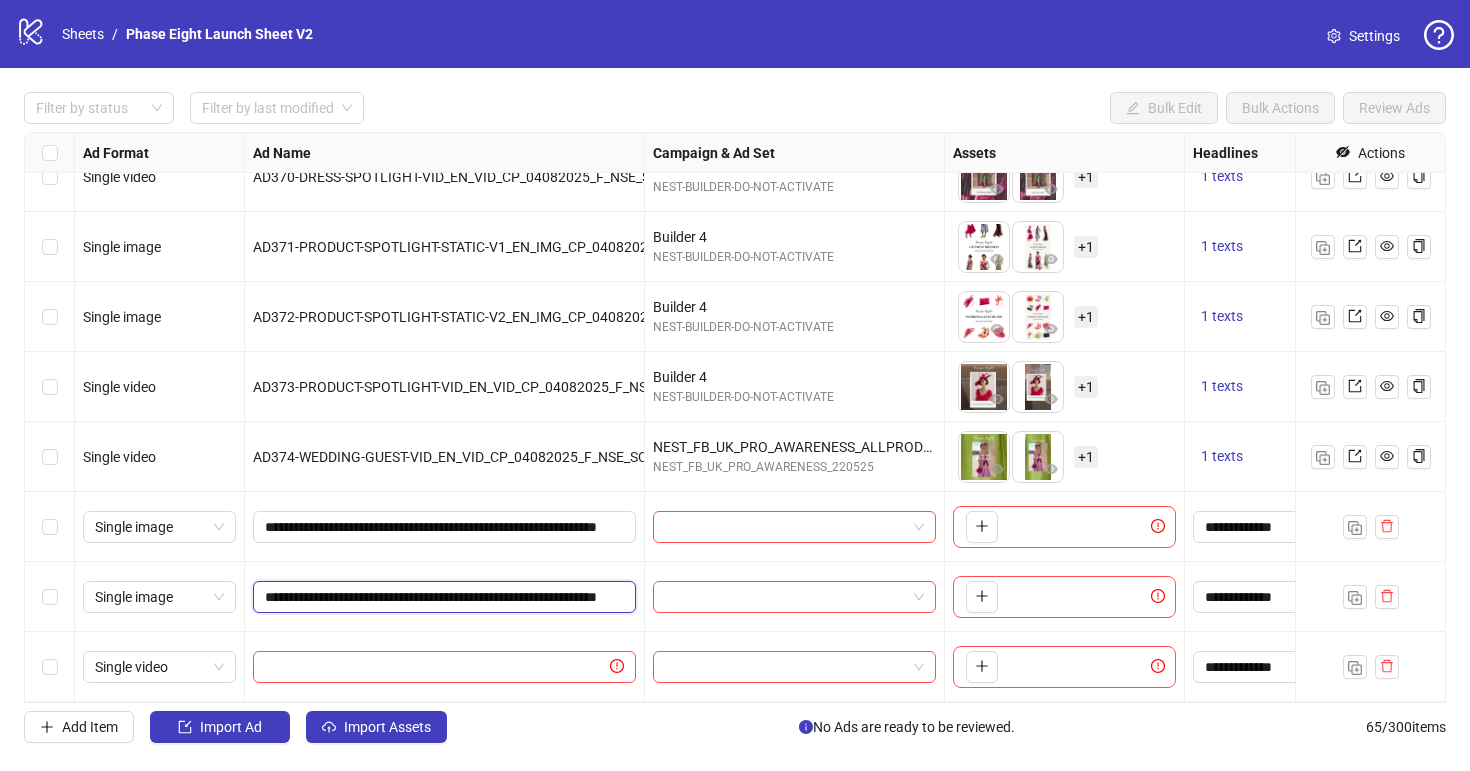 scroll, scrollTop: 0, scrollLeft: 155, axis: horizontal 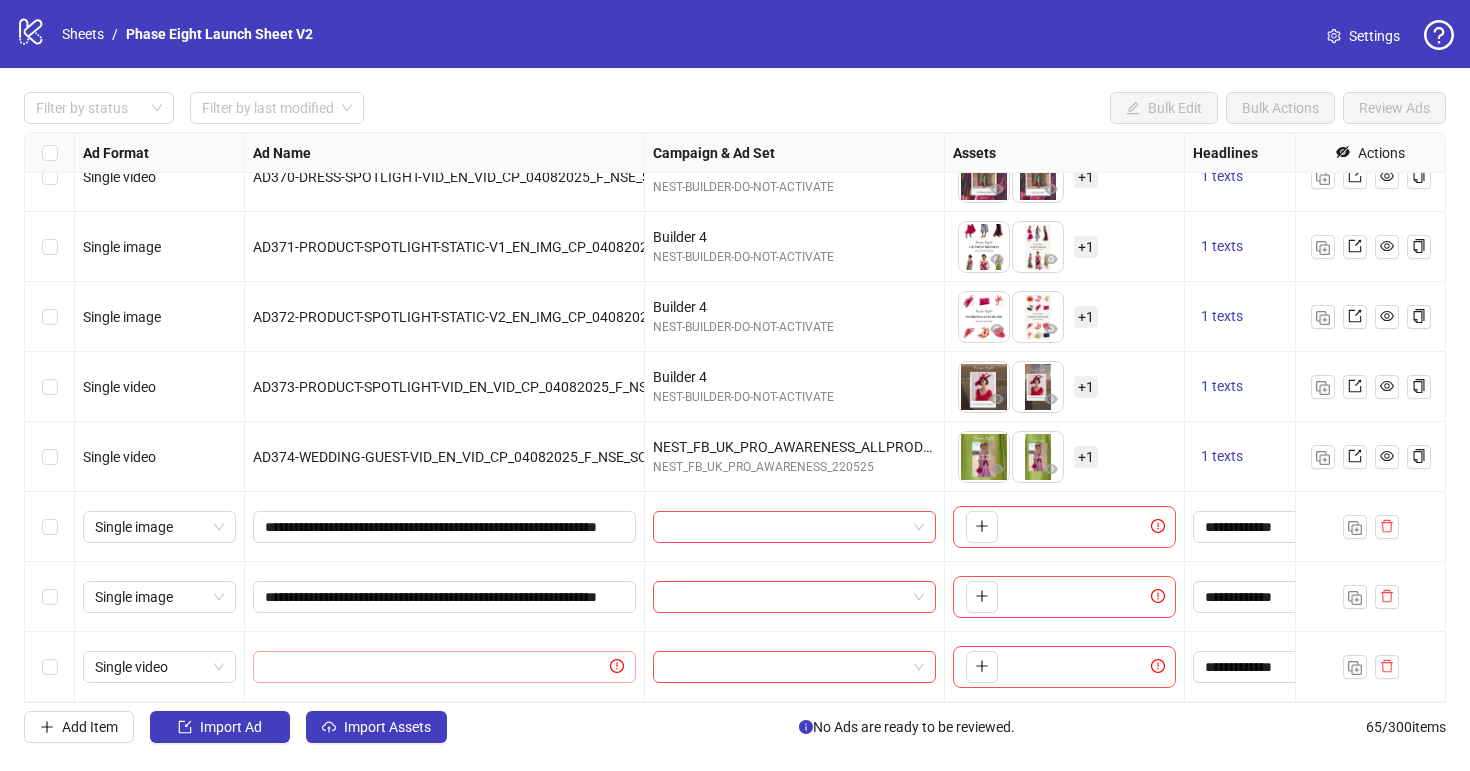 click at bounding box center (444, 667) 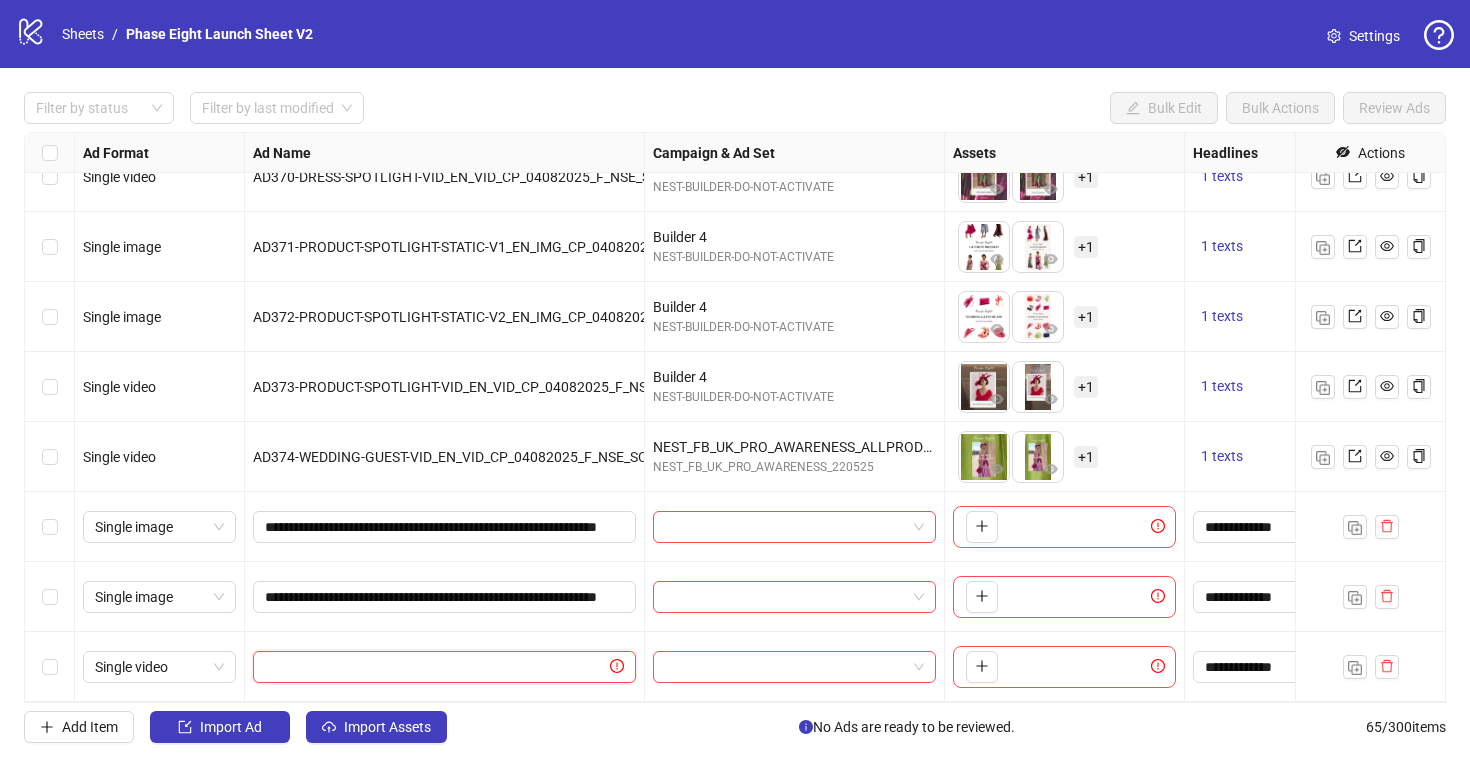 paste on "**********" 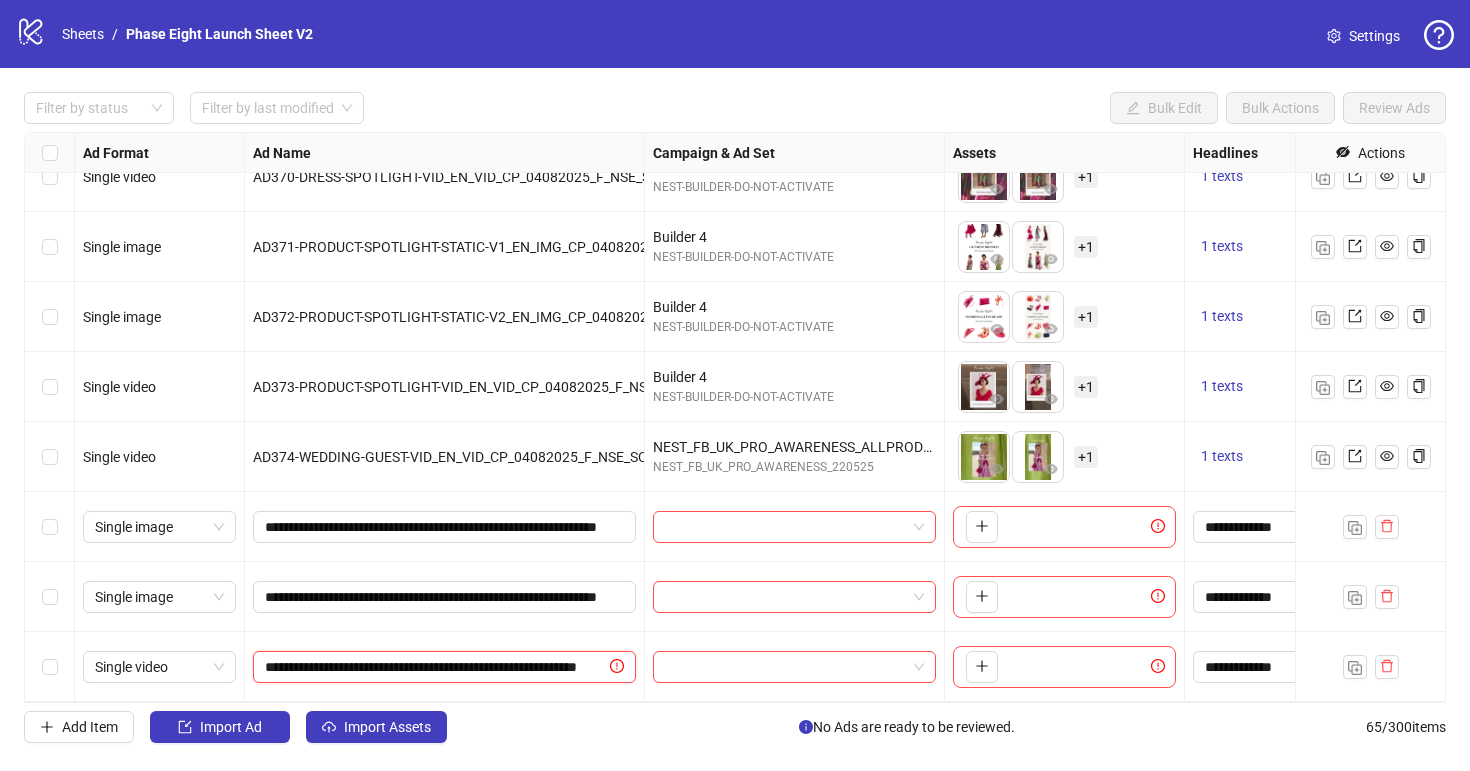 scroll, scrollTop: 0, scrollLeft: 124, axis: horizontal 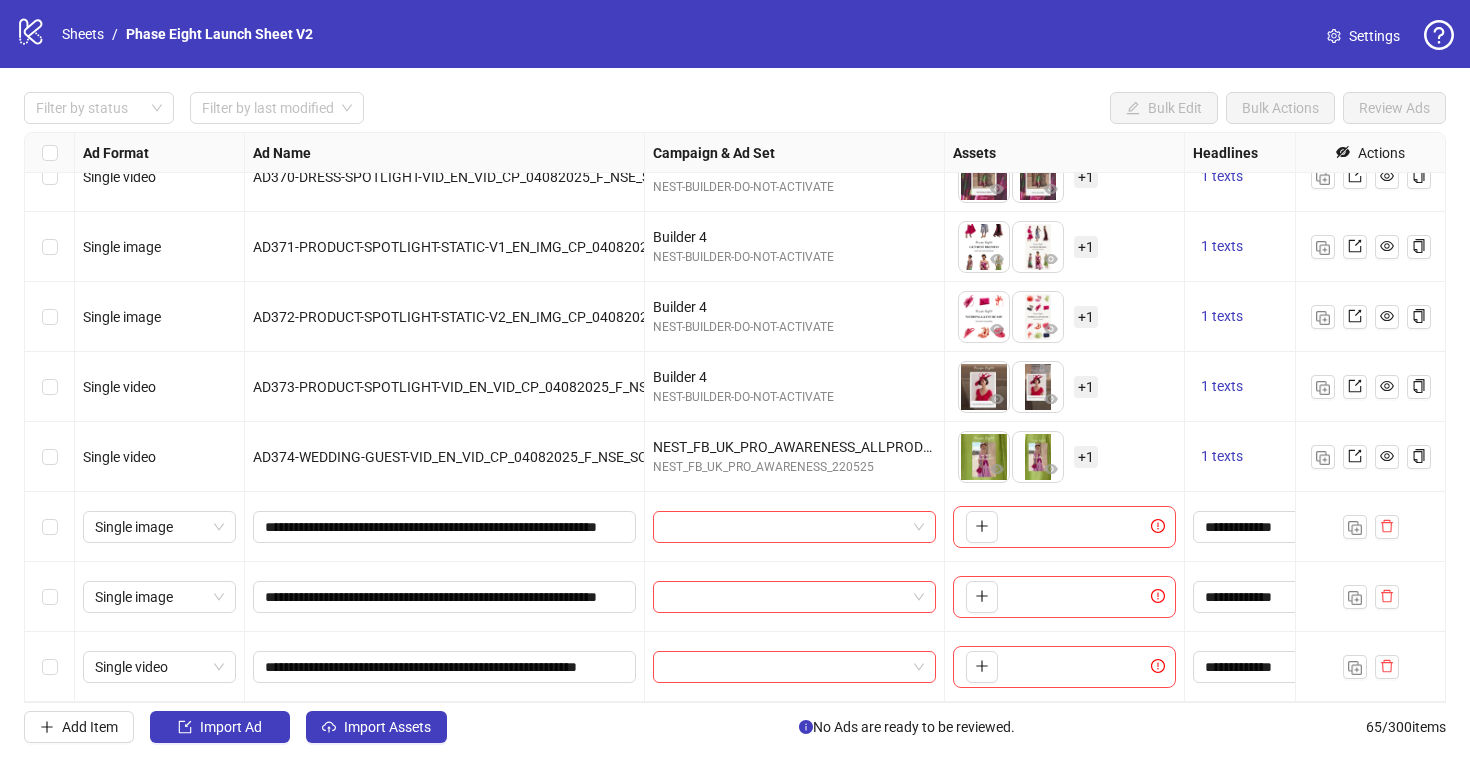 click on "Add Item Import Ad Import Assets  No Ads are ready to be reviewed. 65 / 300  items" at bounding box center [735, 727] 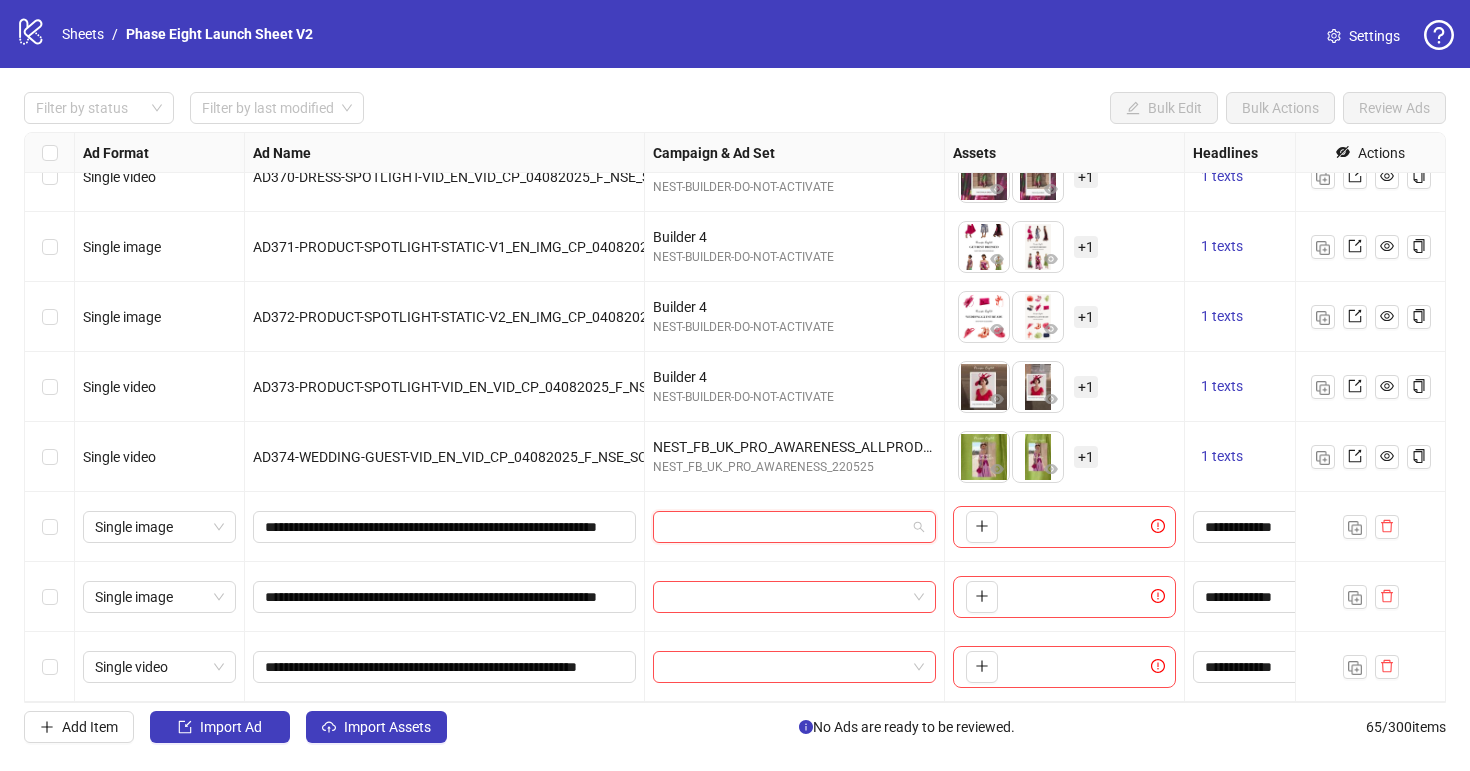 click at bounding box center [785, 527] 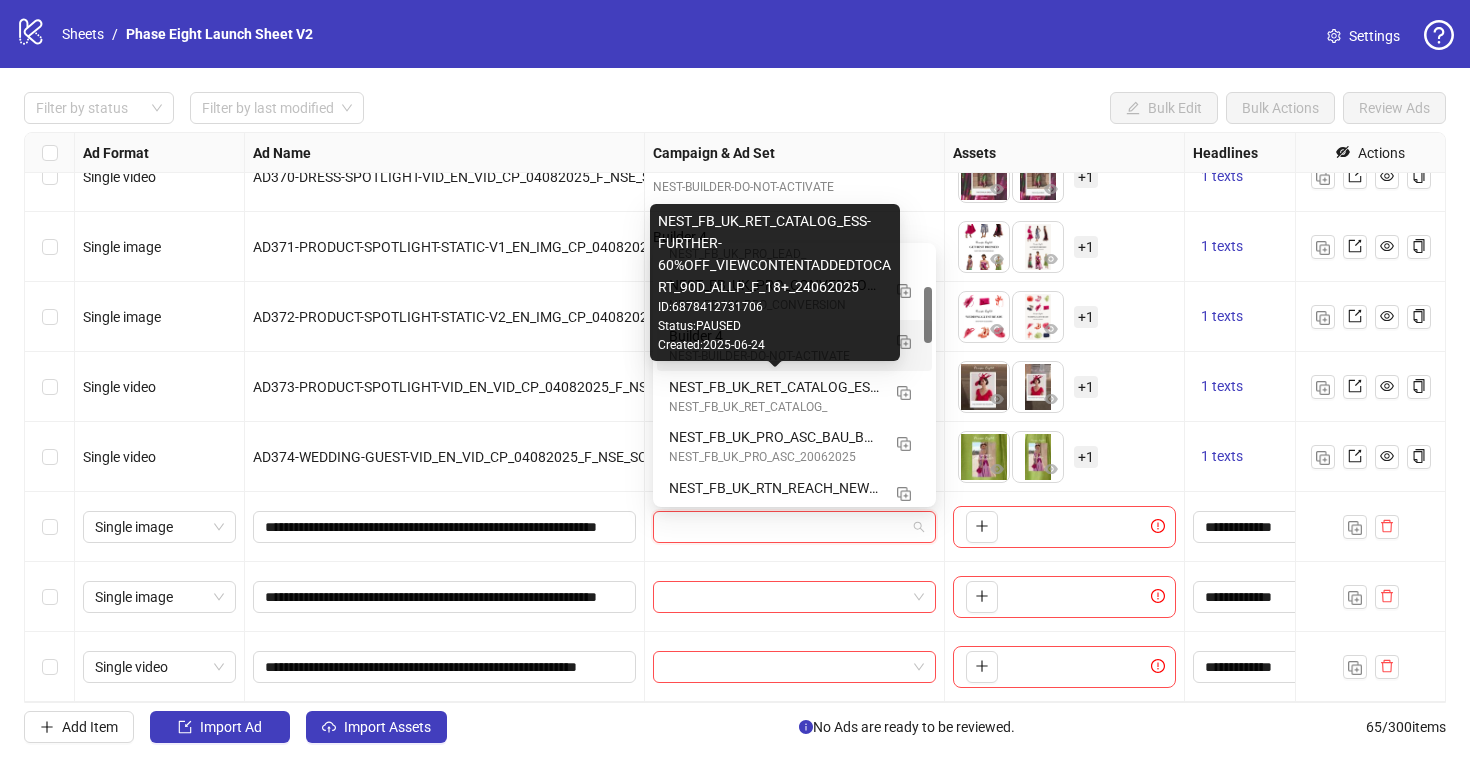 scroll, scrollTop: 182, scrollLeft: 0, axis: vertical 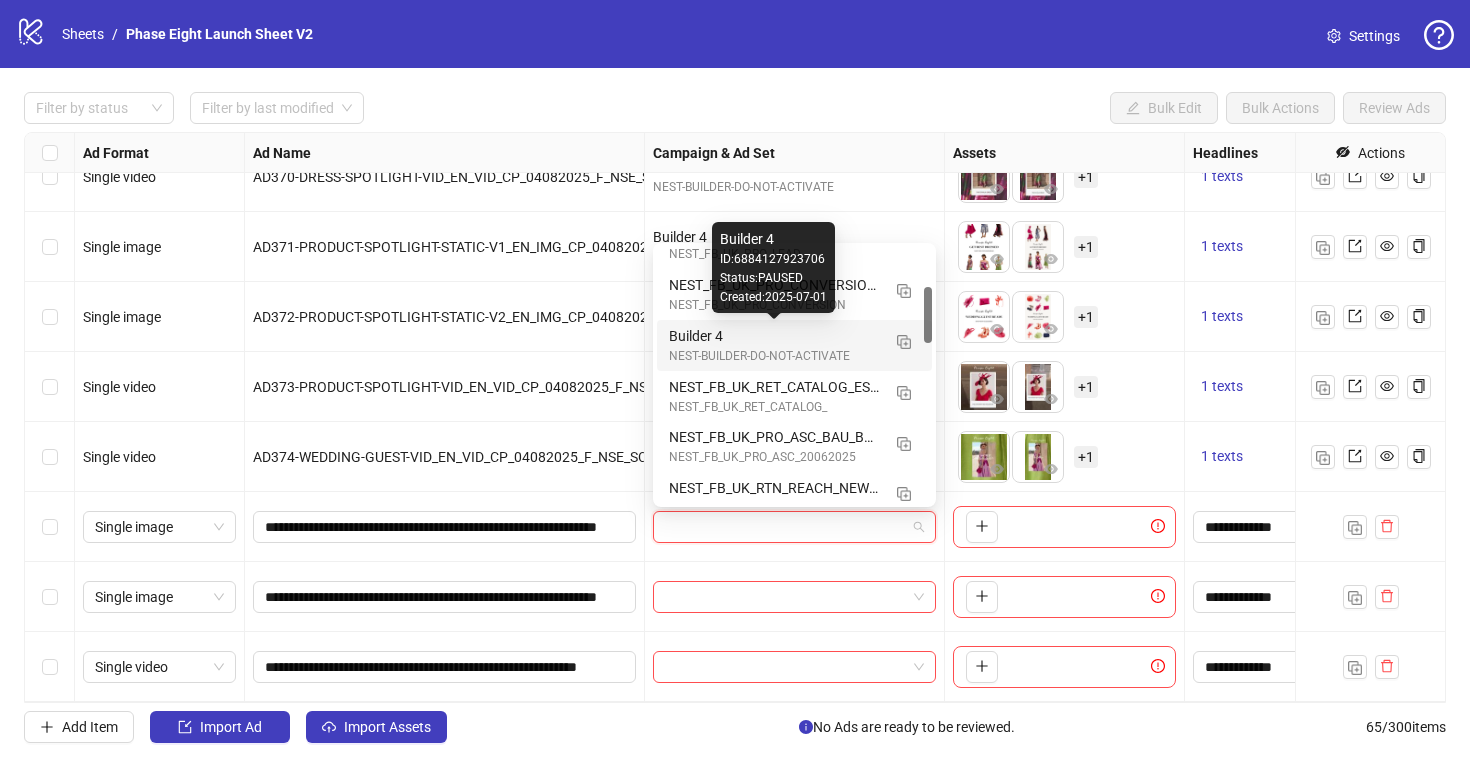 click on "Builder [NUMBER]" at bounding box center [774, 336] 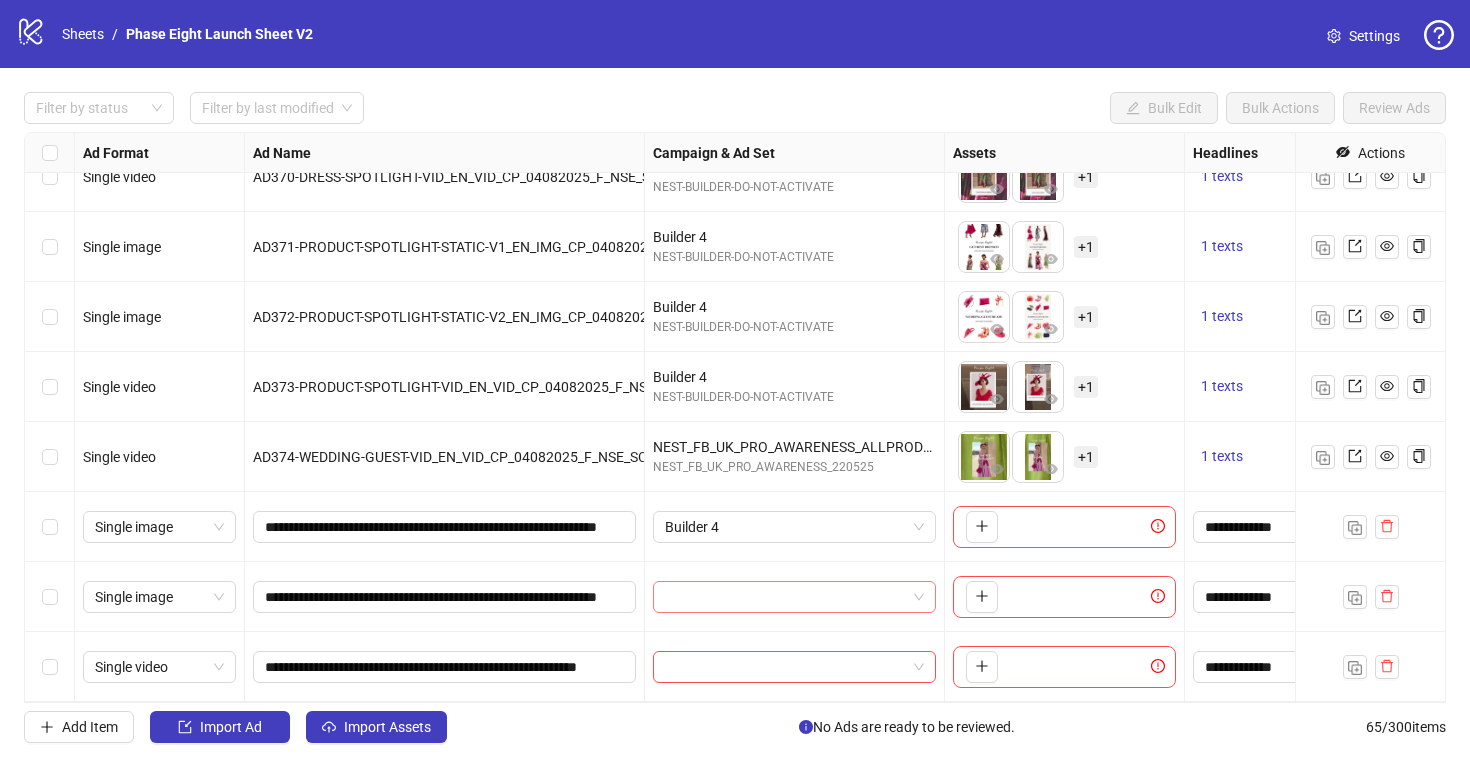 click at bounding box center (785, 597) 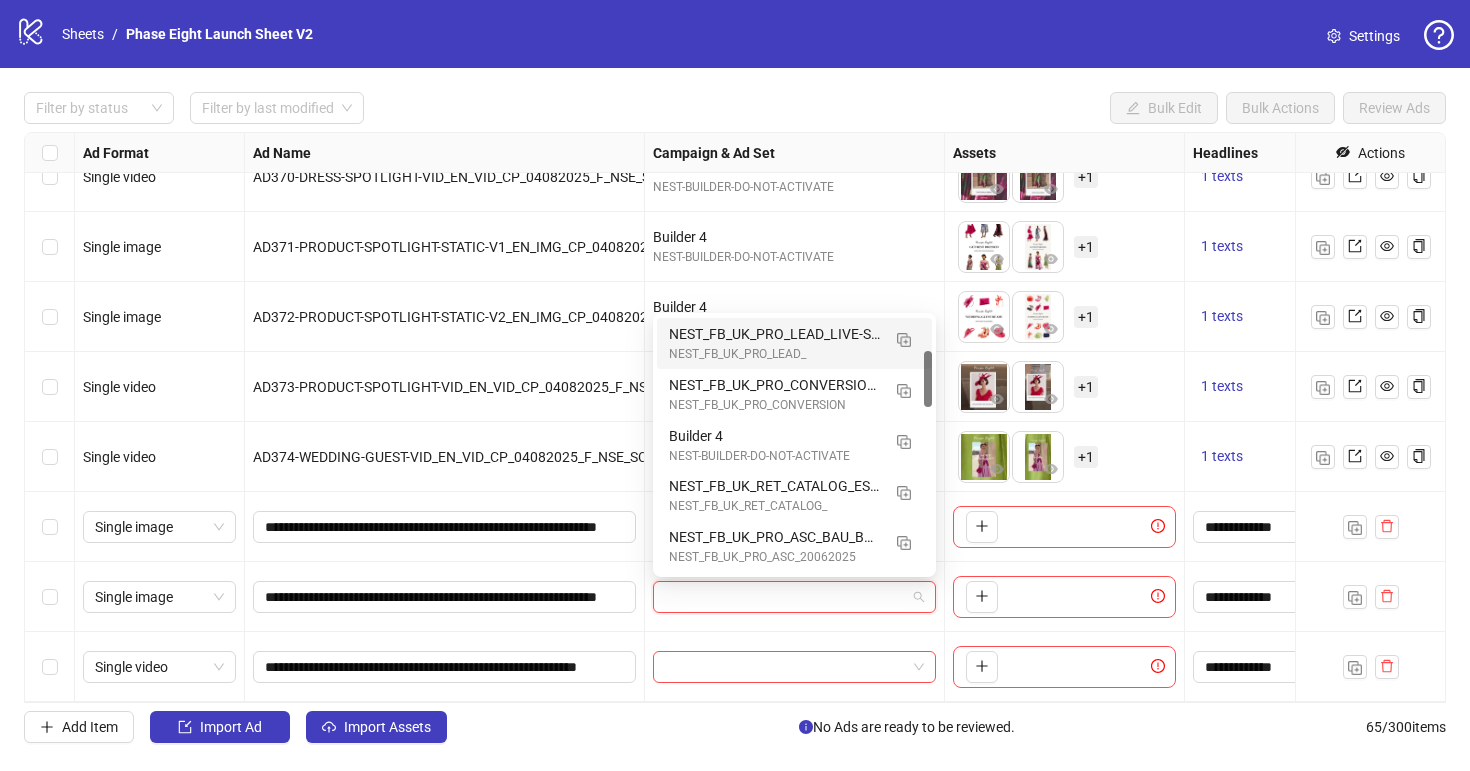 scroll, scrollTop: 178, scrollLeft: 0, axis: vertical 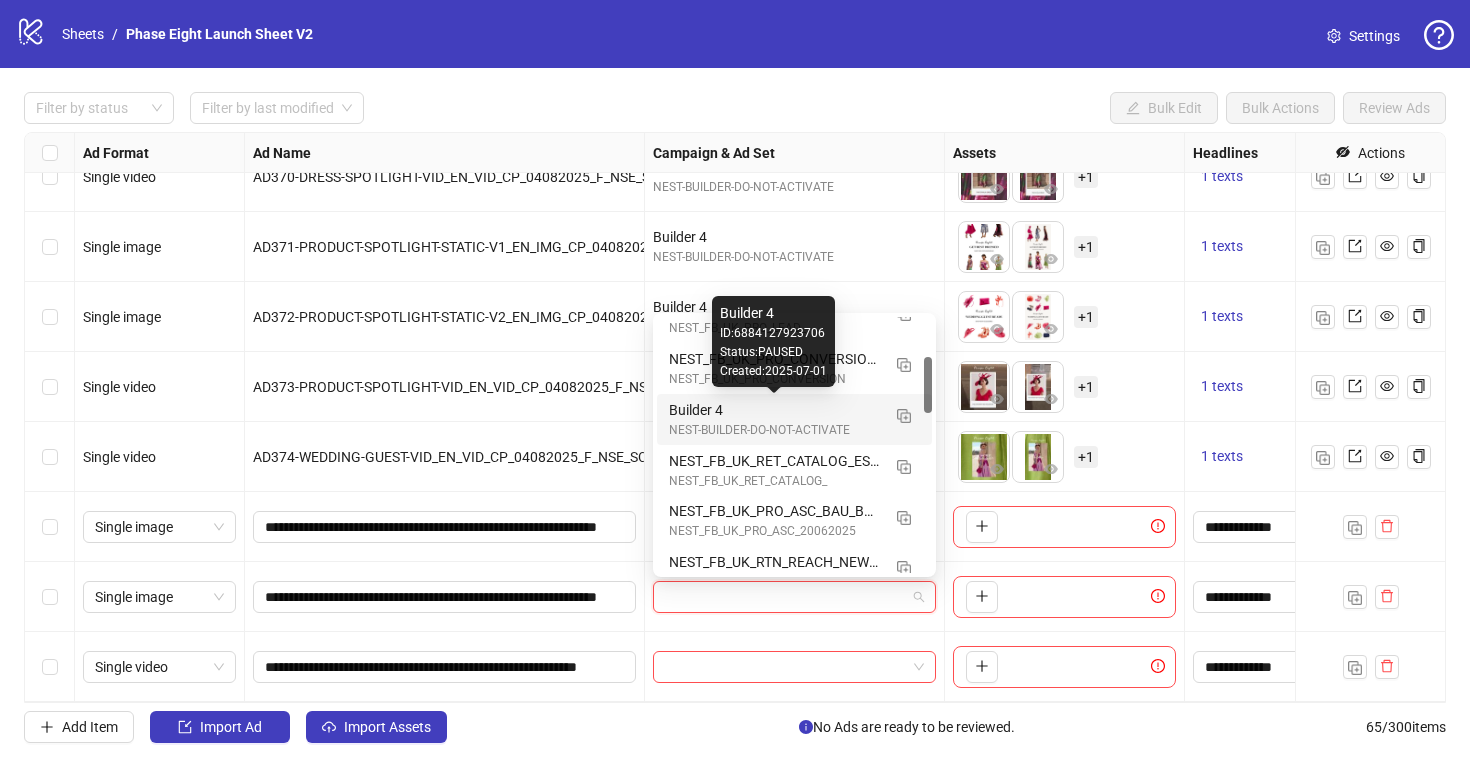 click on "Builder [NUMBER]" at bounding box center (774, 410) 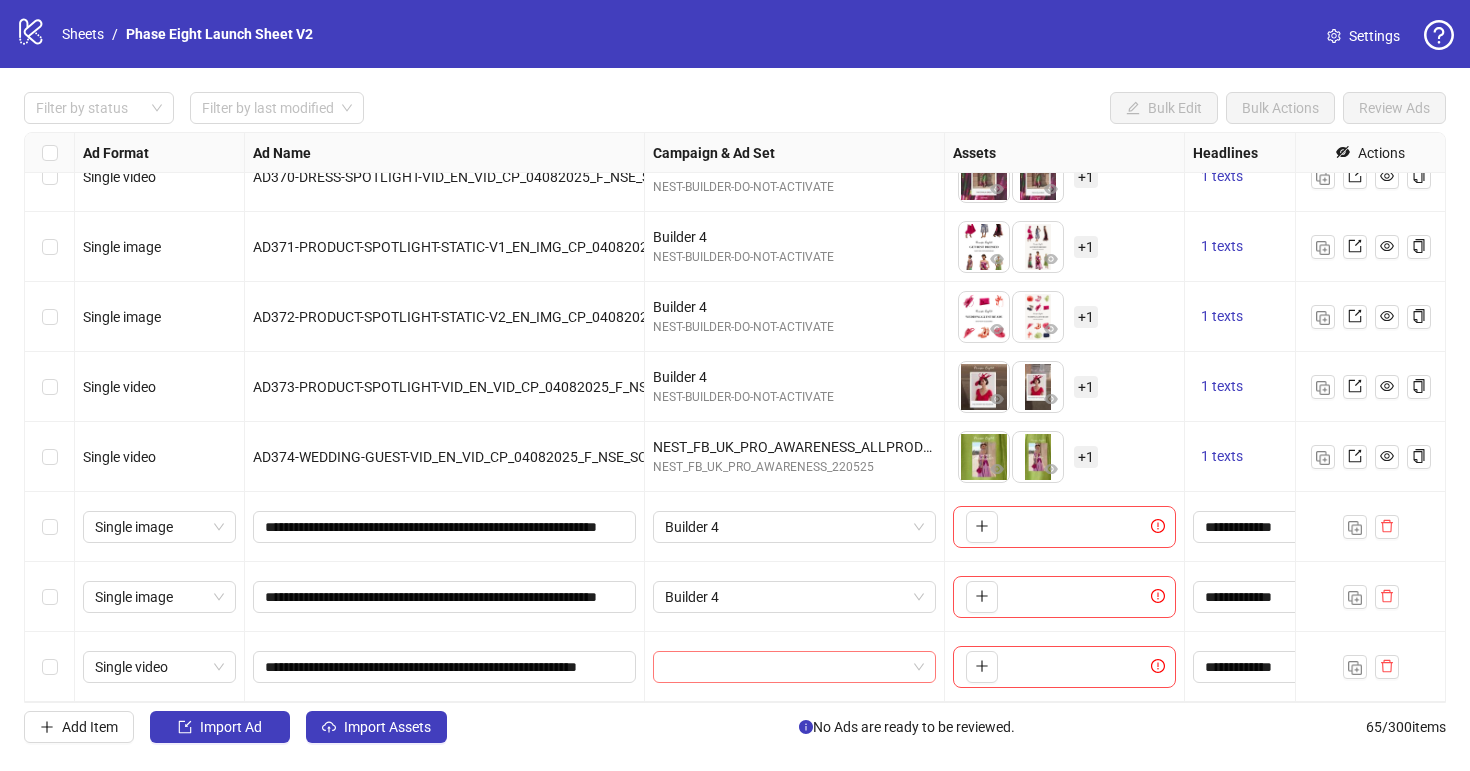 click at bounding box center (785, 667) 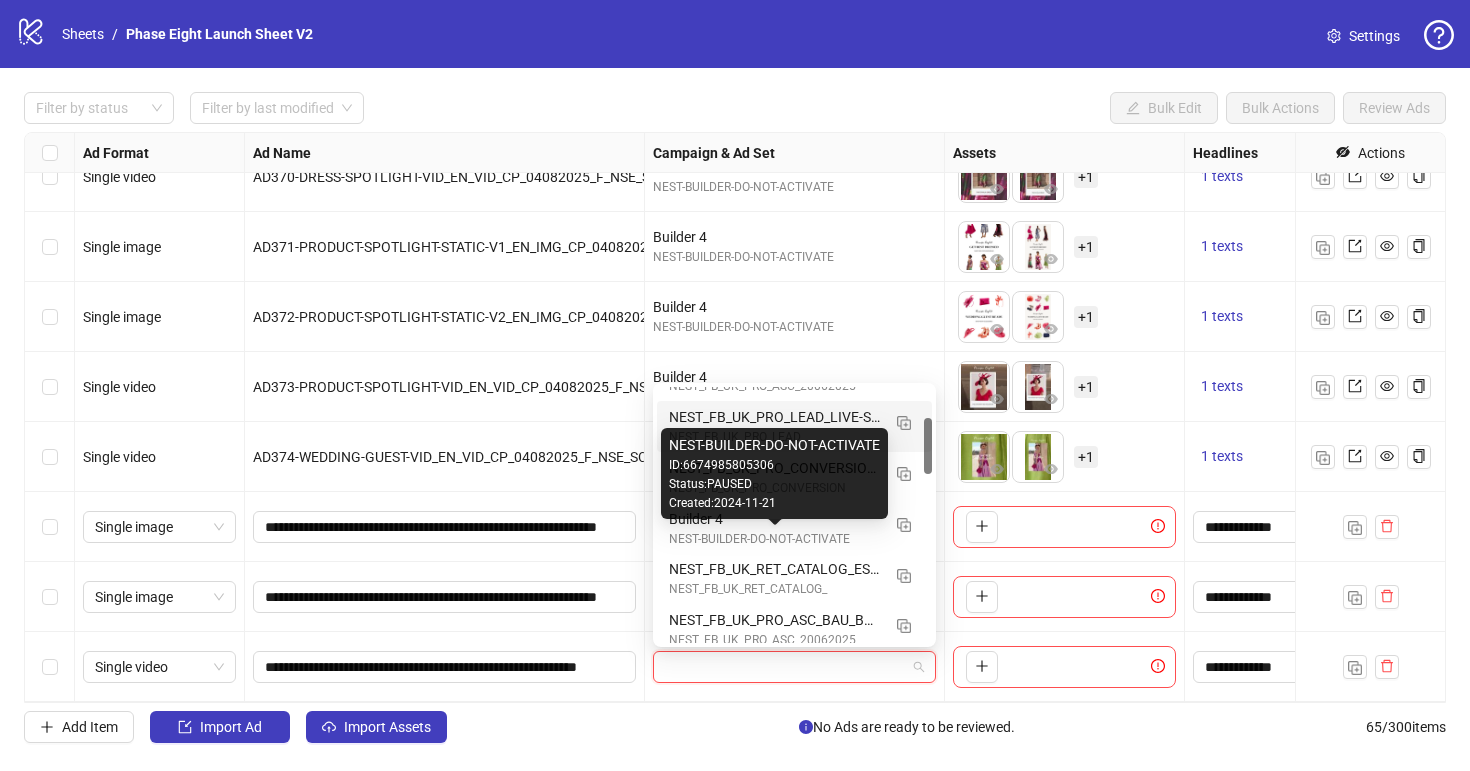 scroll, scrollTop: 139, scrollLeft: 0, axis: vertical 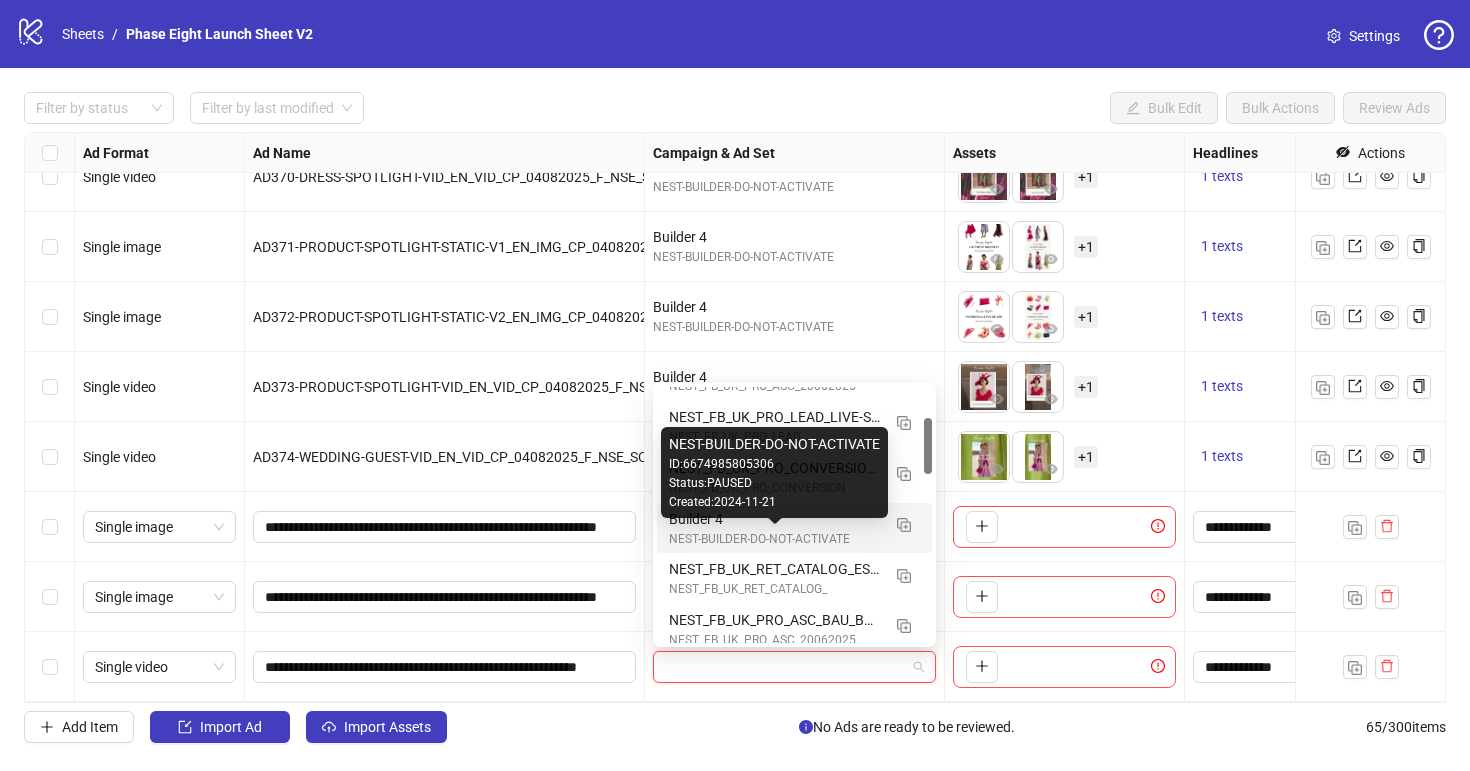 click on "Builder [NUMBER]" at bounding box center [774, 519] 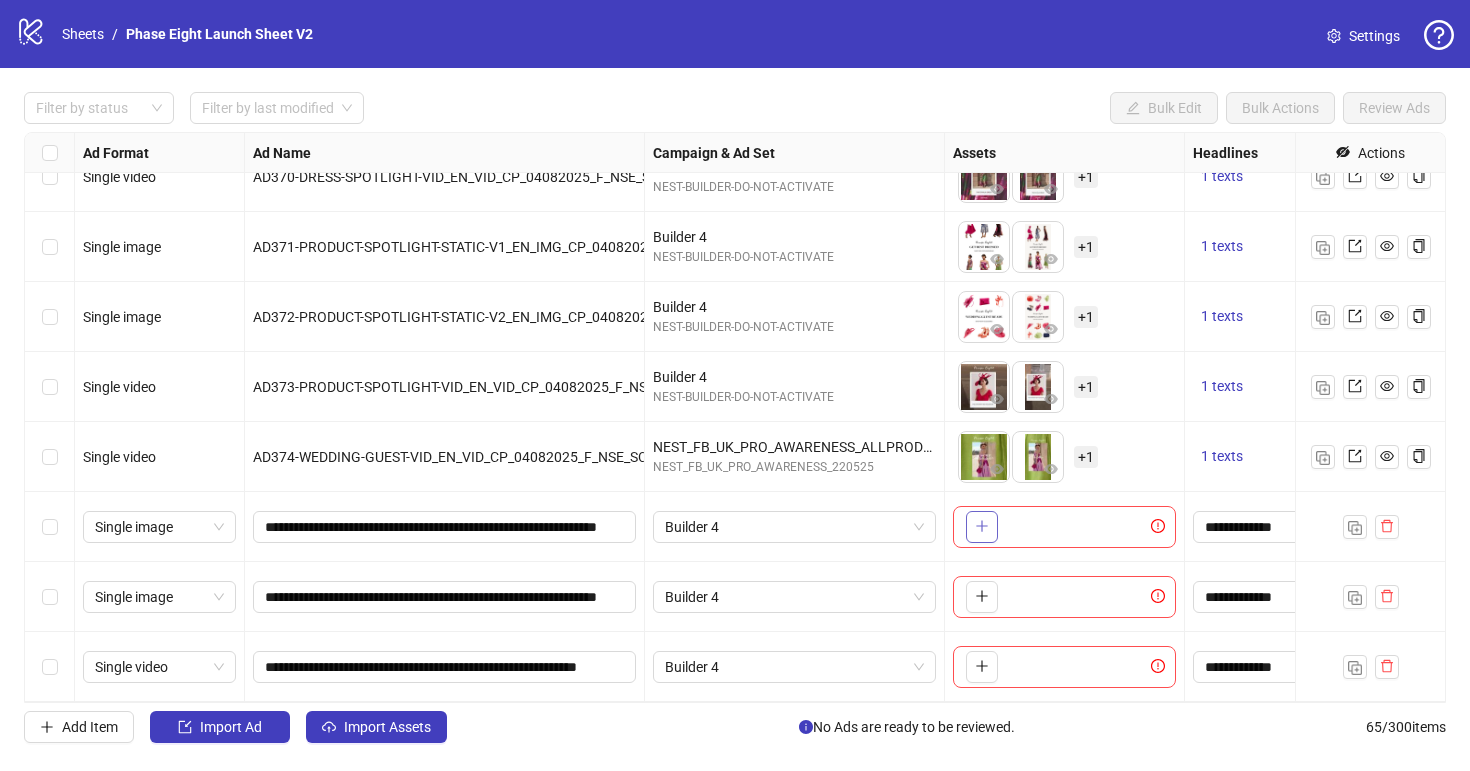click at bounding box center (982, 527) 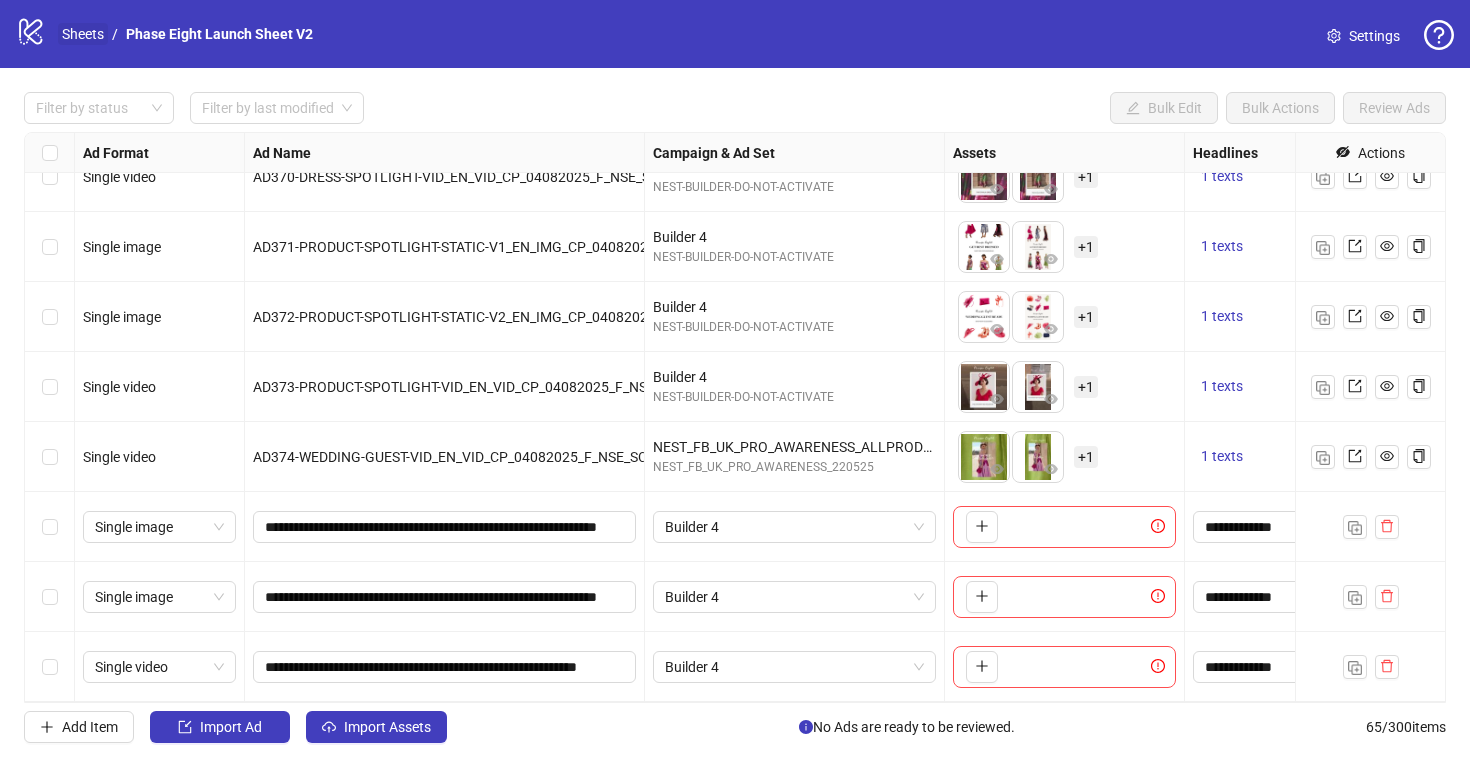 click on "Sheets" at bounding box center [83, 34] 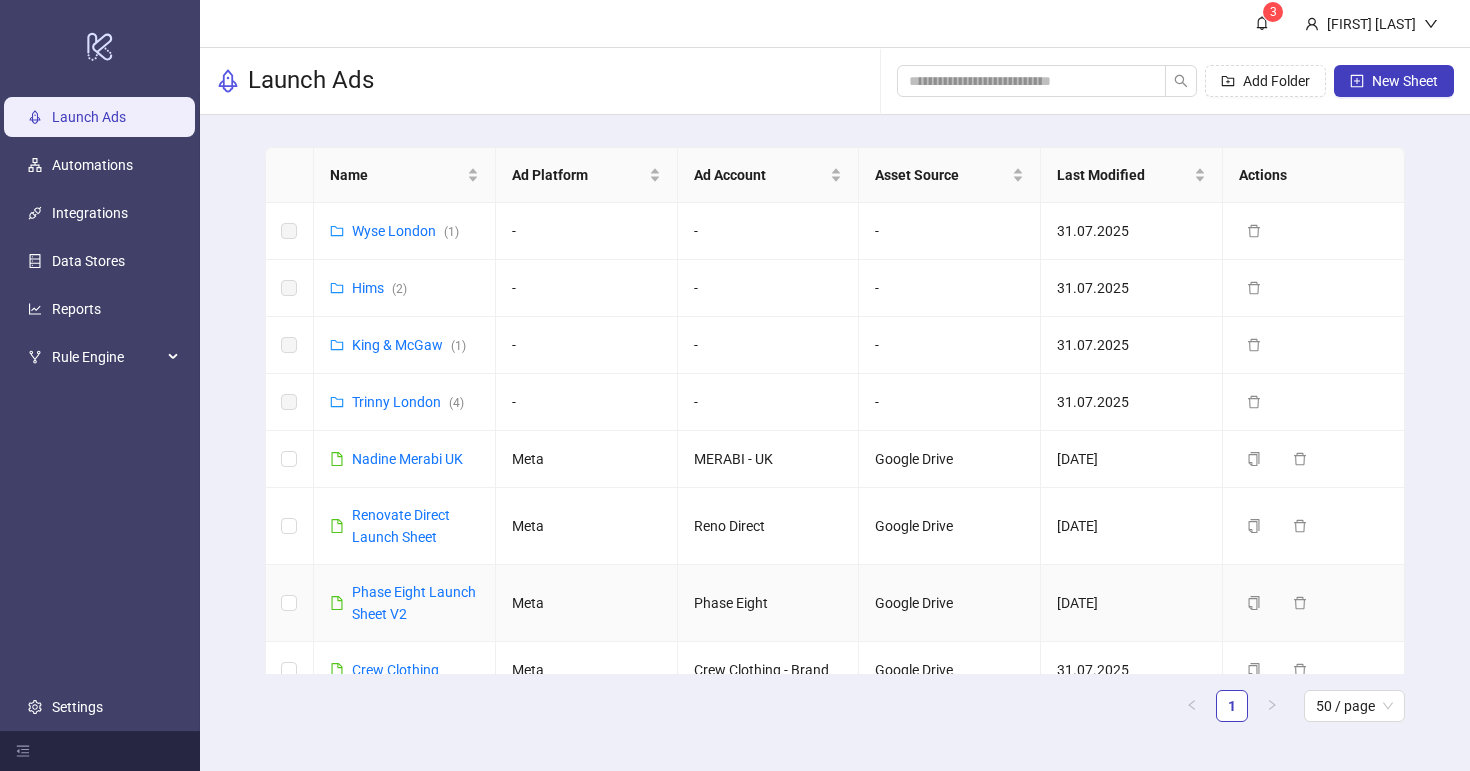 click on "Phase Eight Launch Sheet V2" at bounding box center [415, 603] 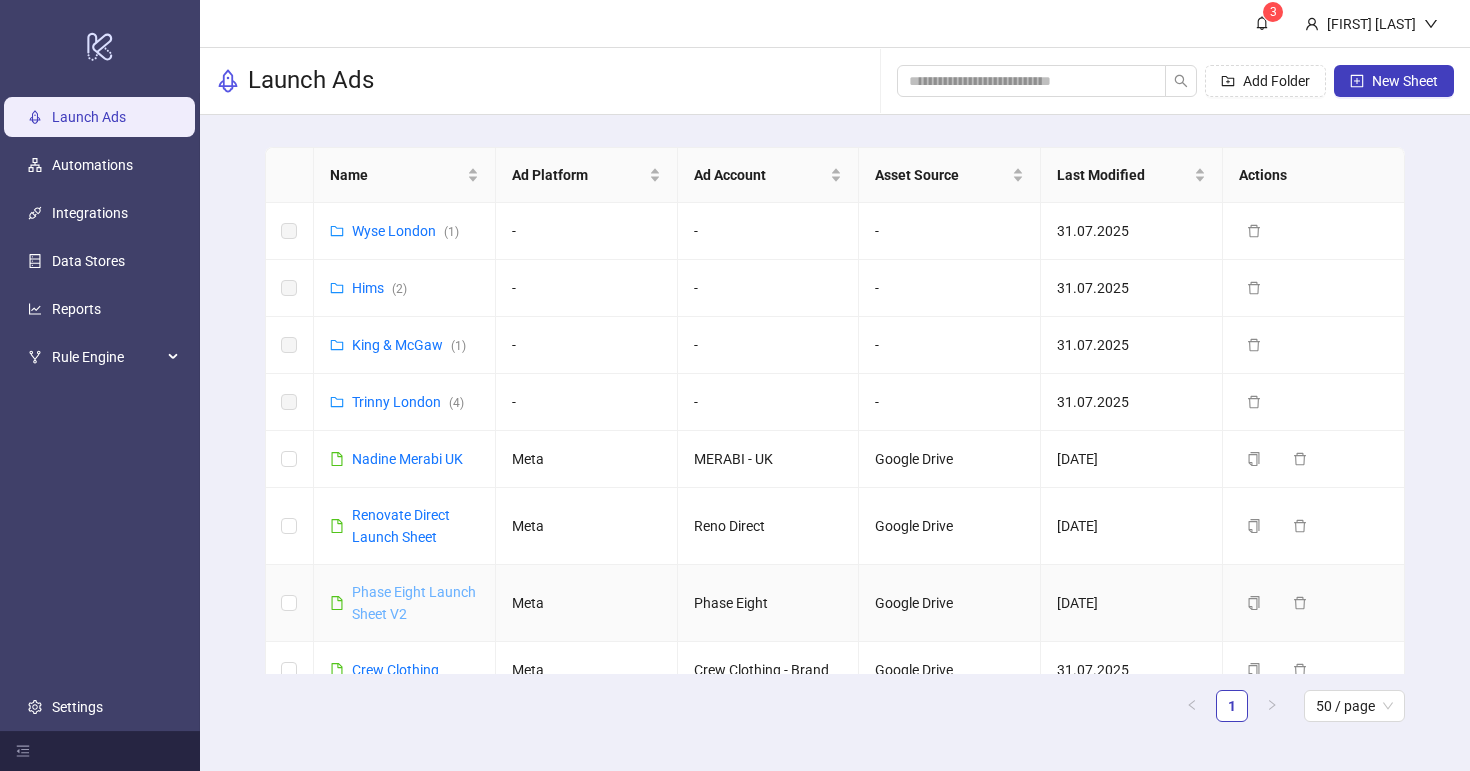 click on "Phase Eight Launch Sheet V2" at bounding box center [414, 603] 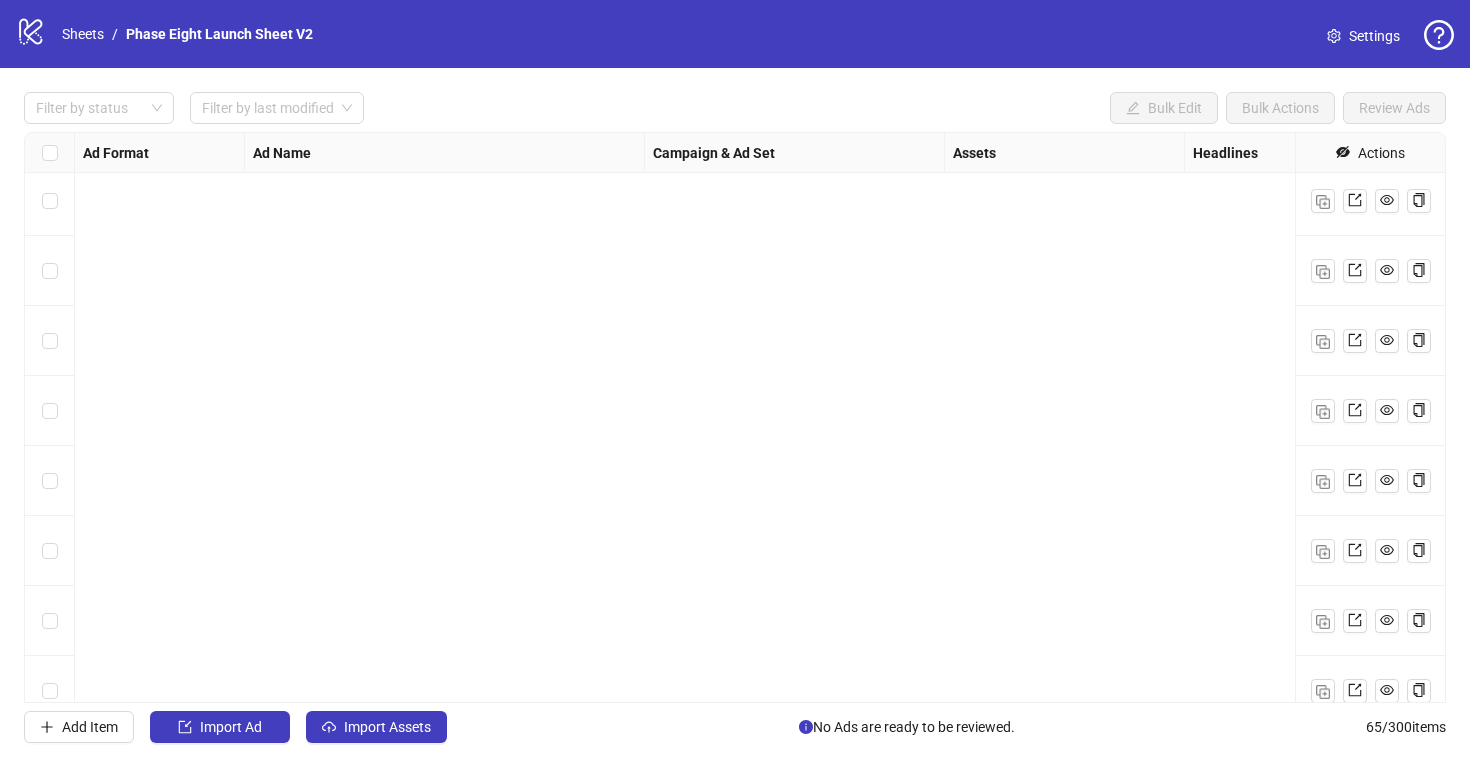 scroll, scrollTop: 4021, scrollLeft: 0, axis: vertical 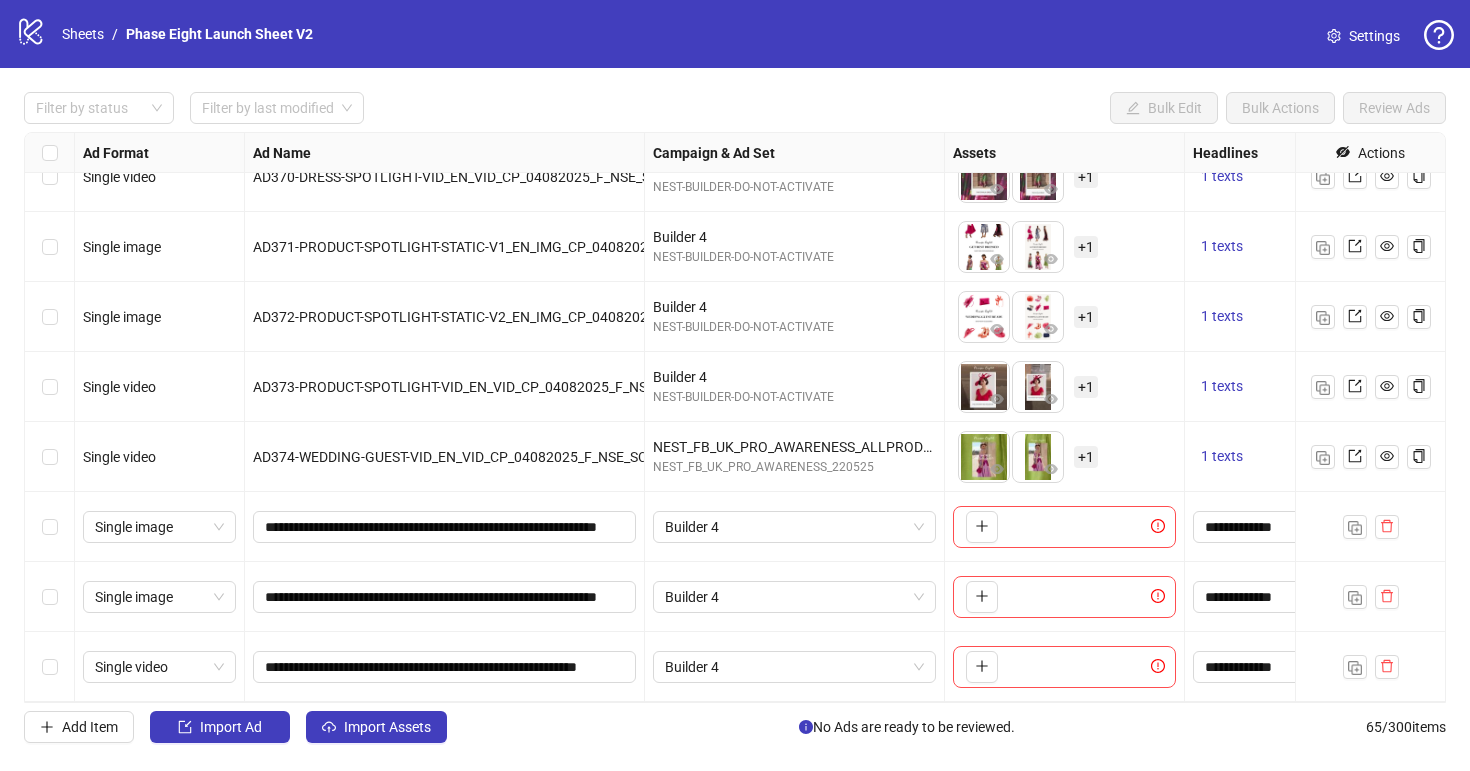 click on "Settings" at bounding box center (1363, 36) 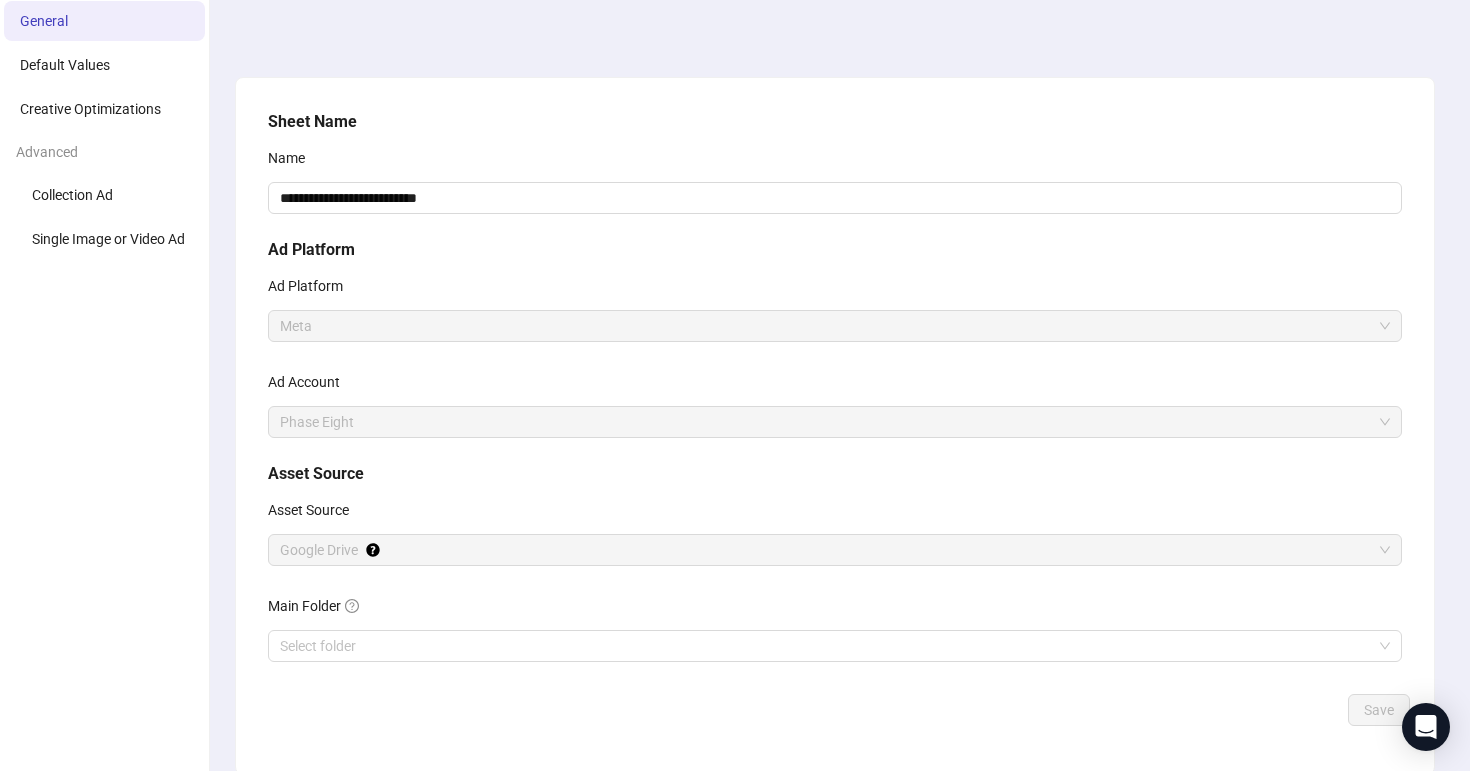 scroll, scrollTop: 76, scrollLeft: 0, axis: vertical 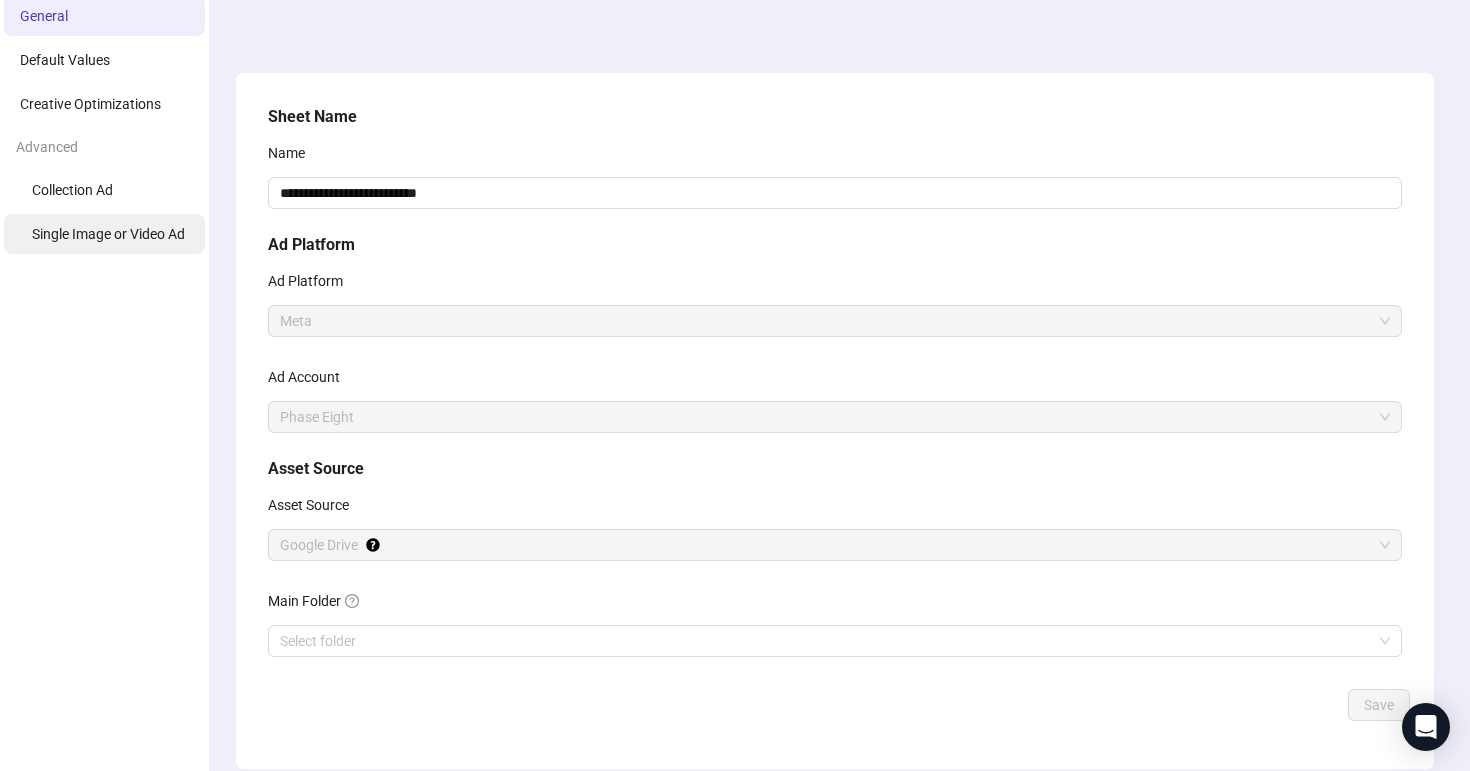 click on "Single Image or Video Ad" at bounding box center (108, 234) 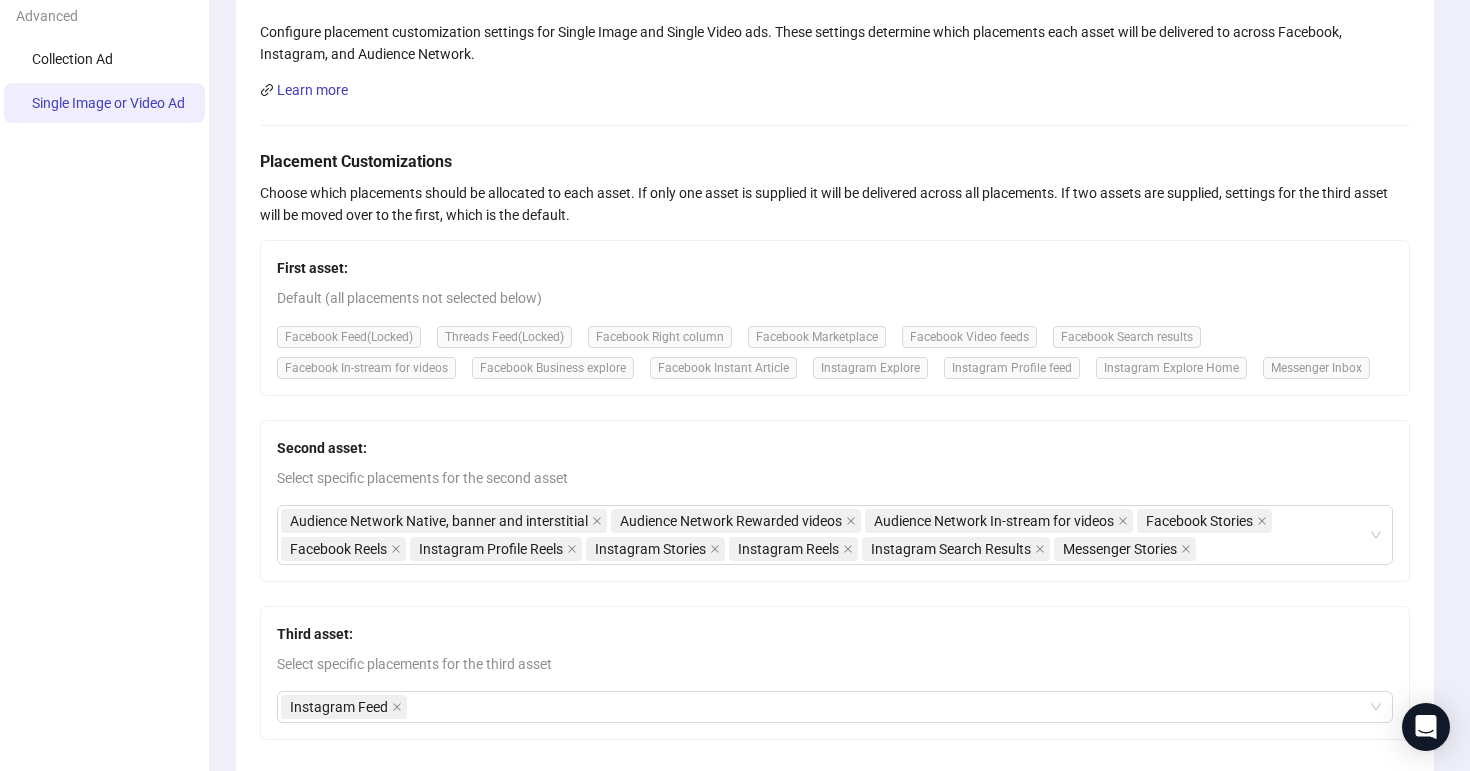 scroll, scrollTop: 440, scrollLeft: 0, axis: vertical 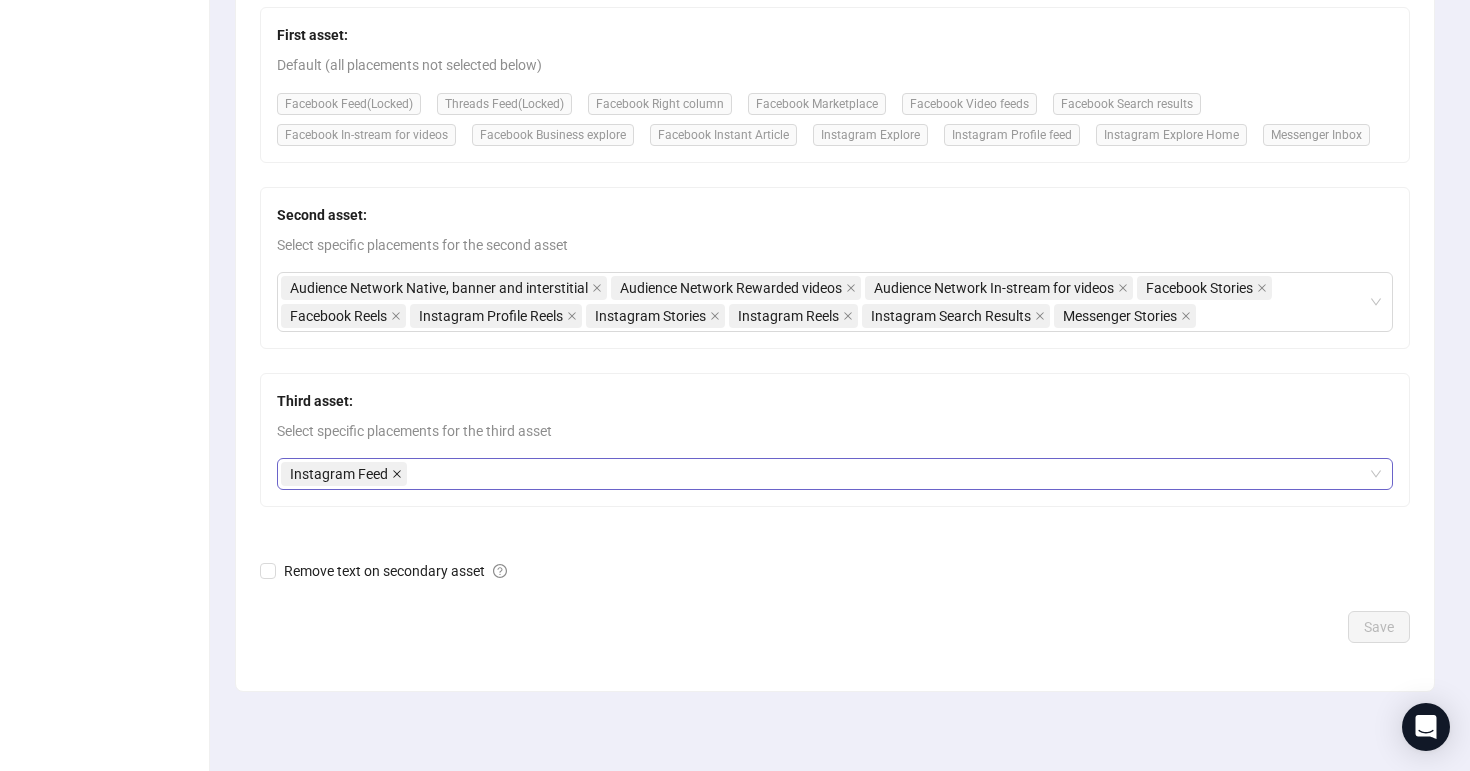 click 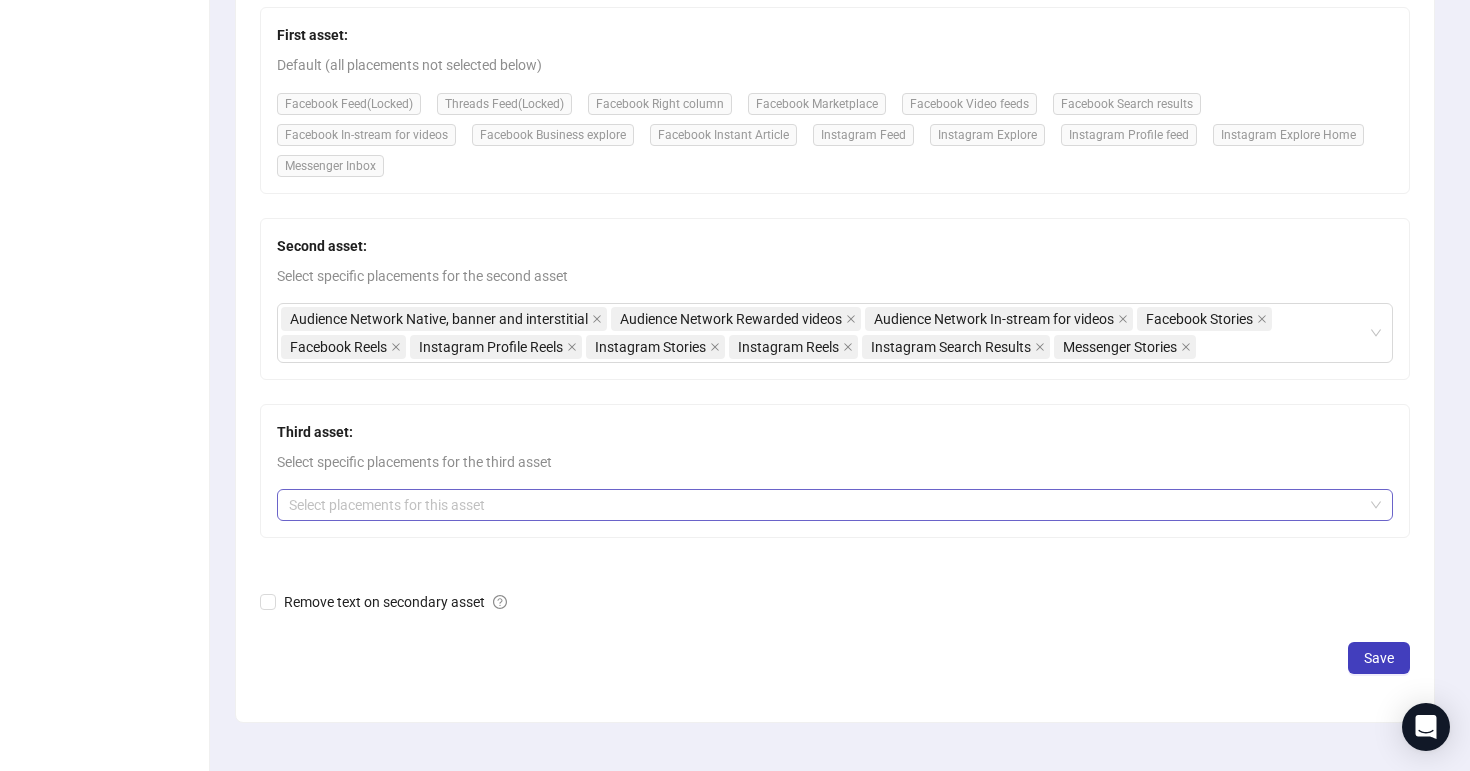 click at bounding box center (824, 505) 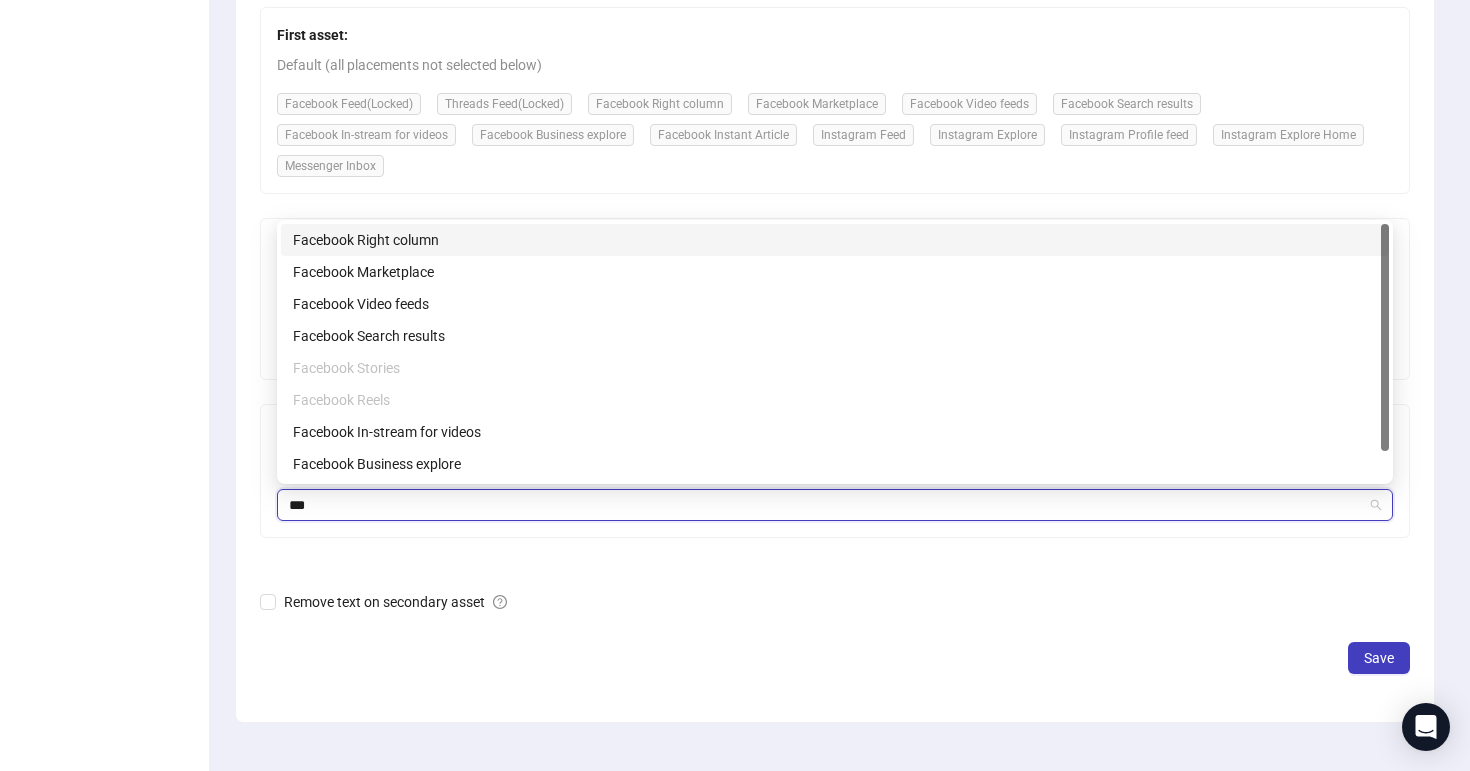 type on "****" 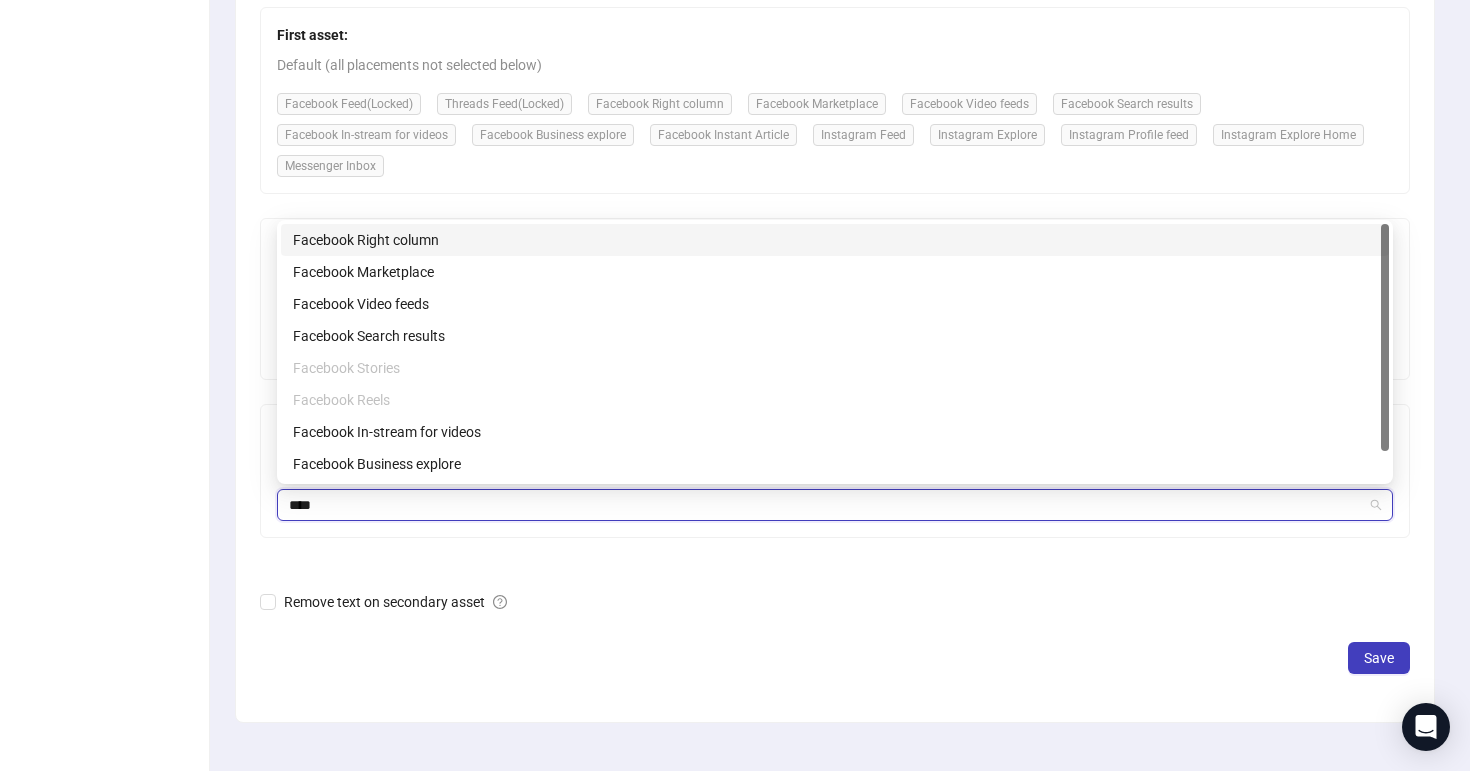 click on "Facebook Right column" at bounding box center [835, 240] 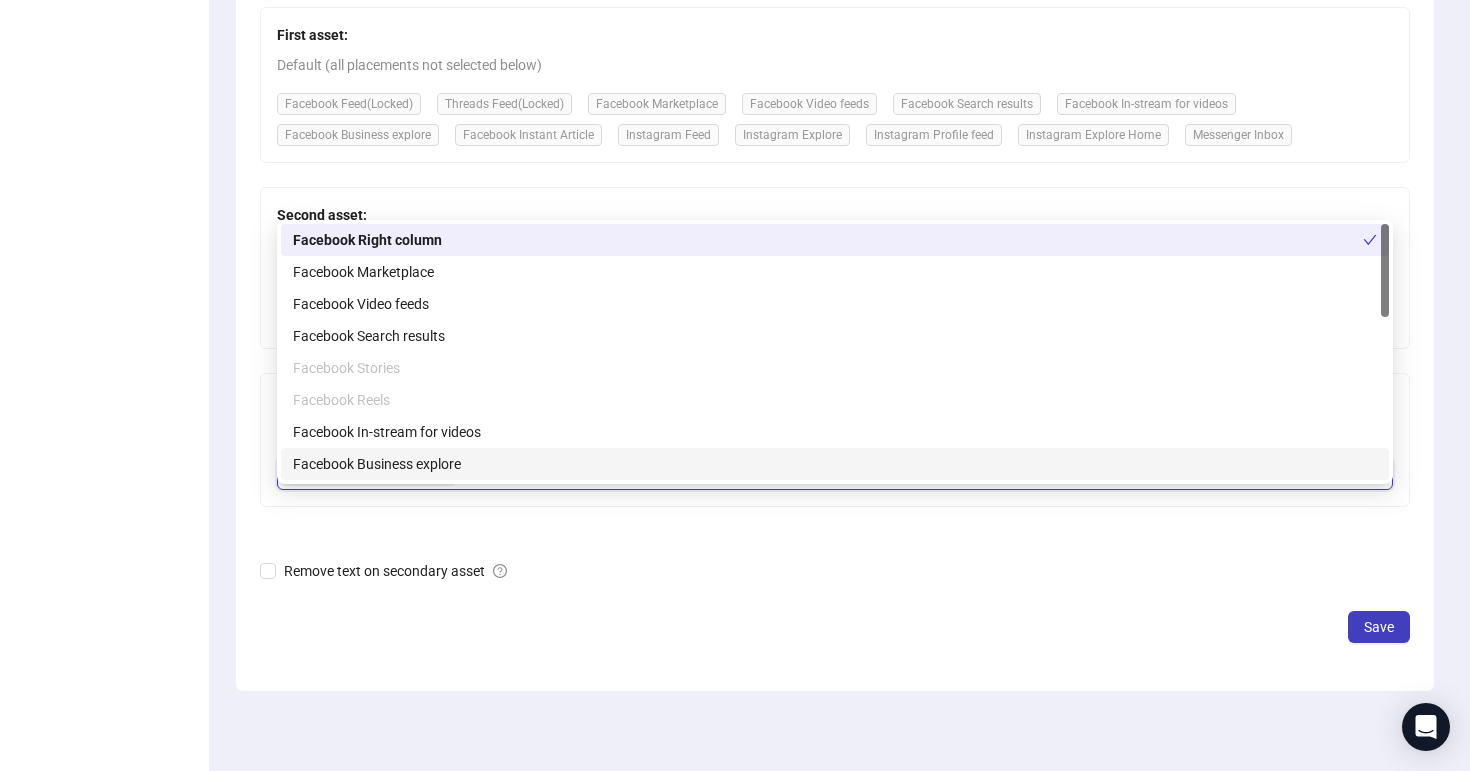click on "Placement Customizations Choose which placements should be allocated to each asset. If only one asset is supplied it will be delivered across all placements. If two assets are supplied, settings for the third asset will be moved over to the first, which is the default. First asset: Default (all placements not selected below) Facebook Feed  (Locked) Threads Feed  (Locked) Facebook Marketplace Facebook Video feeds Facebook Search results Facebook In-stream for videos Facebook Business explore Facebook Instant Article Instagram Feed Instagram Explore Instagram Profile feed Instagram Explore Home Messenger Inbox Second asset: Select specific placements for the second asset Audience Network Native, banner and interstitial Audience Network Rewarded videos Audience Network In-stream for videos Facebook Stories Facebook Reels Instagram Profile Reels Instagram Stories Instagram Reels Instagram Search Results Messenger Stories   Third asset: Select specific placements for the third asset Facebook Right column   Save" at bounding box center [835, 280] 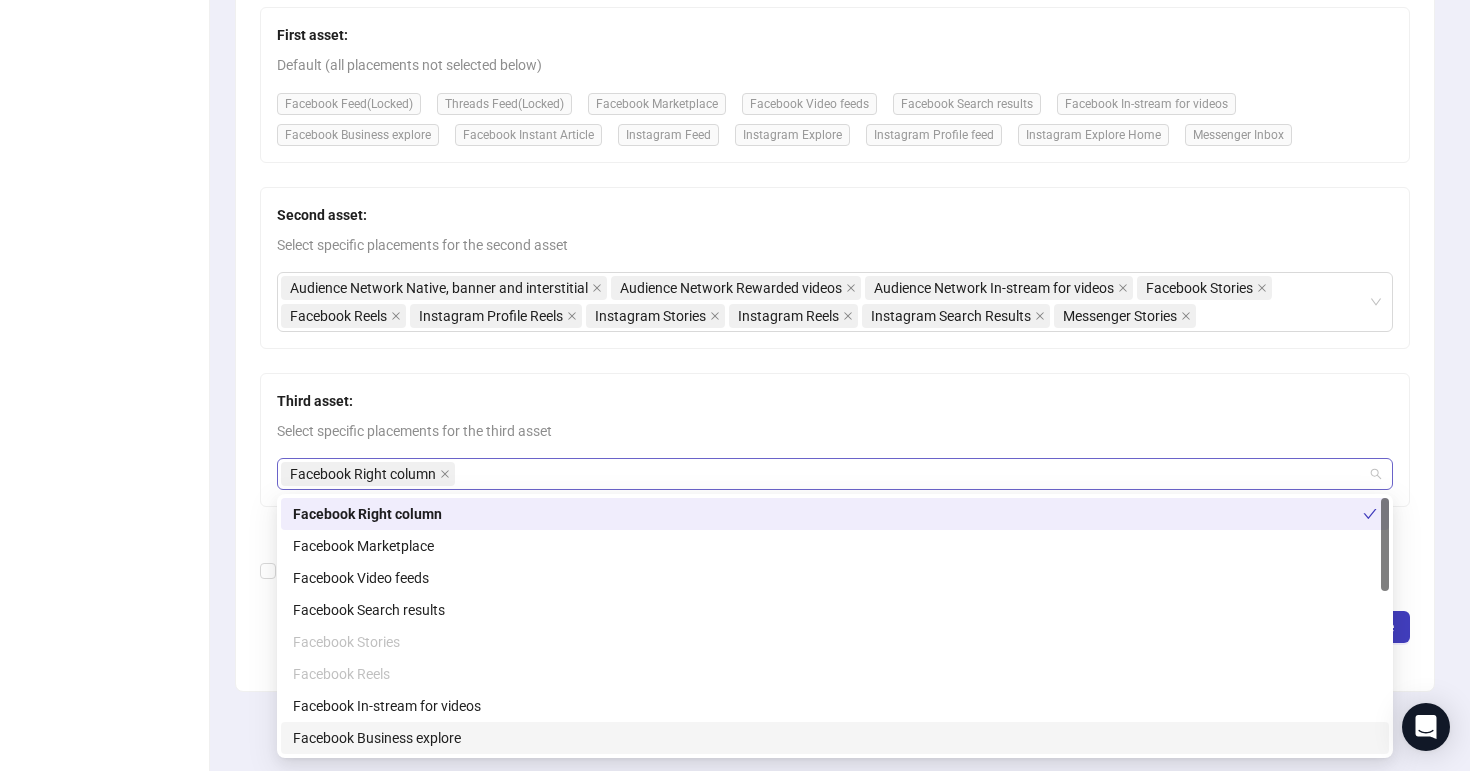 click on "Facebook Right column" at bounding box center (824, 474) 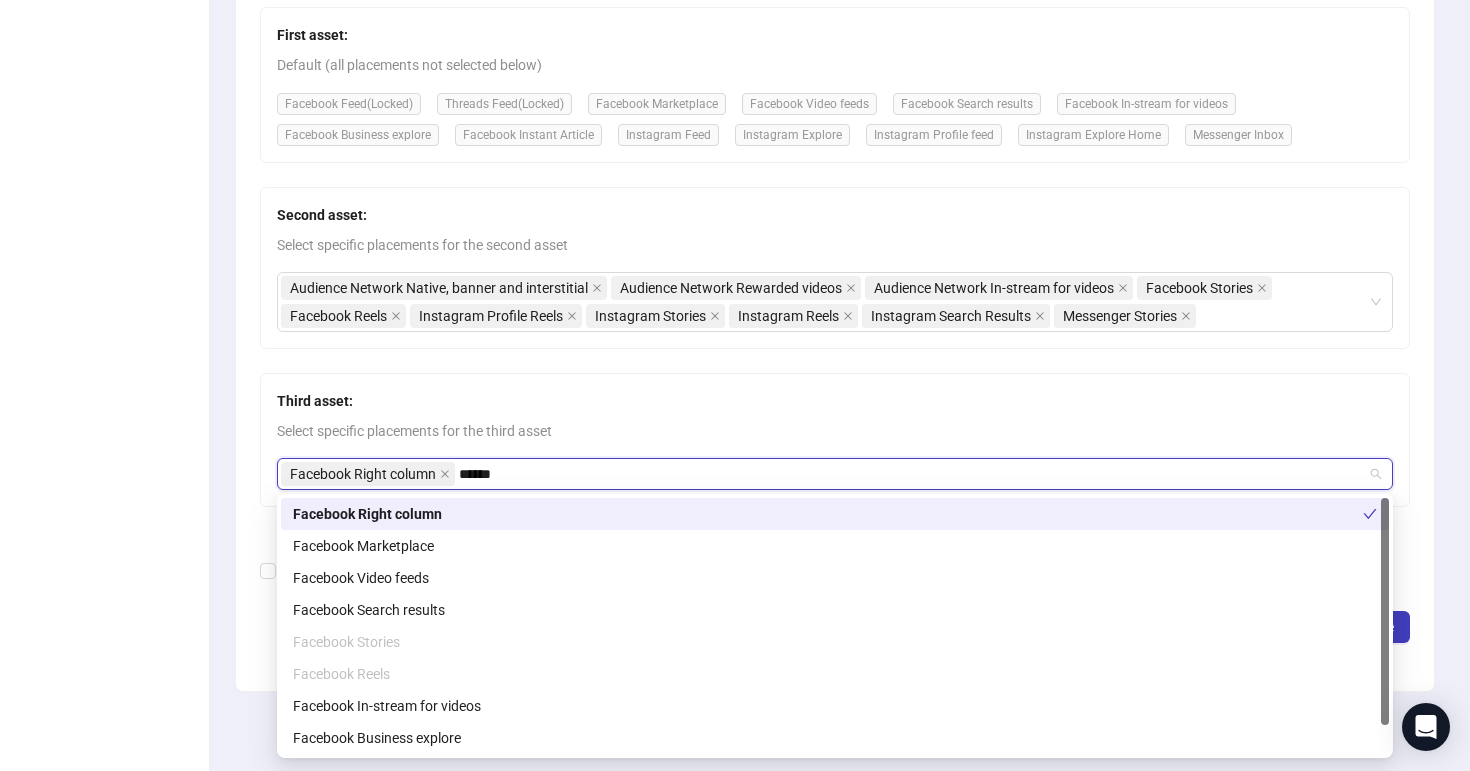type on "*******" 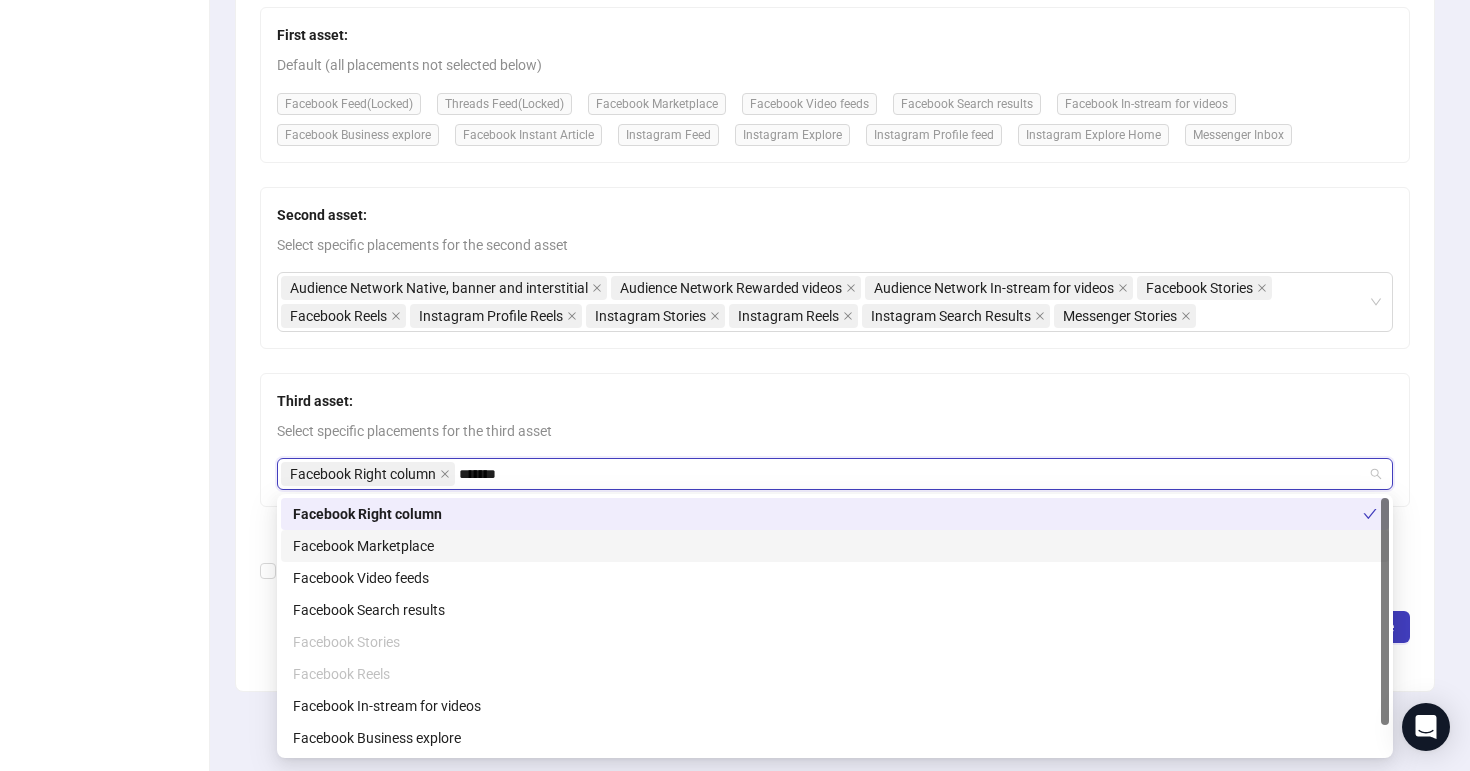 scroll, scrollTop: 32, scrollLeft: 0, axis: vertical 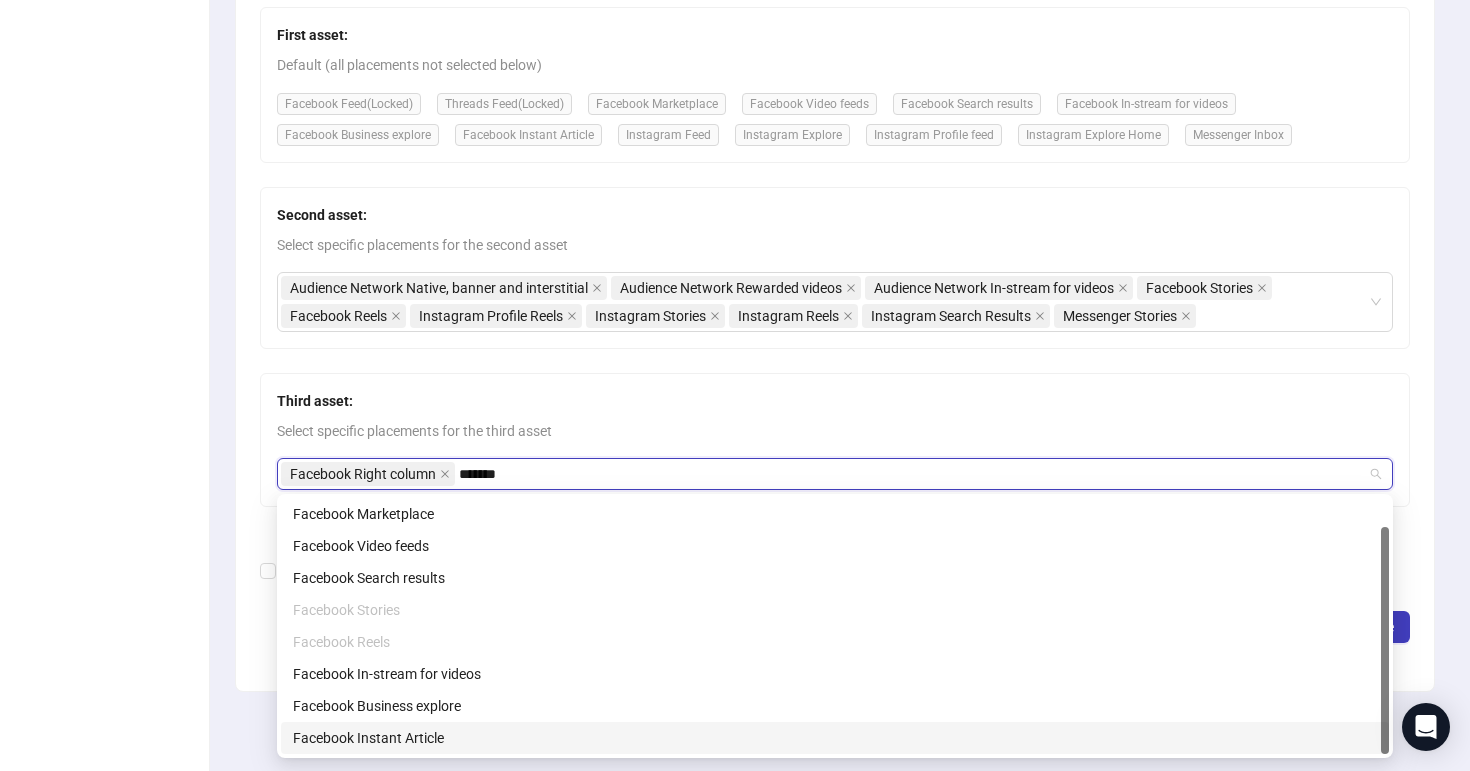 click on "Facebook Instant Article" at bounding box center [835, 738] 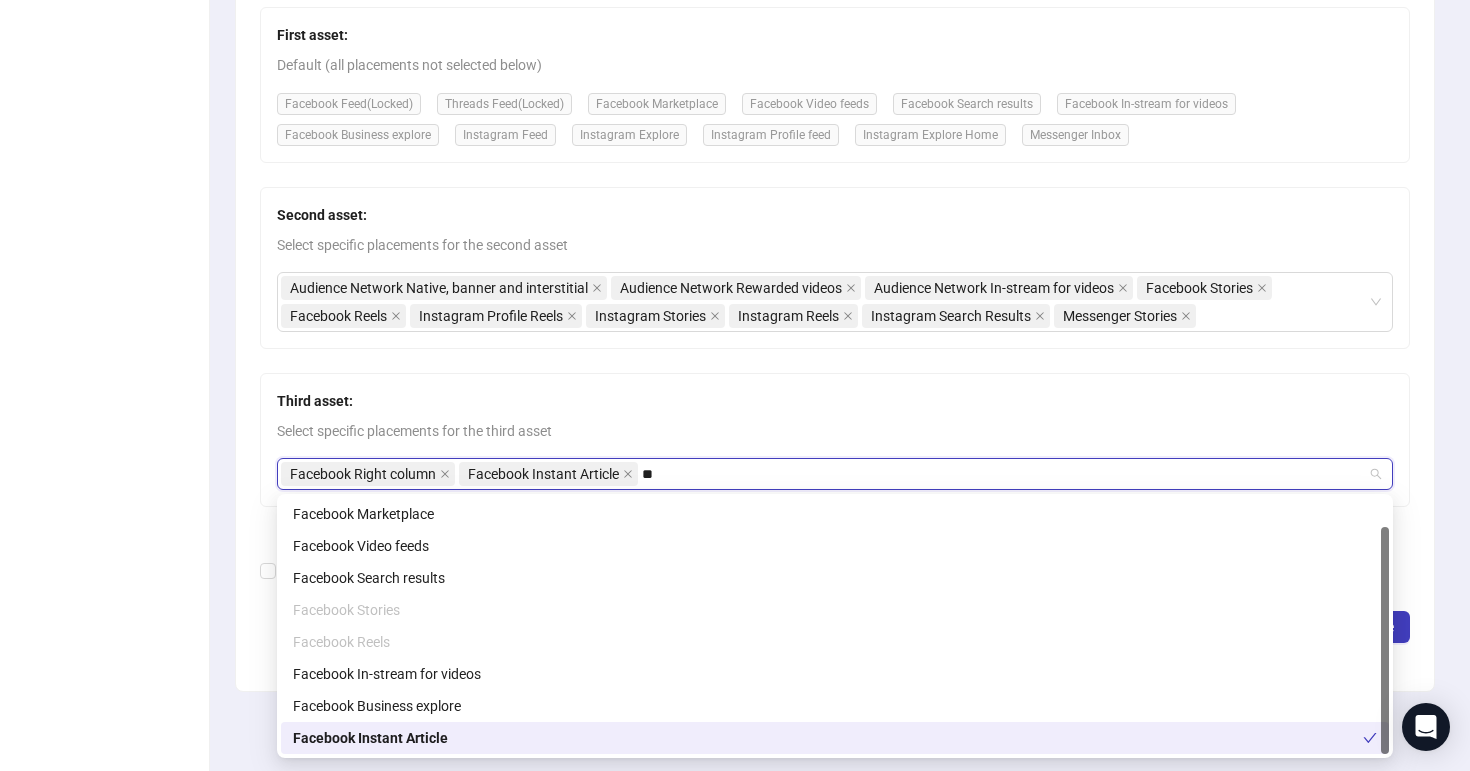 type on "***" 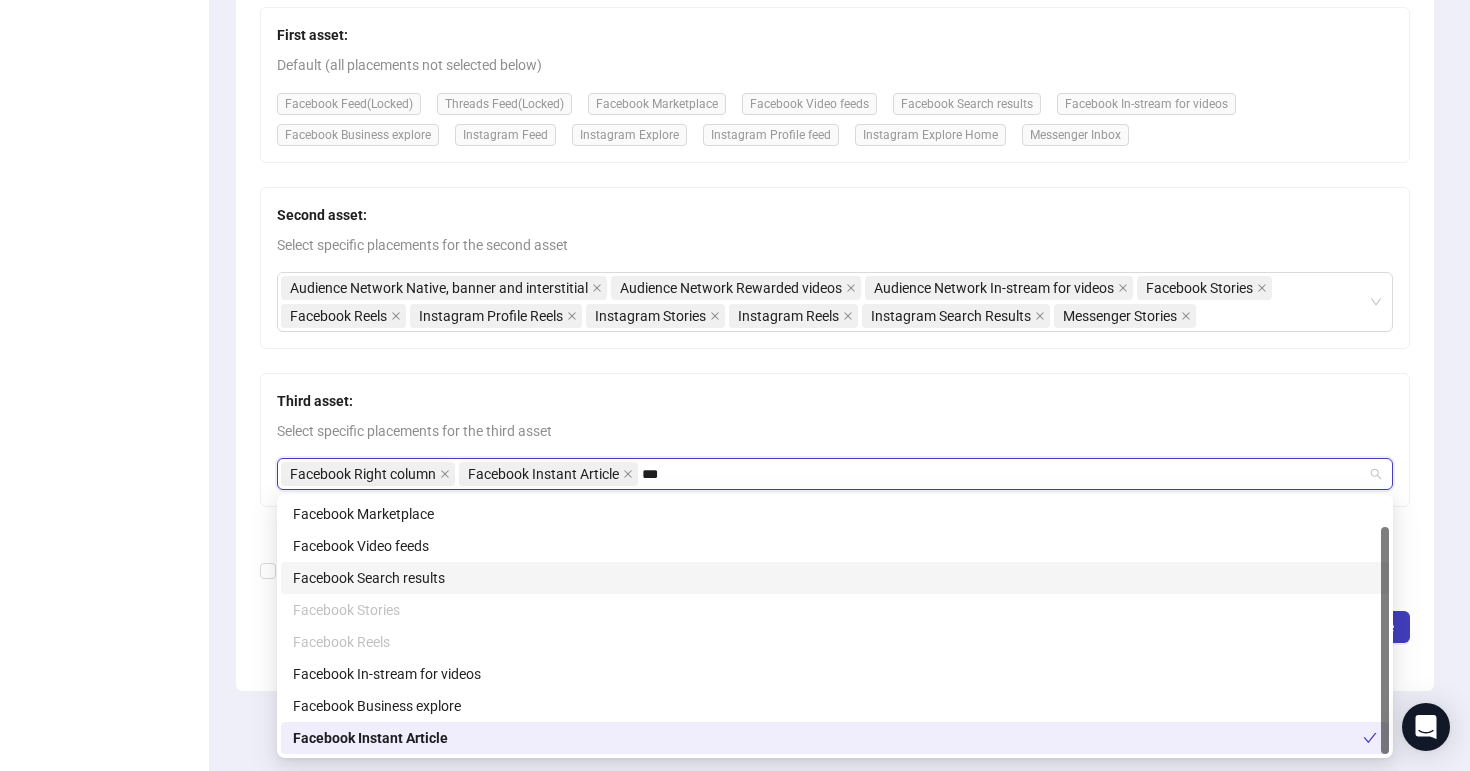 click on "Facebook Search results" at bounding box center [835, 578] 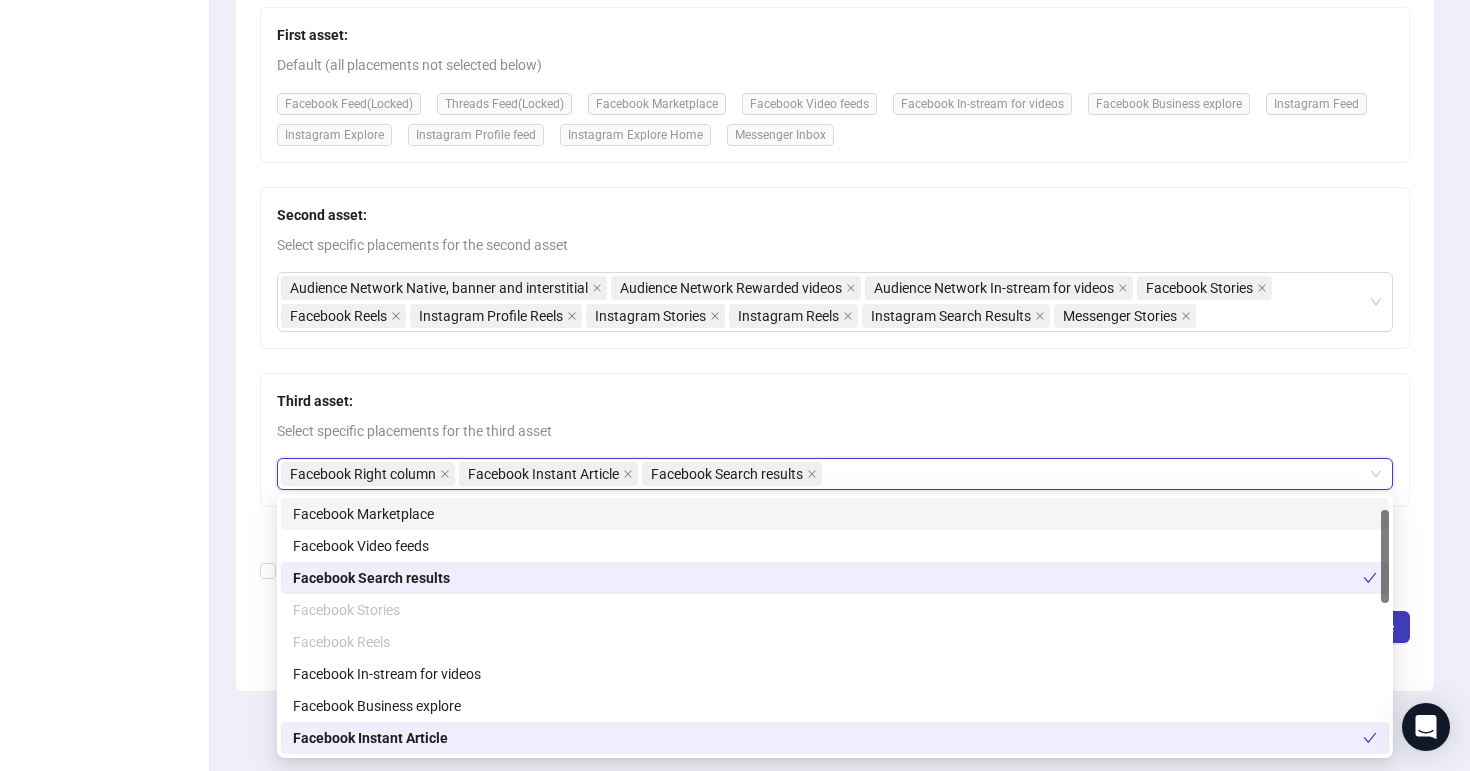 click on "Select specific placements for the third asset" at bounding box center [835, 431] 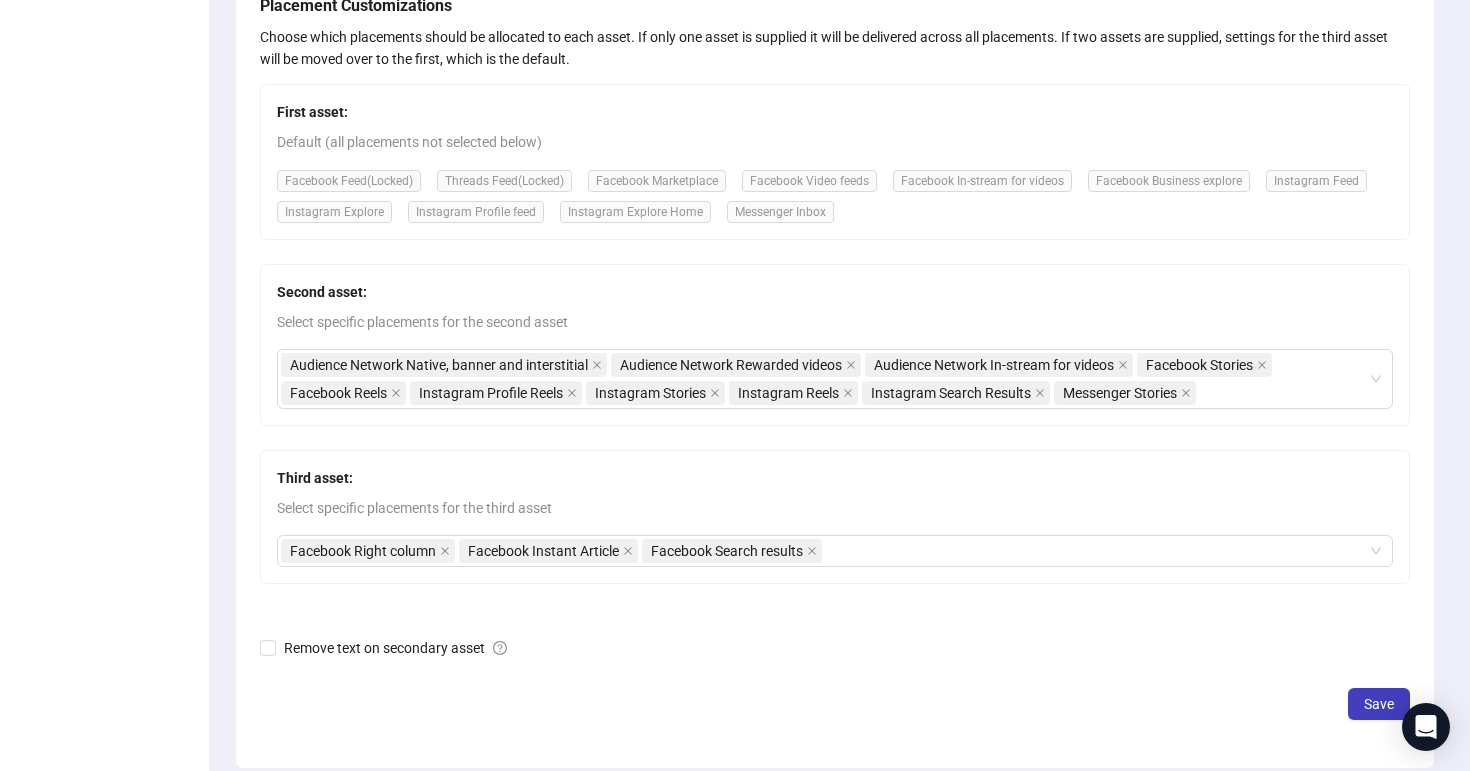 scroll, scrollTop: 440, scrollLeft: 0, axis: vertical 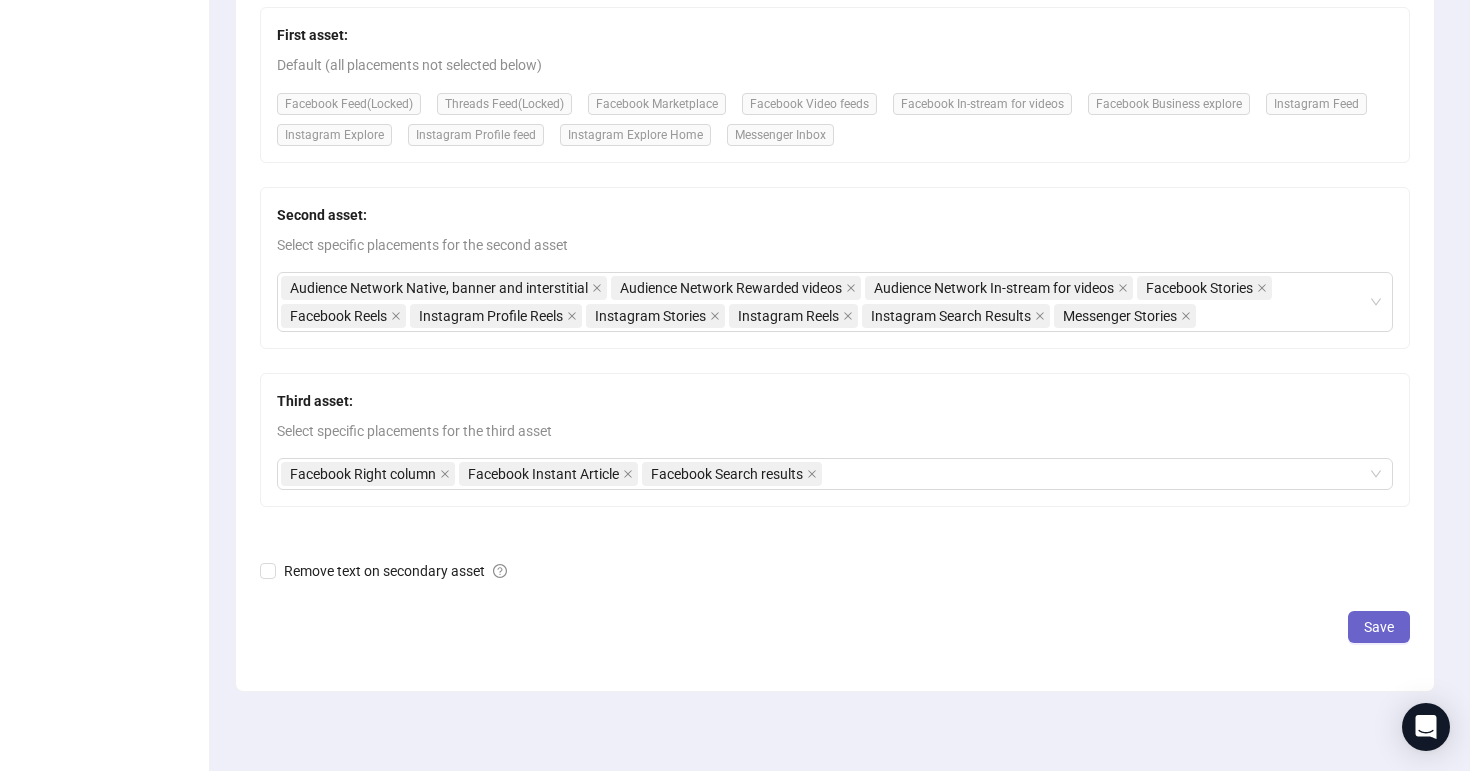 click on "Save" at bounding box center [1379, 627] 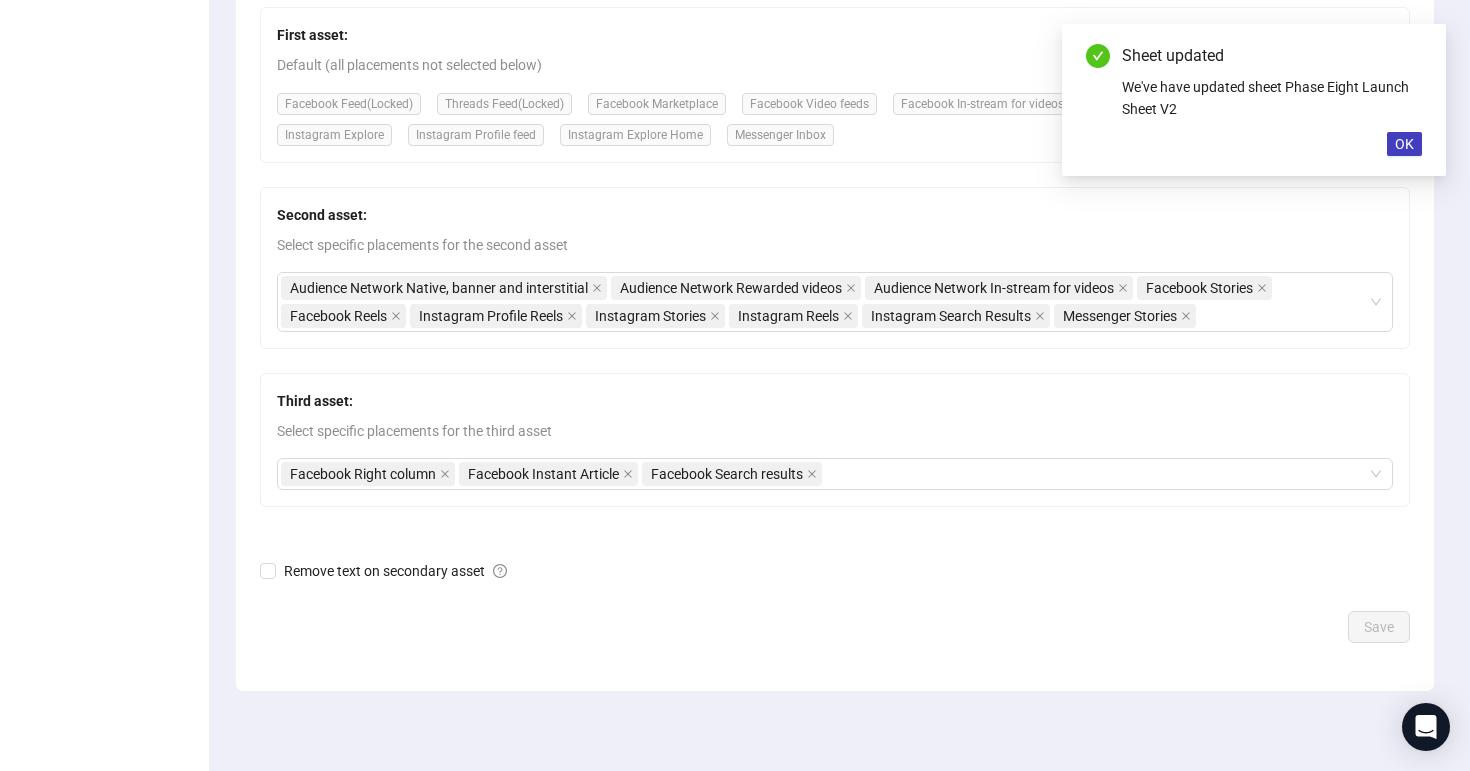 scroll, scrollTop: 160, scrollLeft: 0, axis: vertical 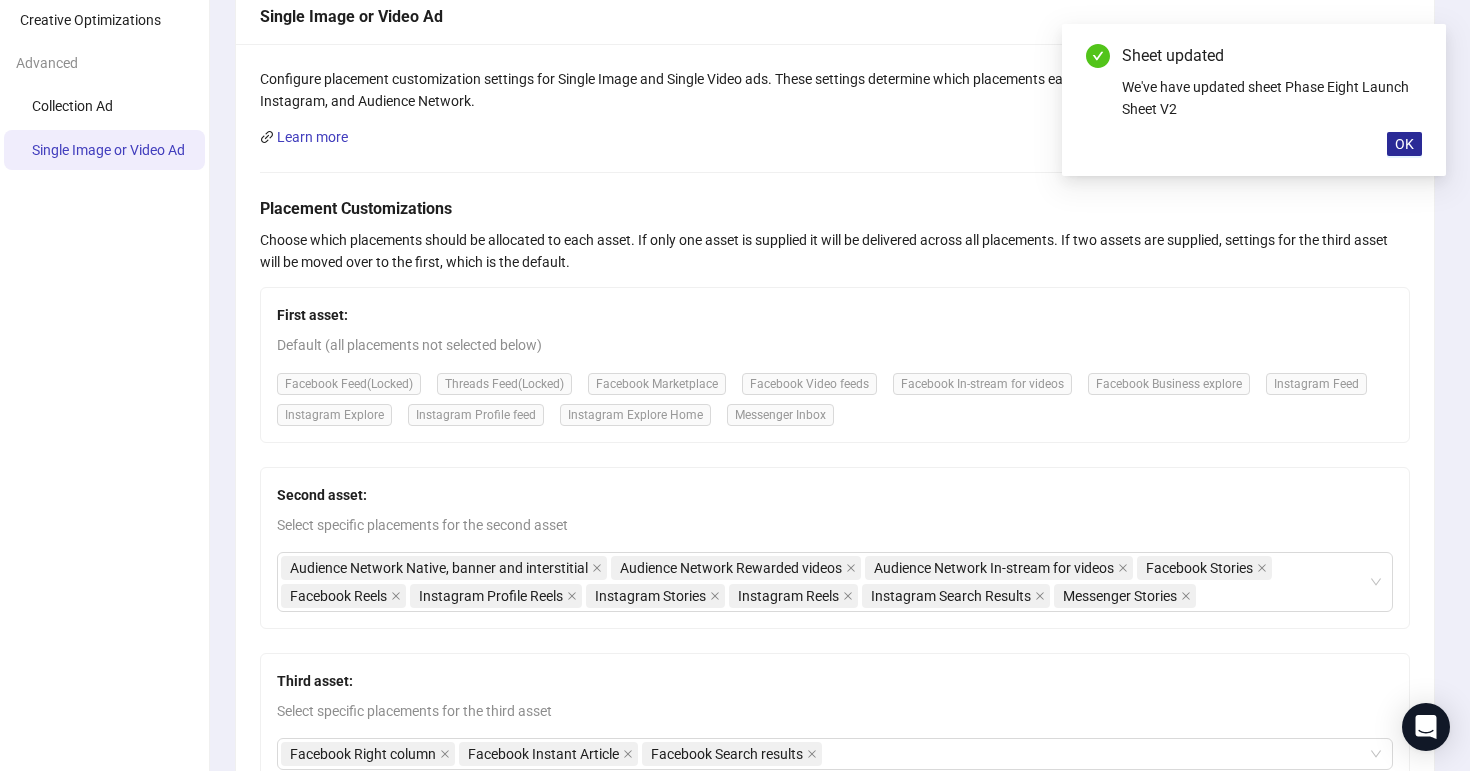 click on "OK" at bounding box center [1404, 144] 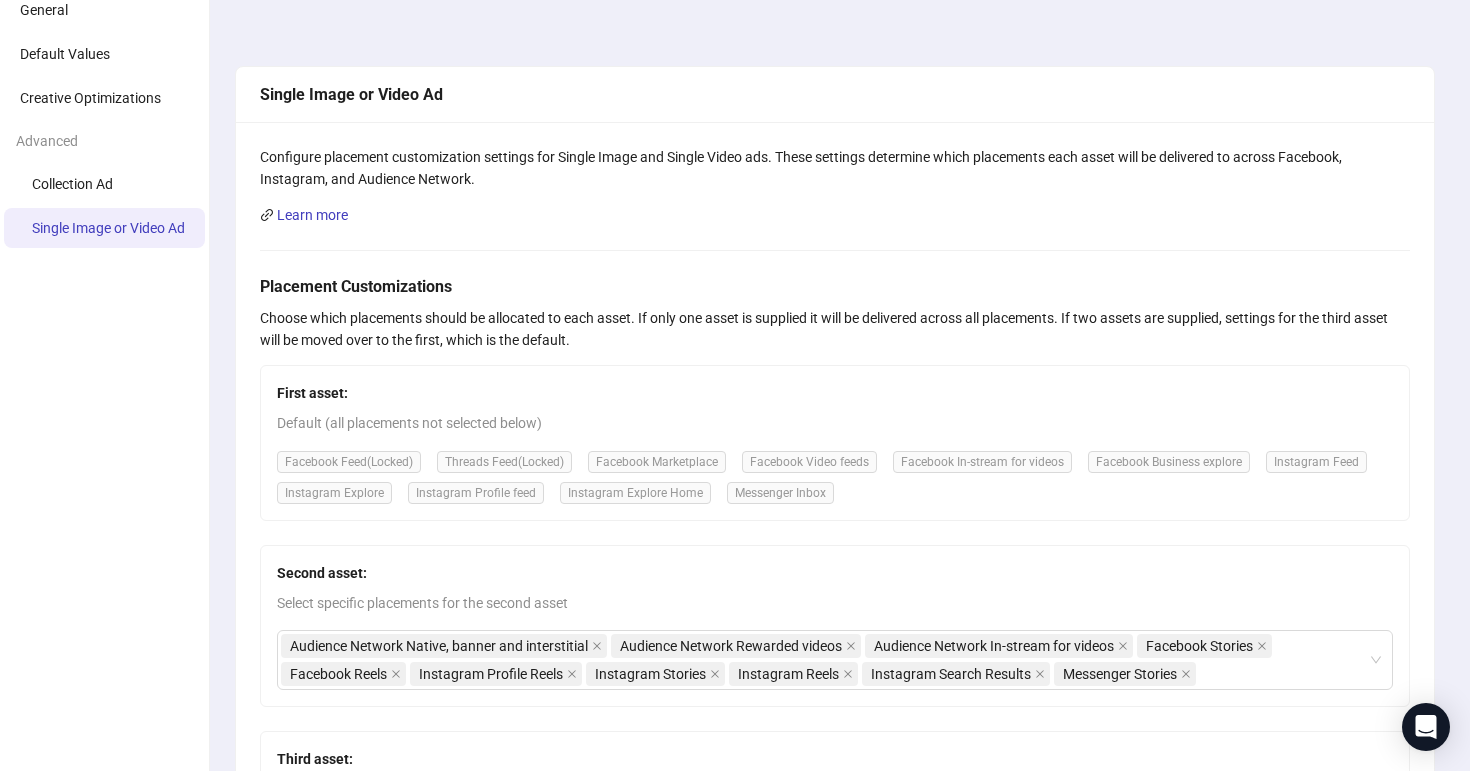 scroll, scrollTop: 0, scrollLeft: 0, axis: both 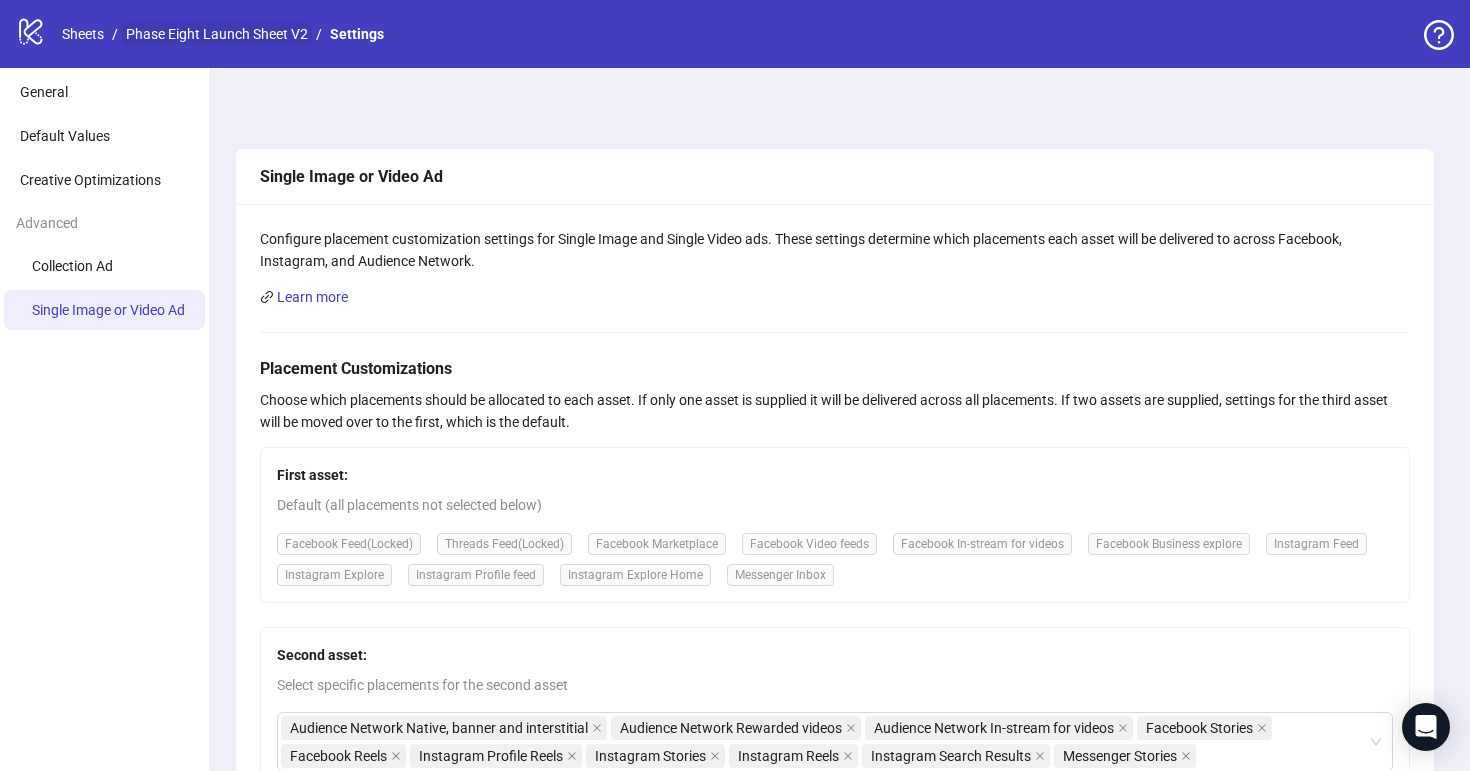 click on "Phase Eight Launch Sheet V2" at bounding box center (217, 34) 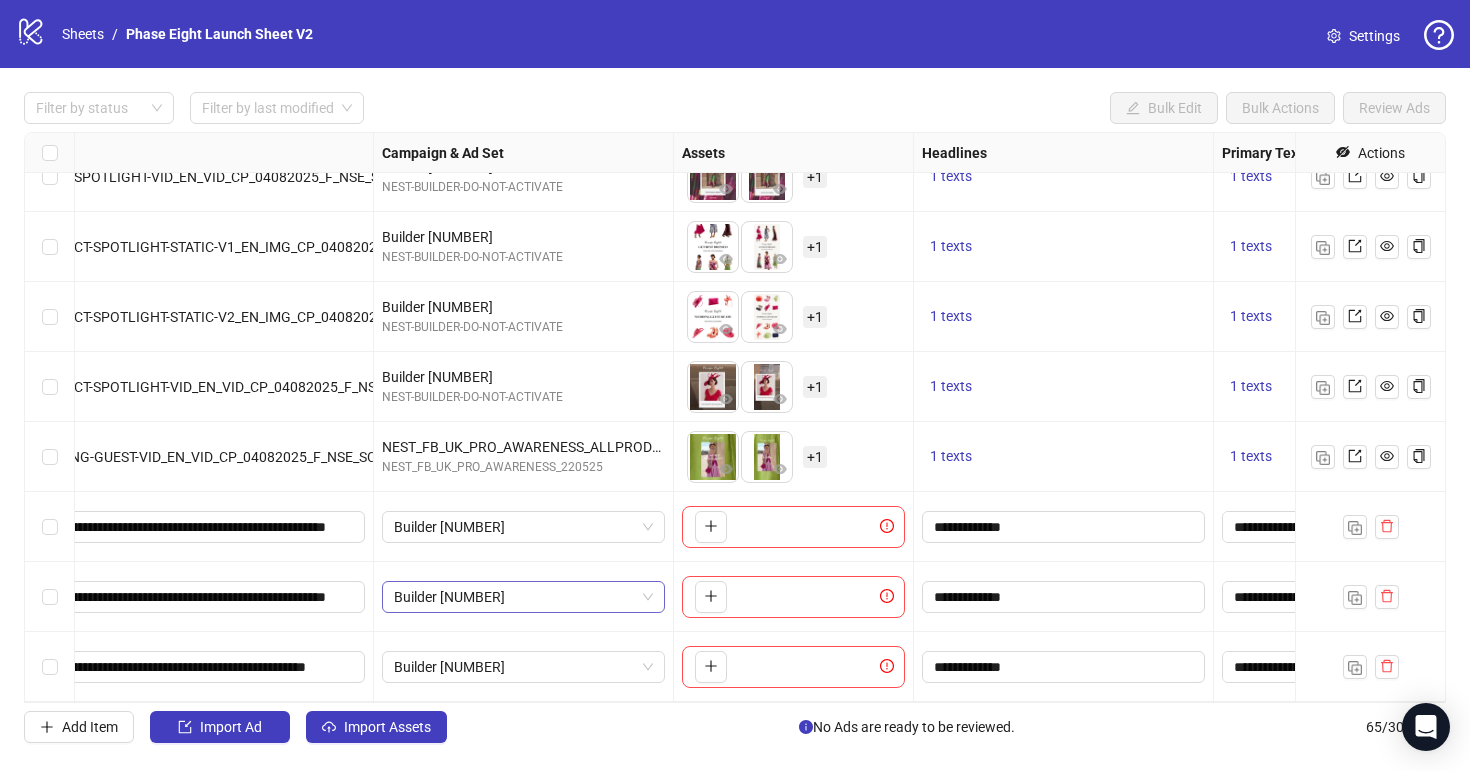 scroll, scrollTop: 4021, scrollLeft: 281, axis: both 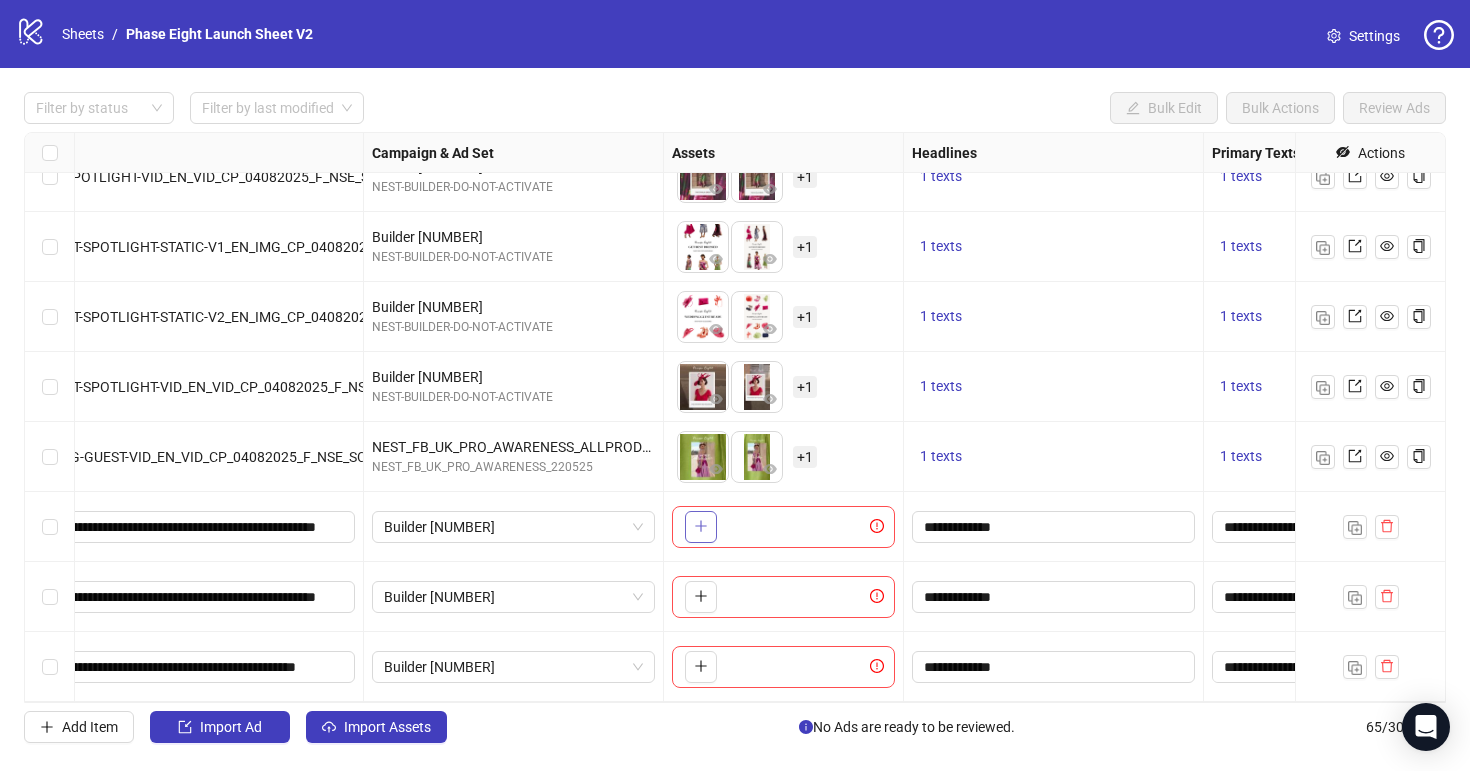 click at bounding box center (701, 526) 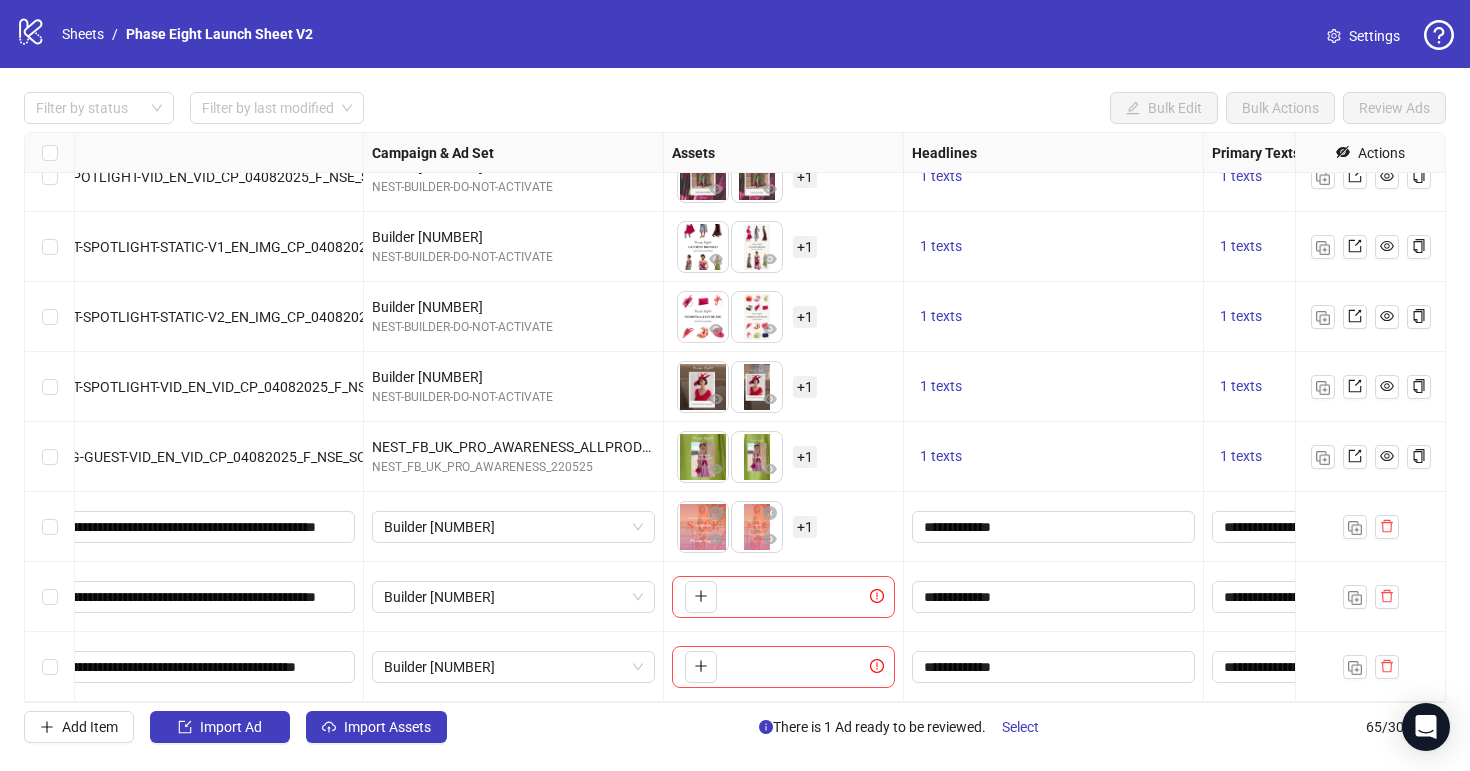 click on "+ 1" at bounding box center (805, 527) 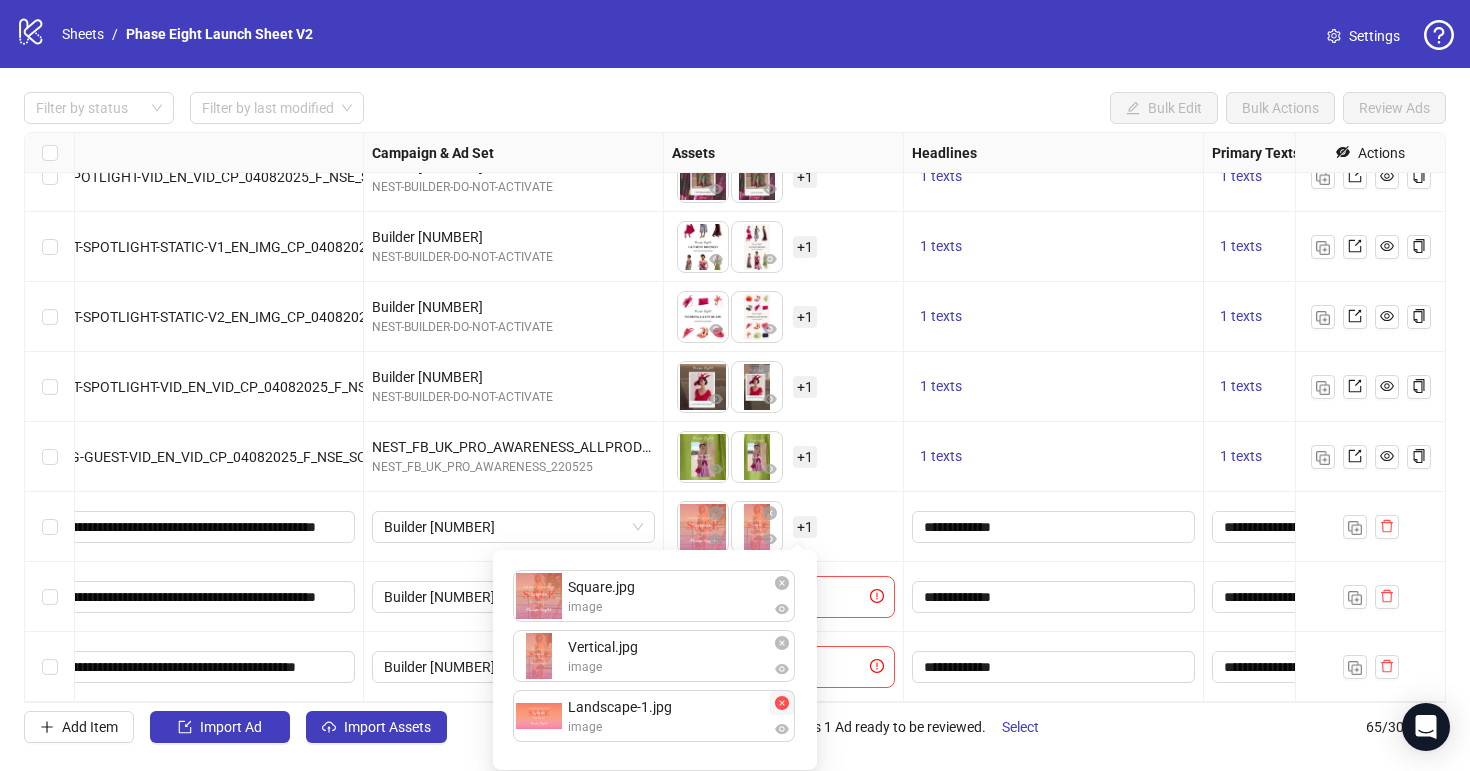 click 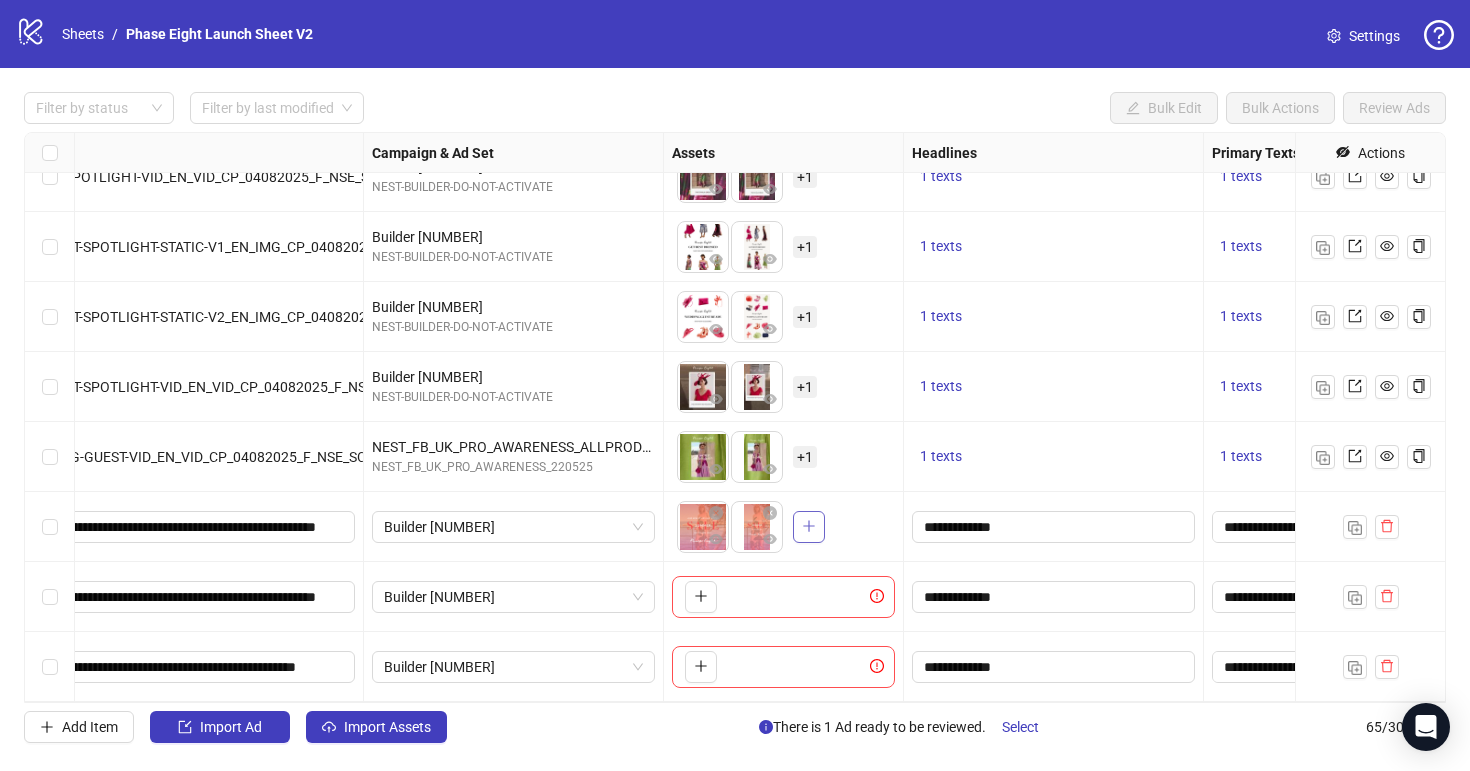 click 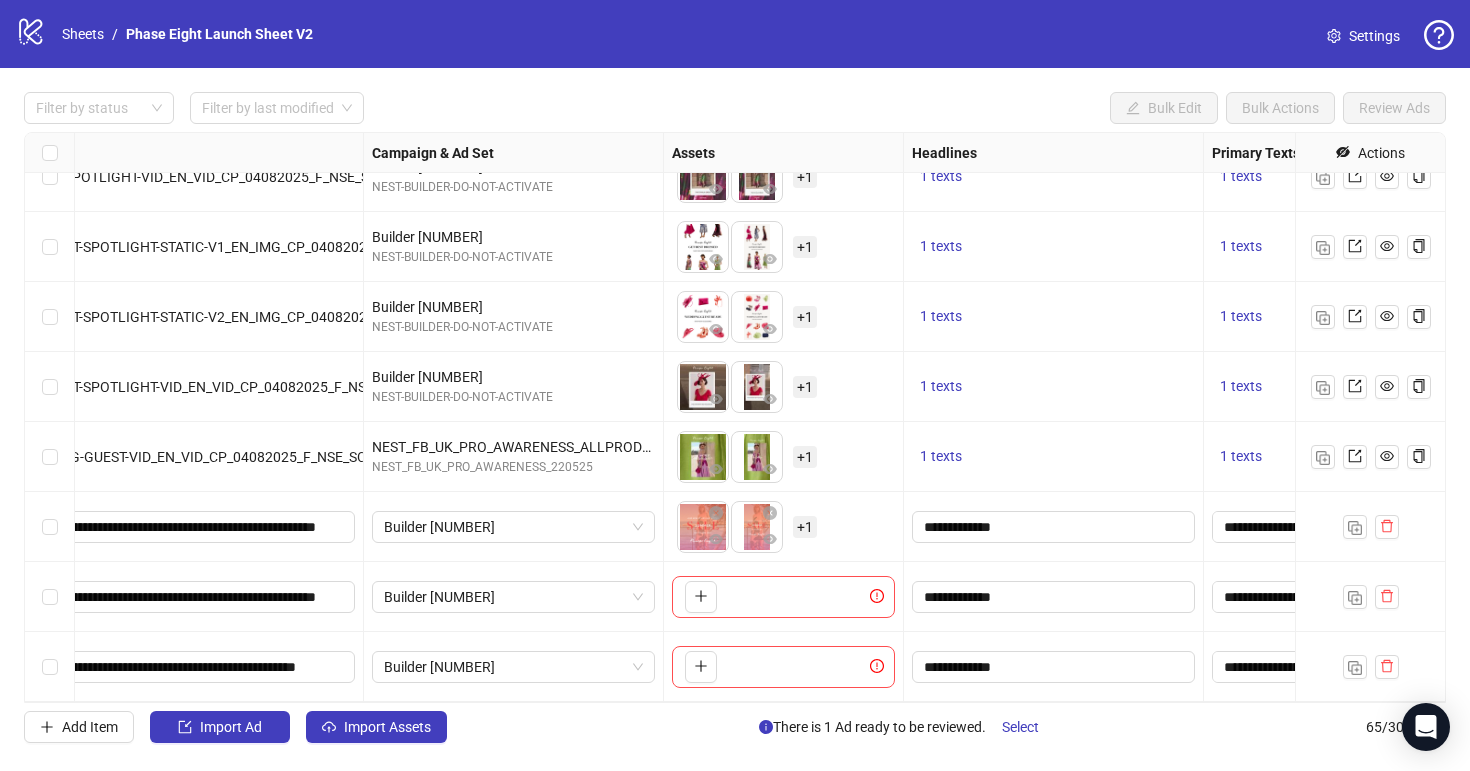 click on "To pick up a draggable item, press the space bar.
While dragging, use the arrow keys to move the item.
Press space again to drop the item in its new position, or press escape to cancel.
+ 1" at bounding box center (747, 527) 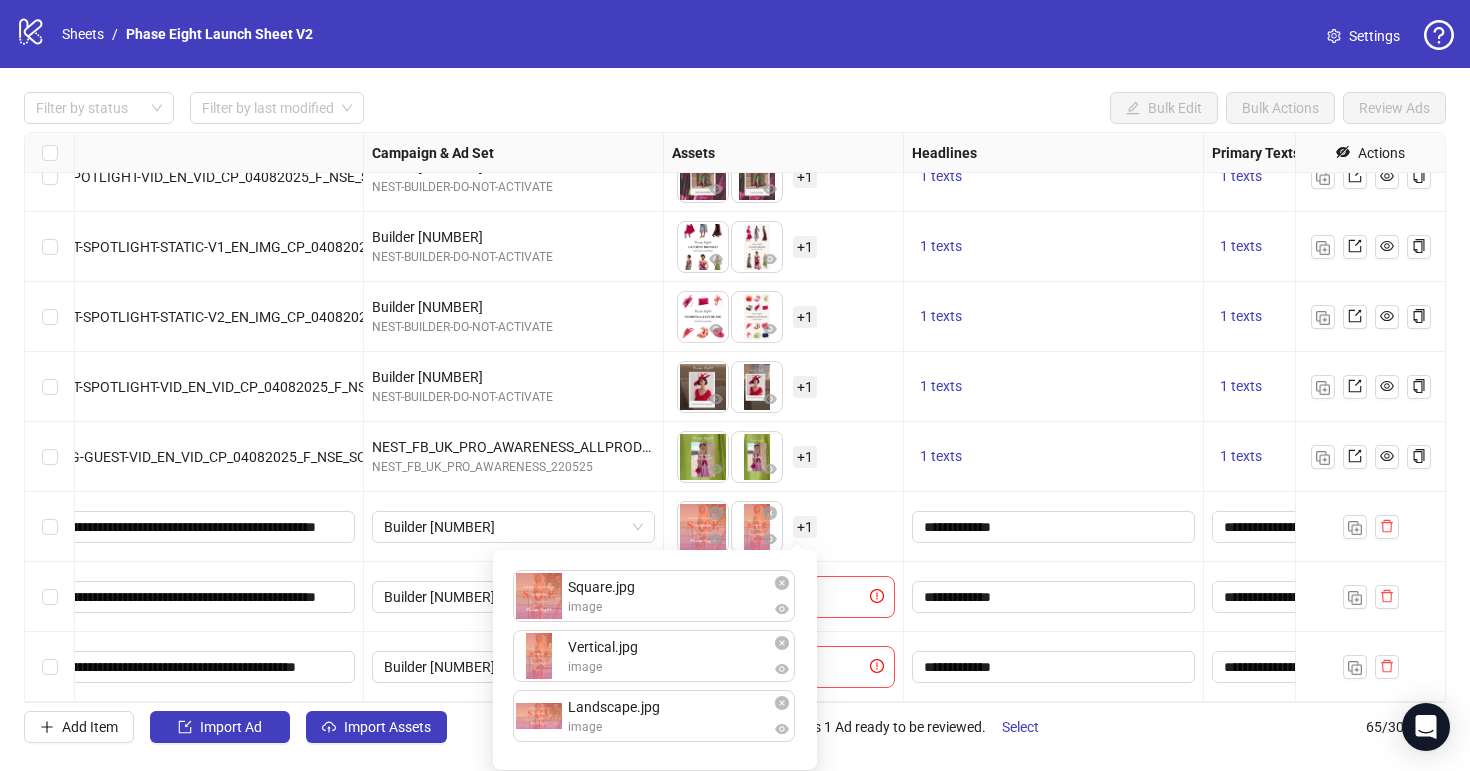 click on "To pick up a draggable item, press the space bar.
While dragging, use the arrow keys to move the item.
Press space again to drop the item in its new position, or press escape to cancel.
+ 1" at bounding box center (783, 527) 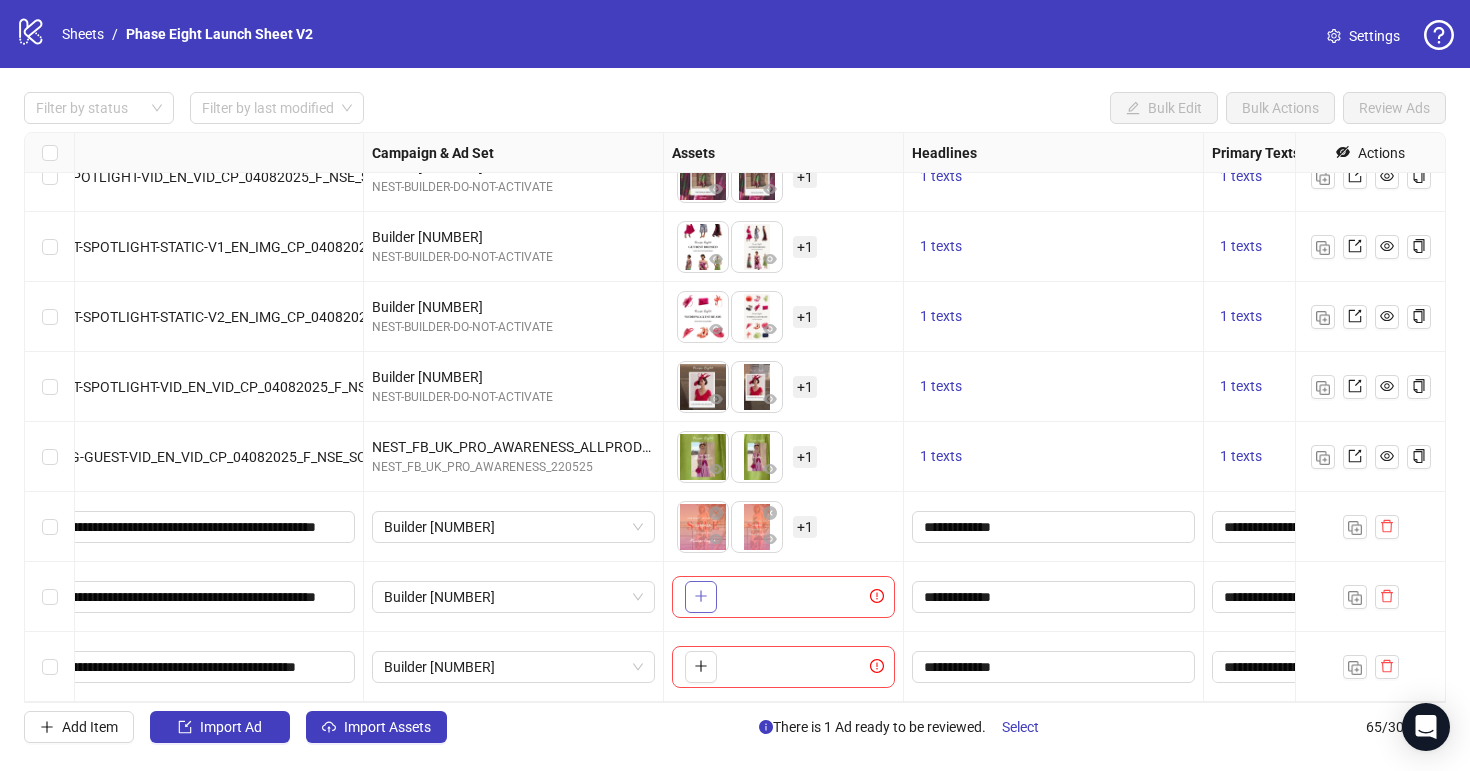 click 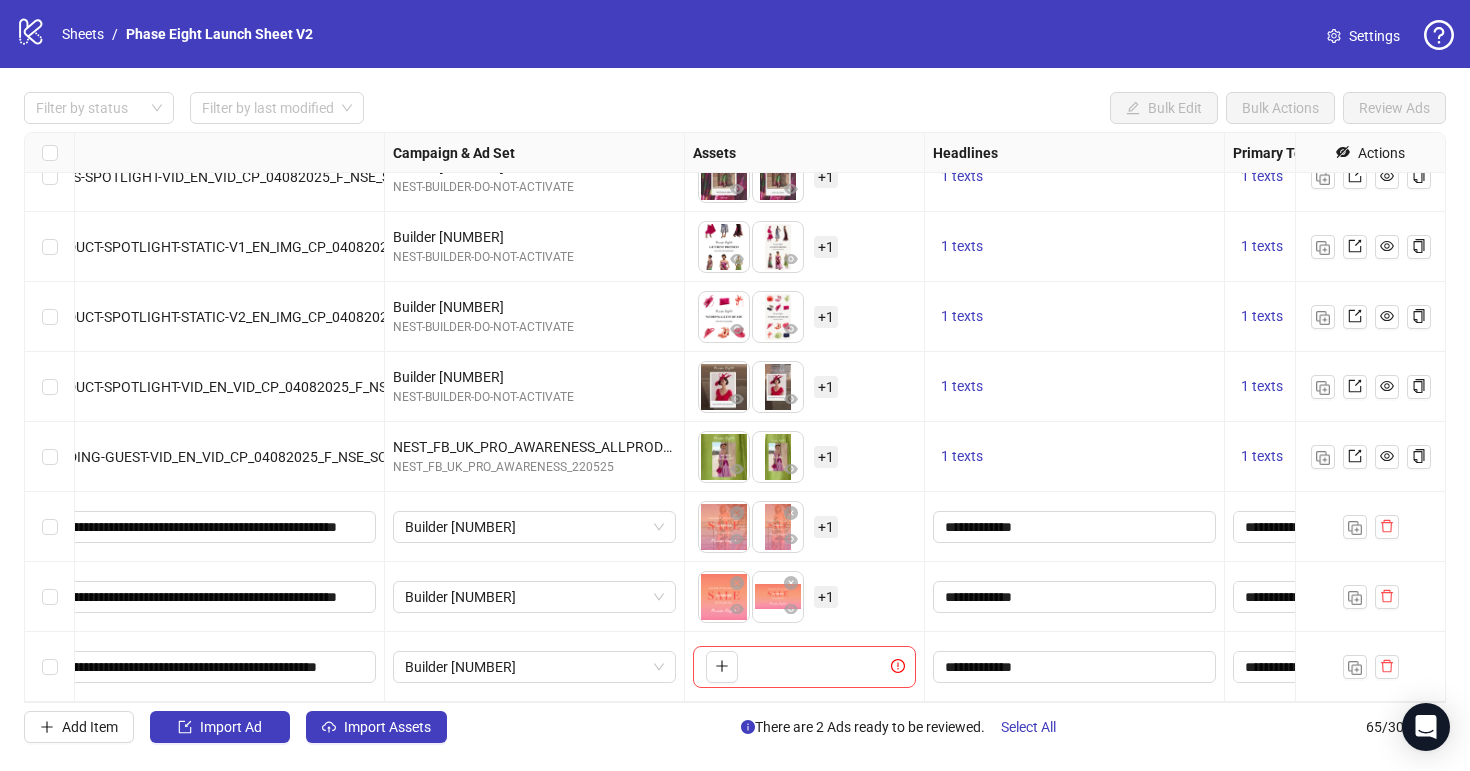scroll, scrollTop: 4021, scrollLeft: 324, axis: both 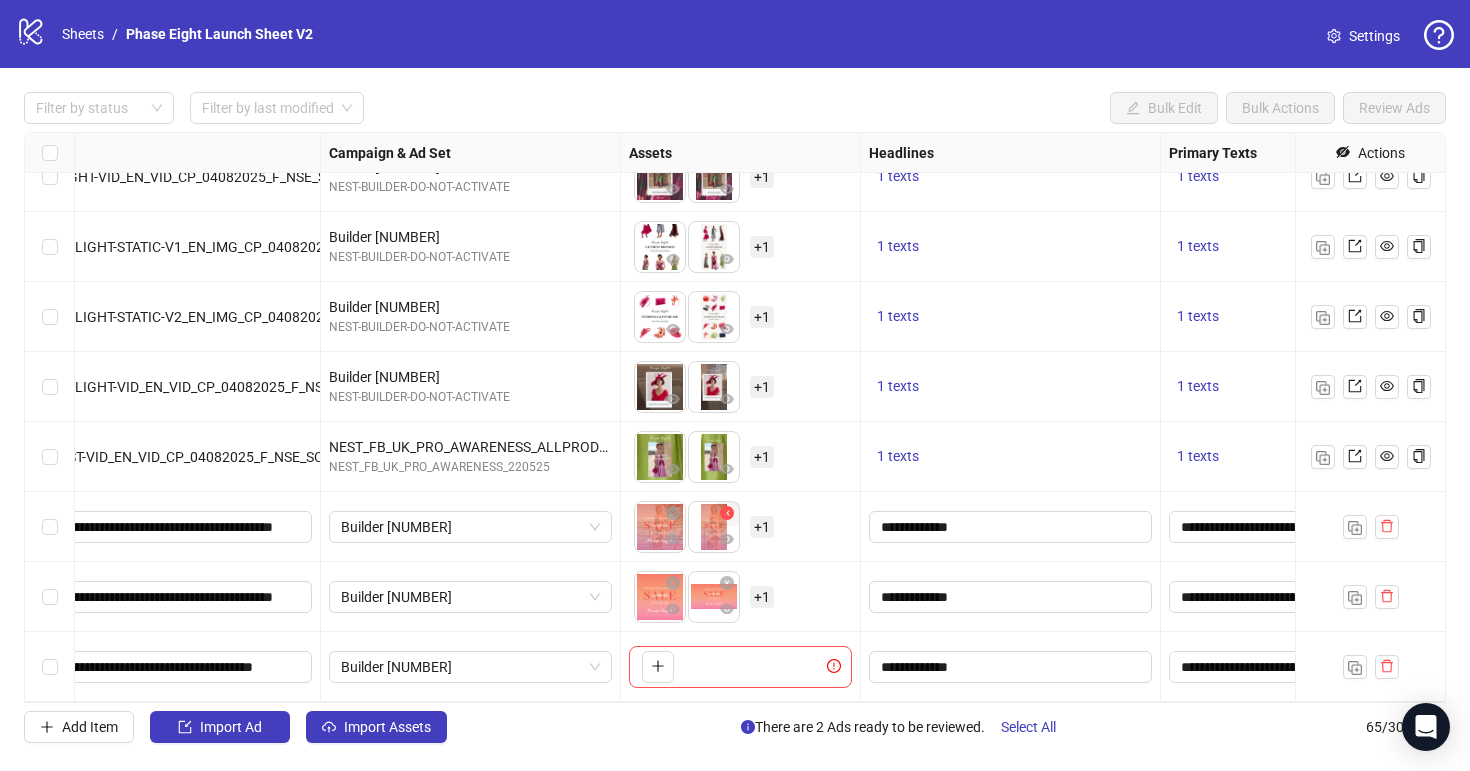 click 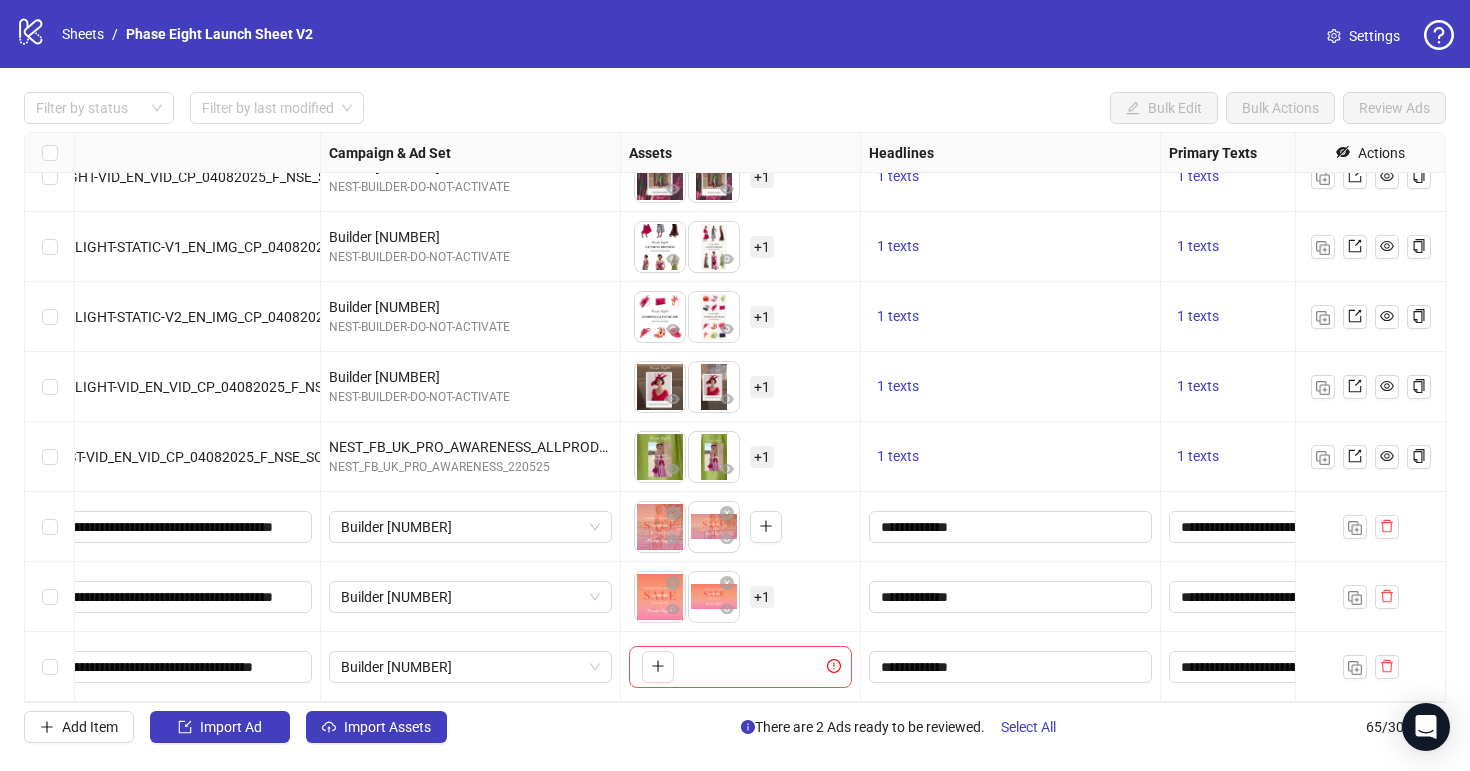 click 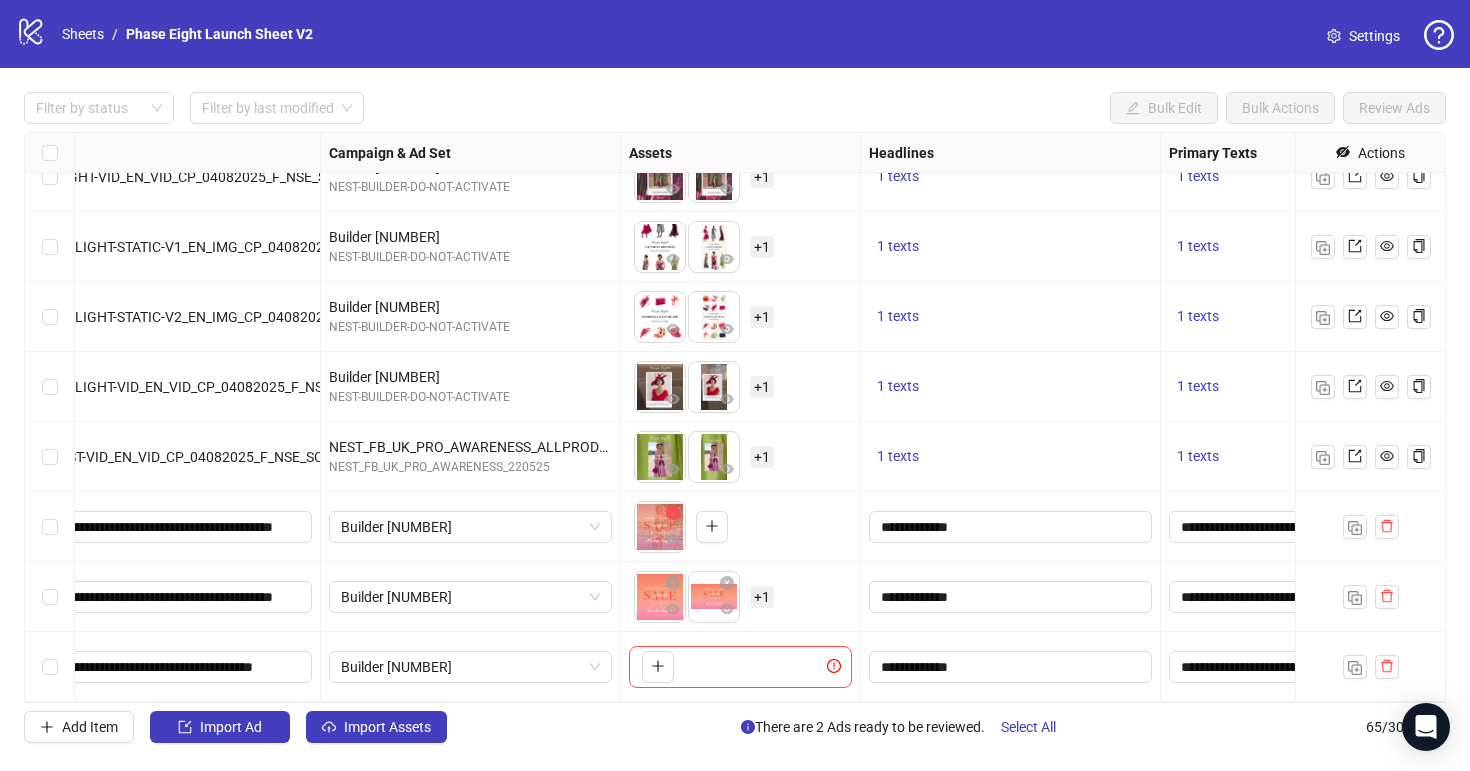 click 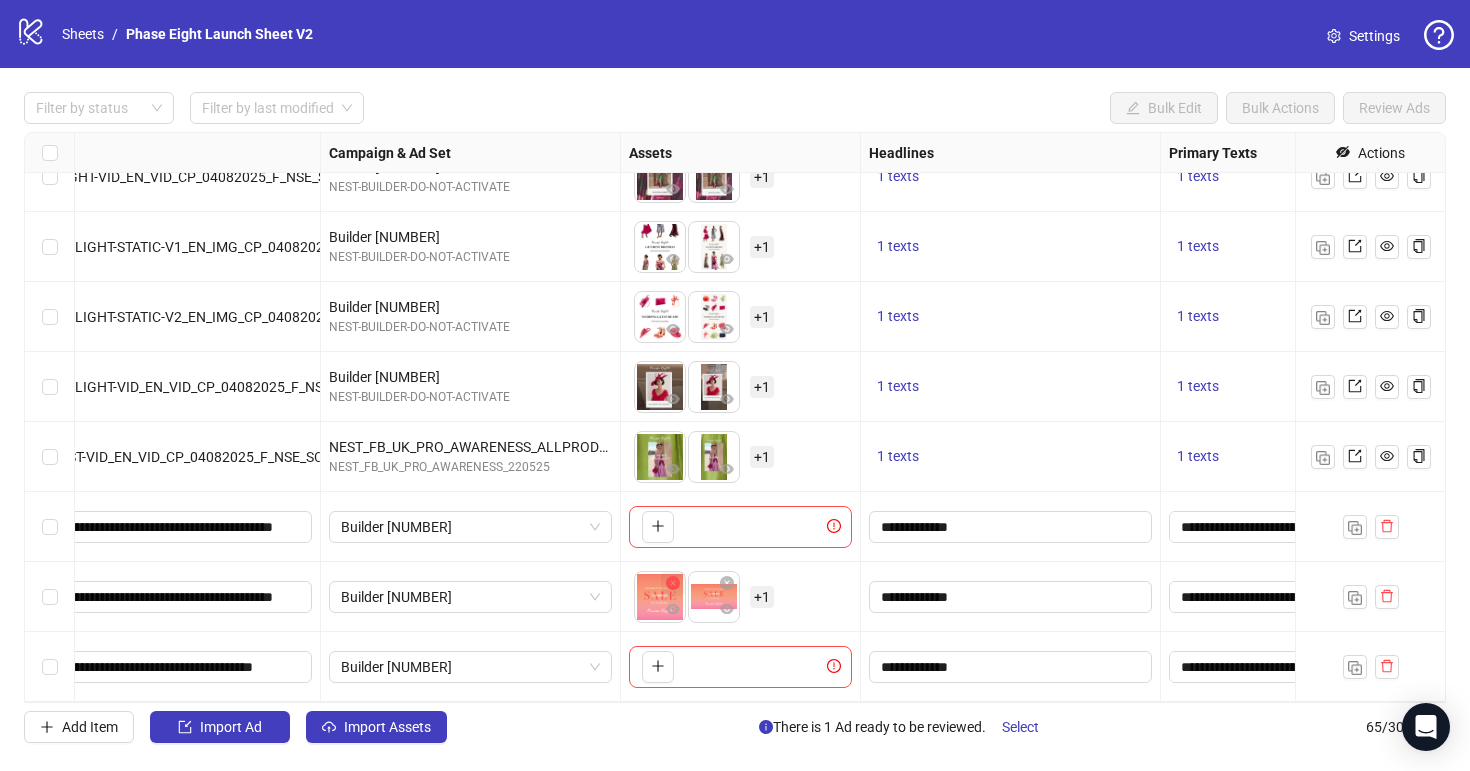 click 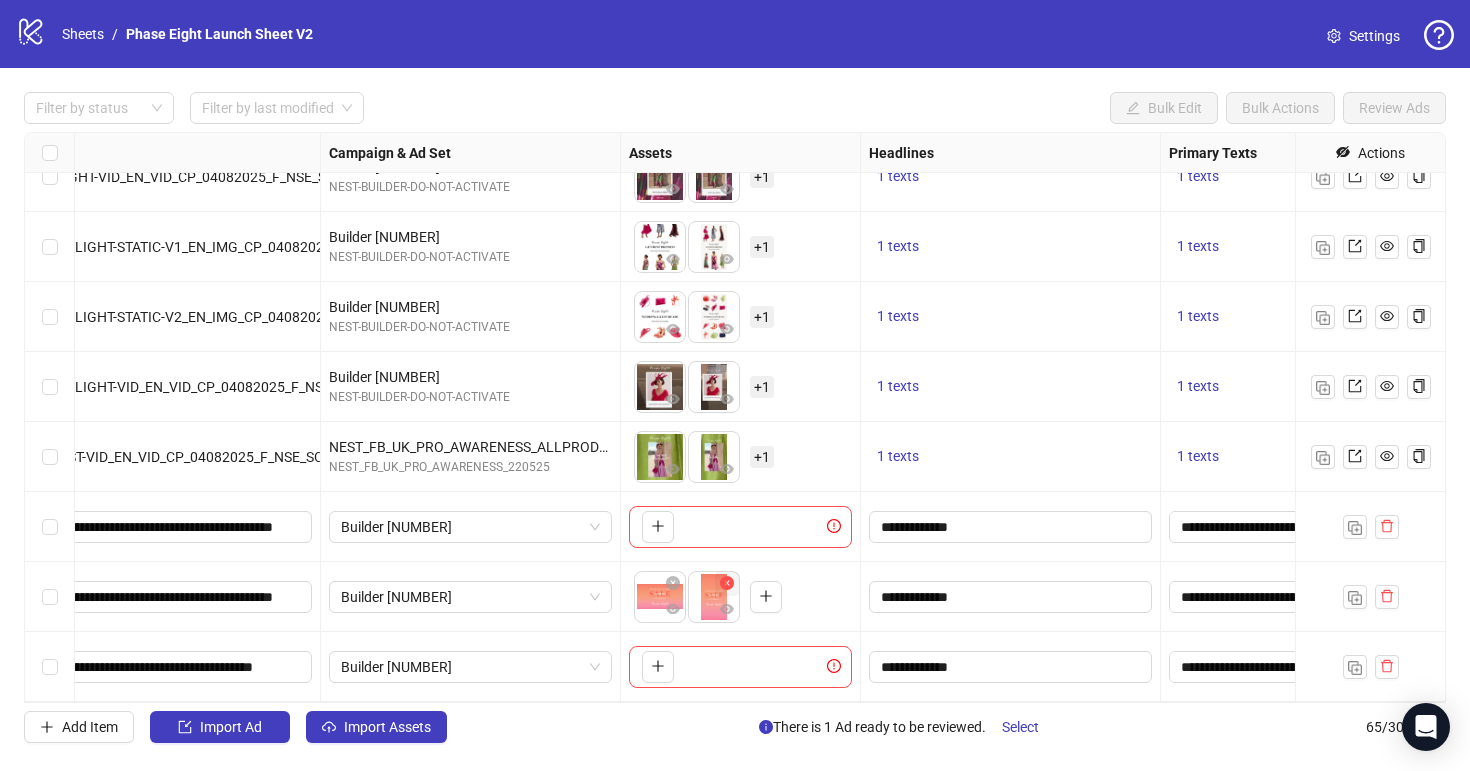 click at bounding box center (727, 584) 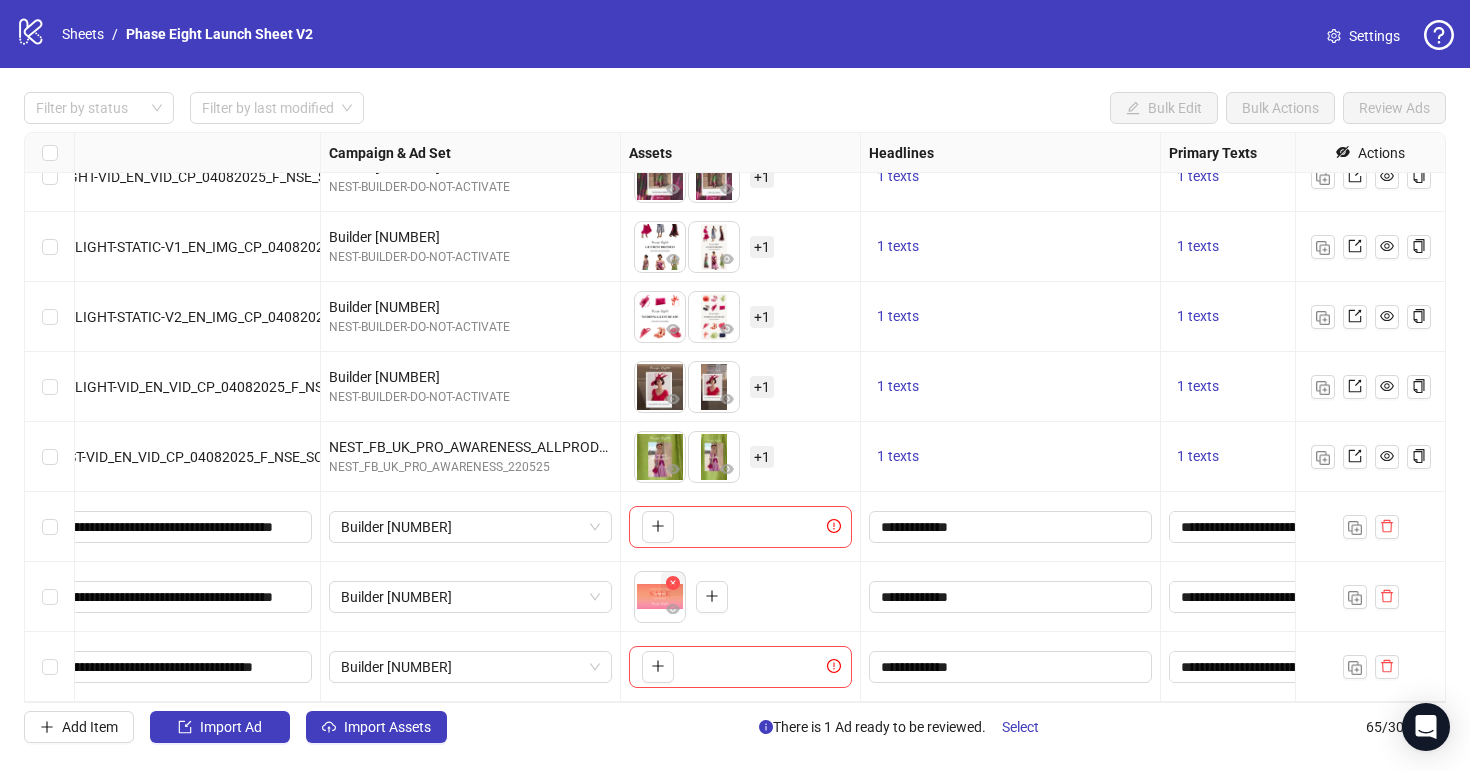 click 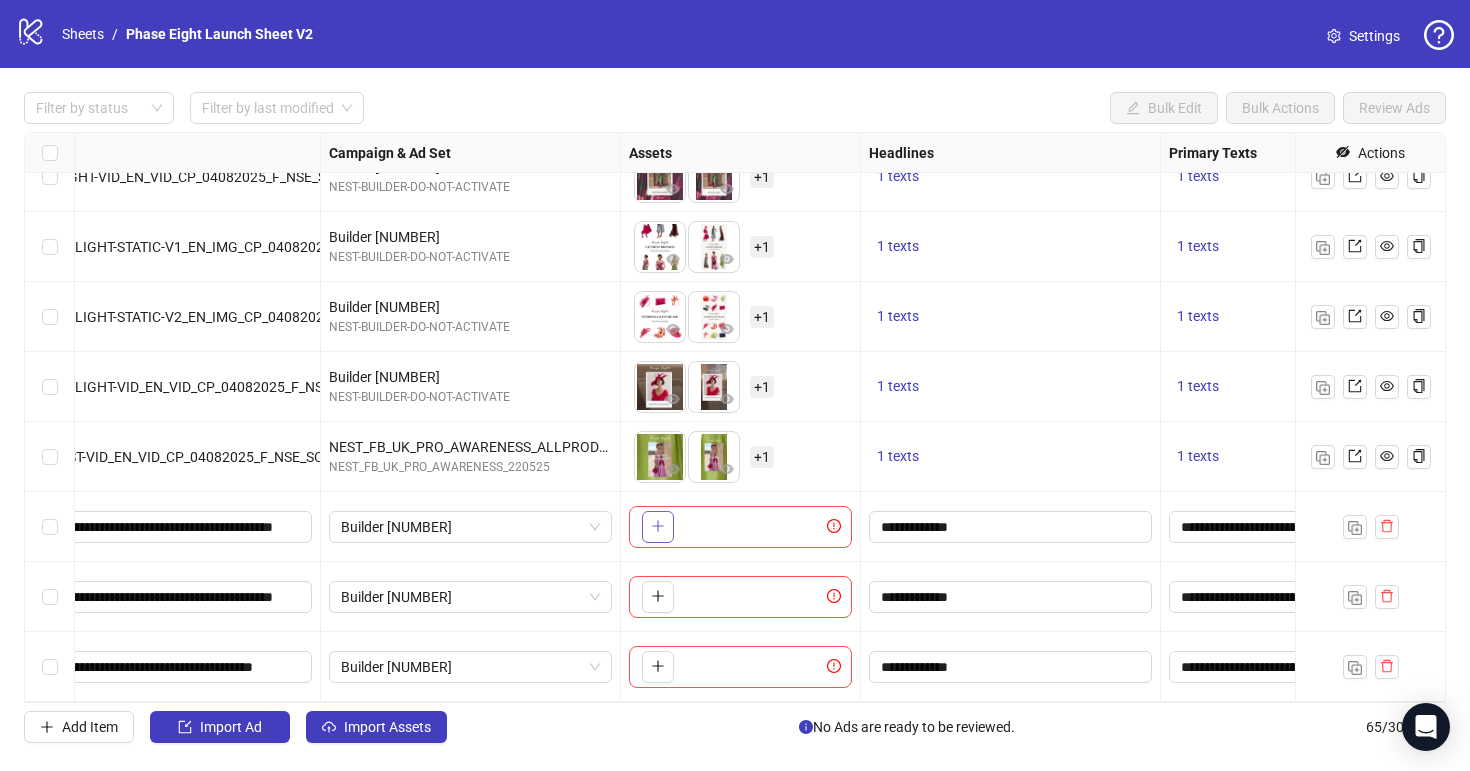 click 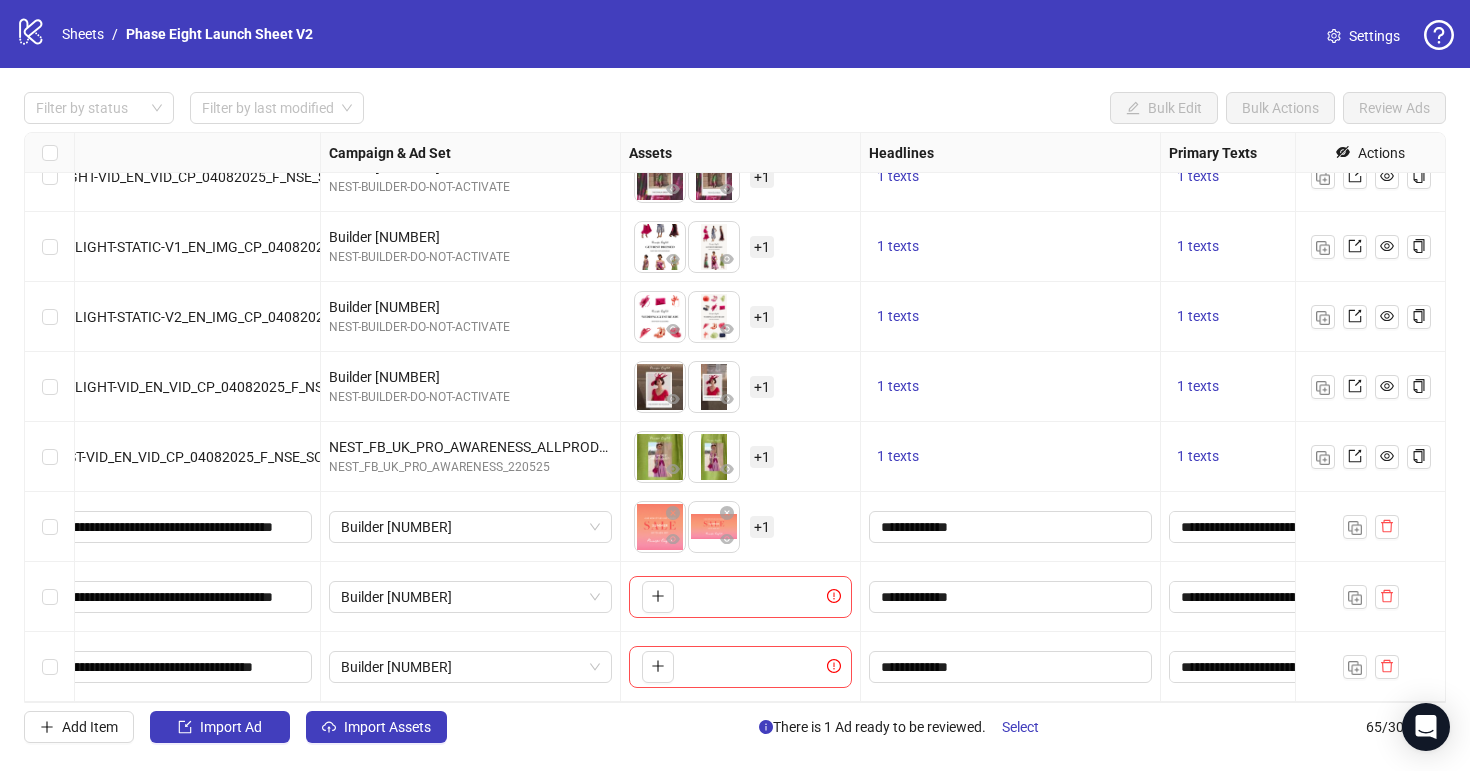 click on "+ 1" at bounding box center (762, 527) 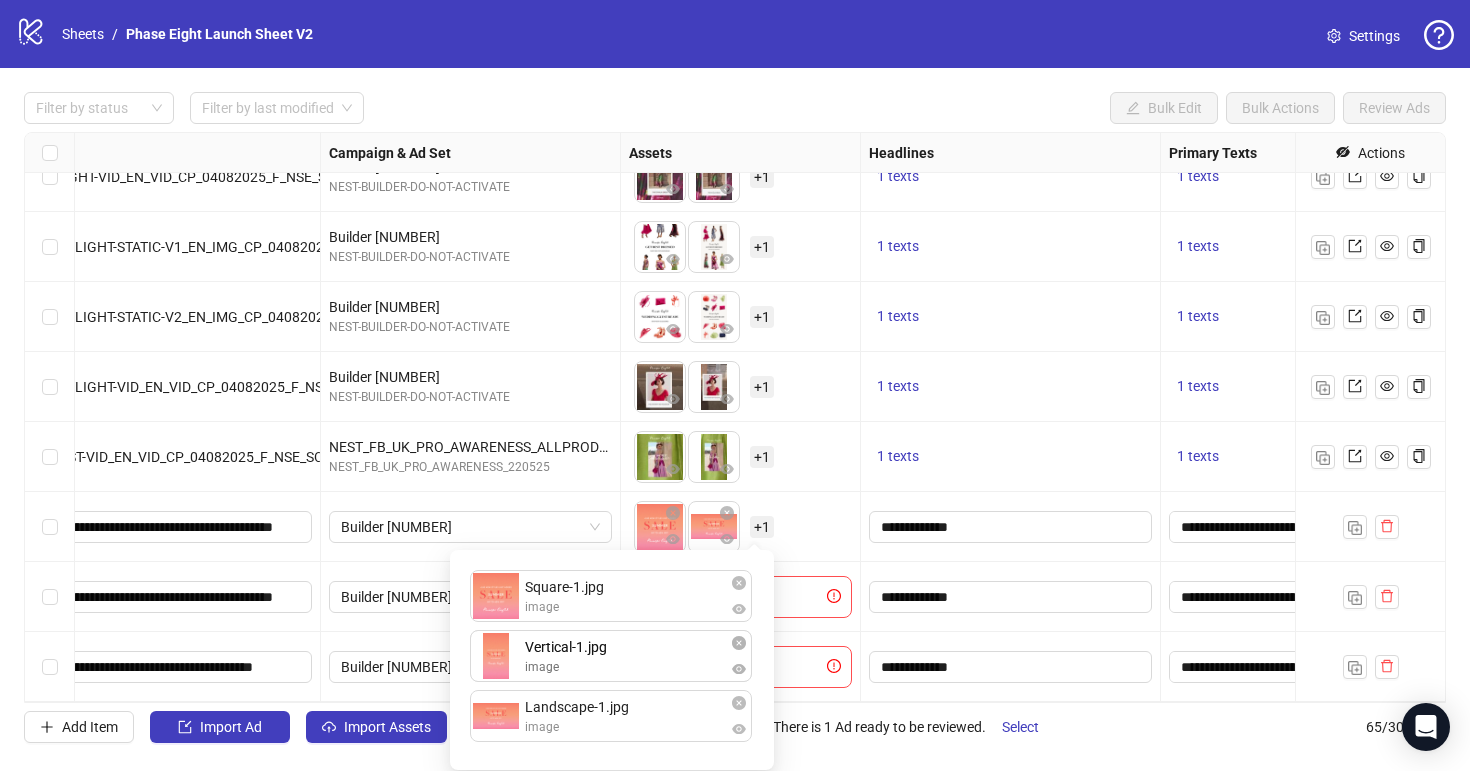 drag, startPoint x: 602, startPoint y: 711, endPoint x: 600, endPoint y: 665, distance: 46.043457 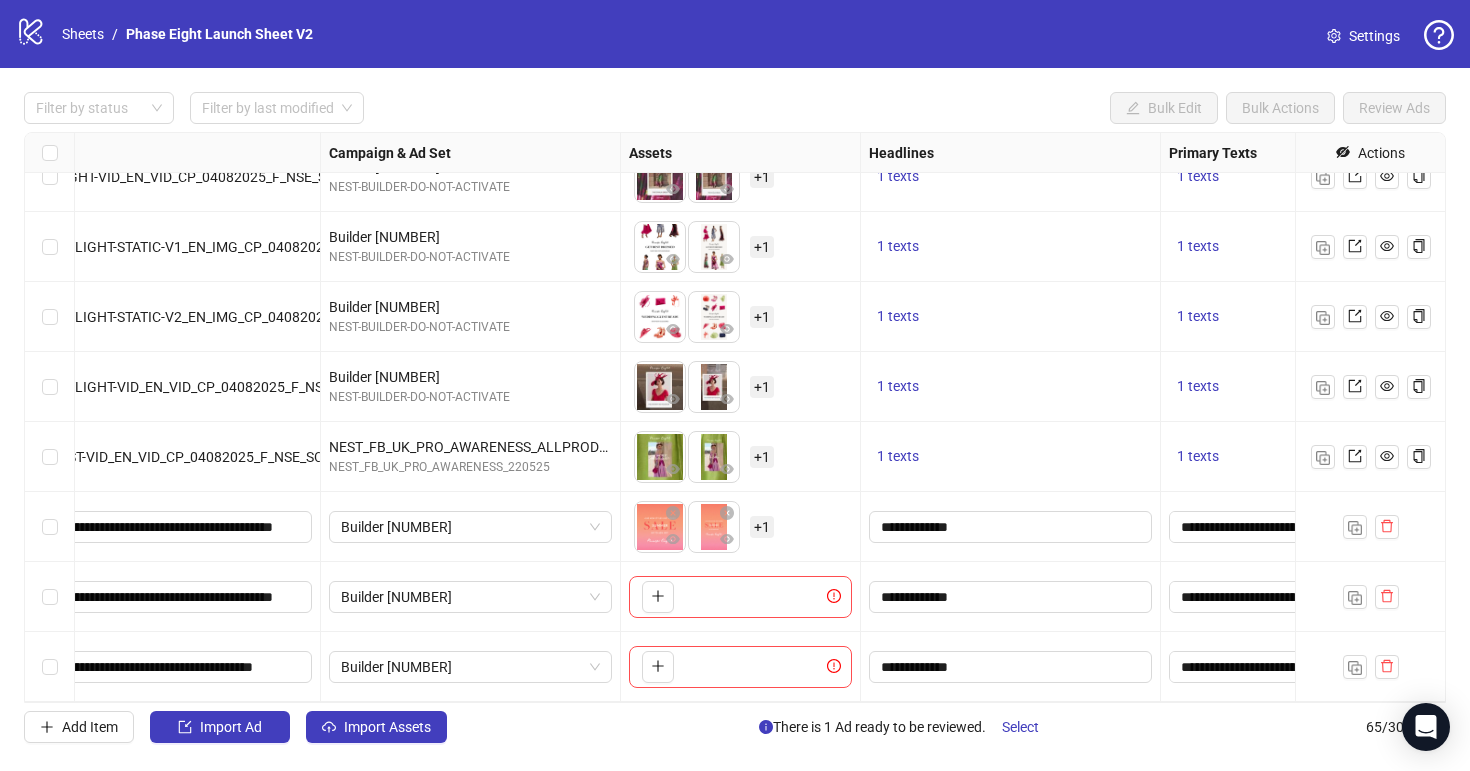 click on "To pick up a draggable item, press the space bar.
While dragging, use the arrow keys to move the item.
Press space again to drop the item in its new position, or press escape to cancel.
+ 1" at bounding box center (740, 527) 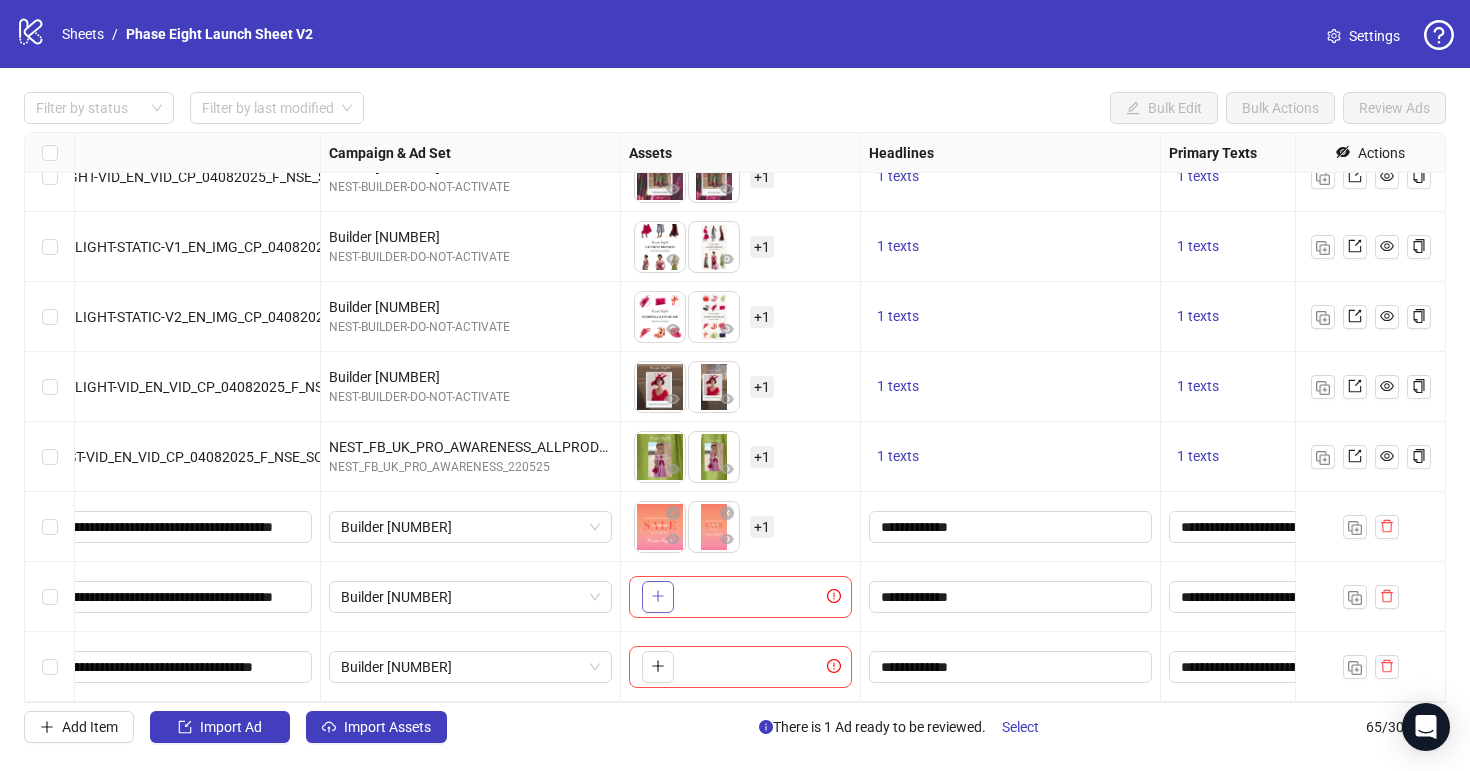 click at bounding box center [658, 597] 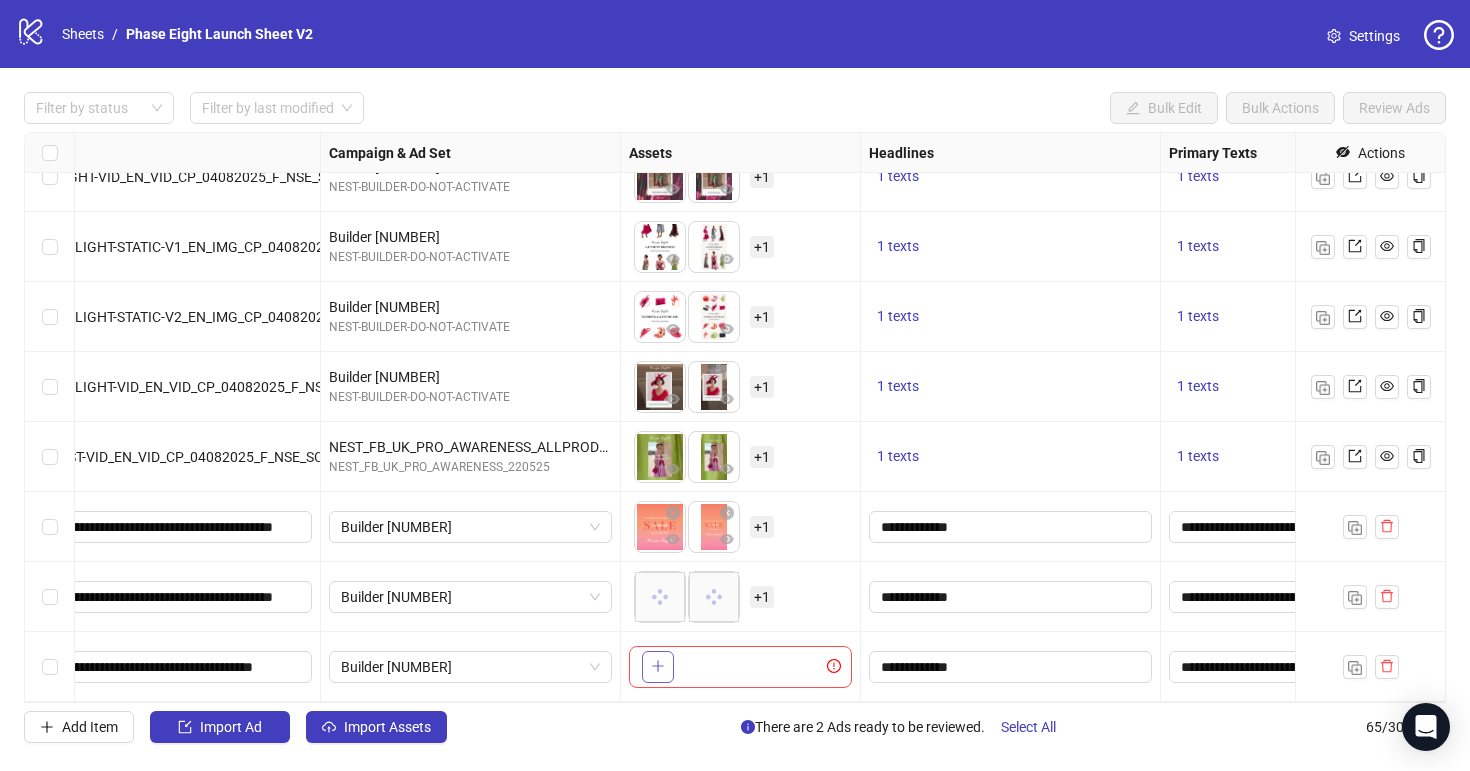 click 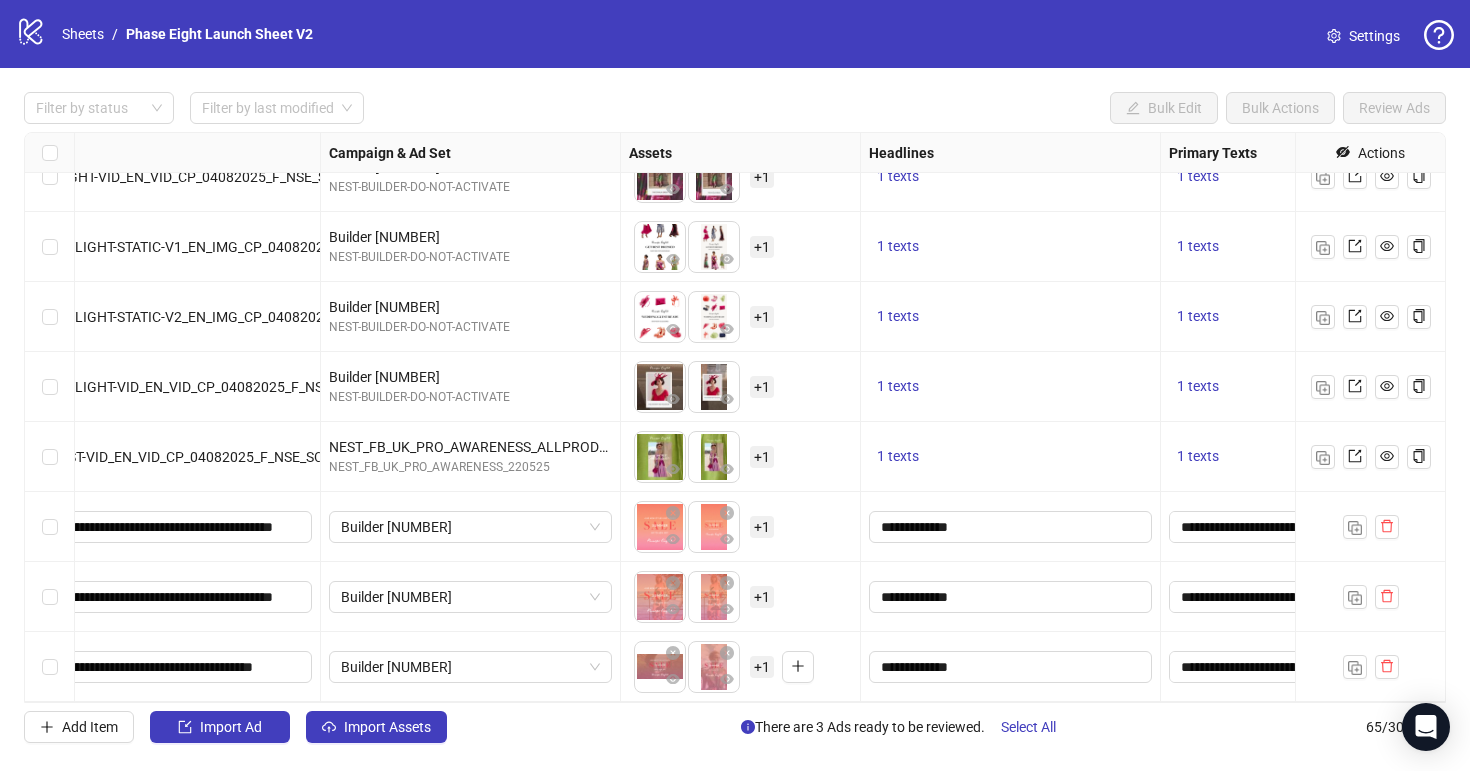 click on "+ 1" at bounding box center [762, 667] 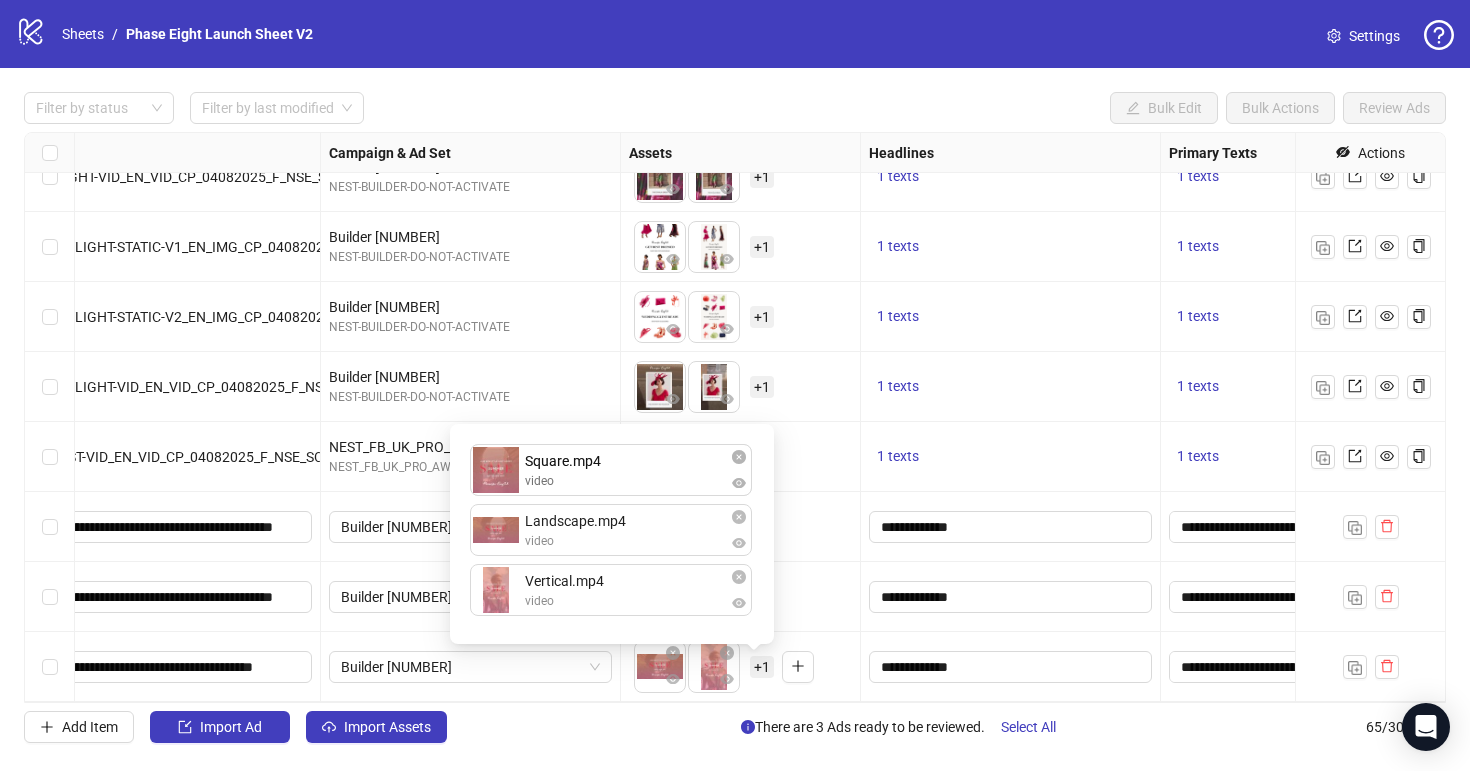 drag, startPoint x: 677, startPoint y: 583, endPoint x: 675, endPoint y: 483, distance: 100.02 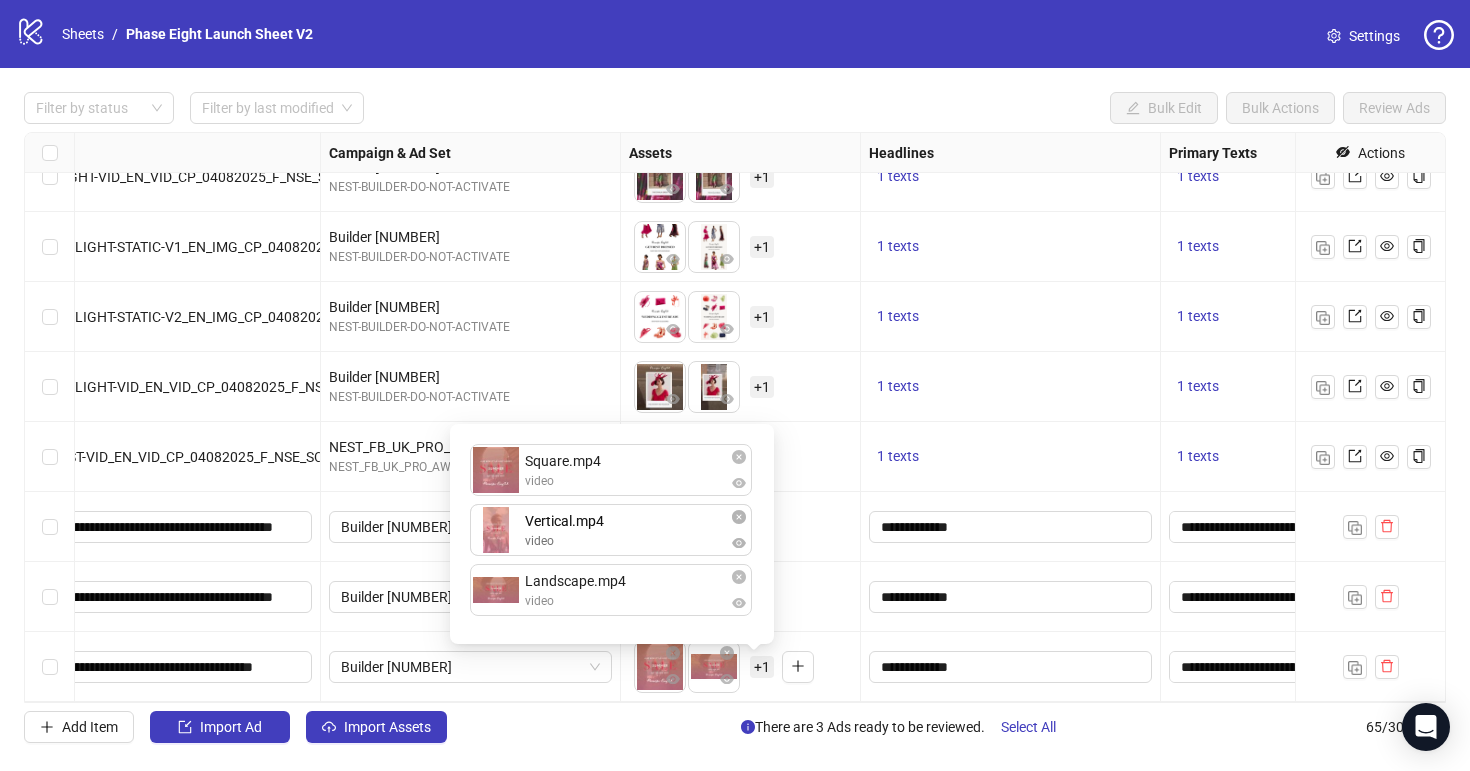 drag, startPoint x: 653, startPoint y: 614, endPoint x: 652, endPoint y: 559, distance: 55.00909 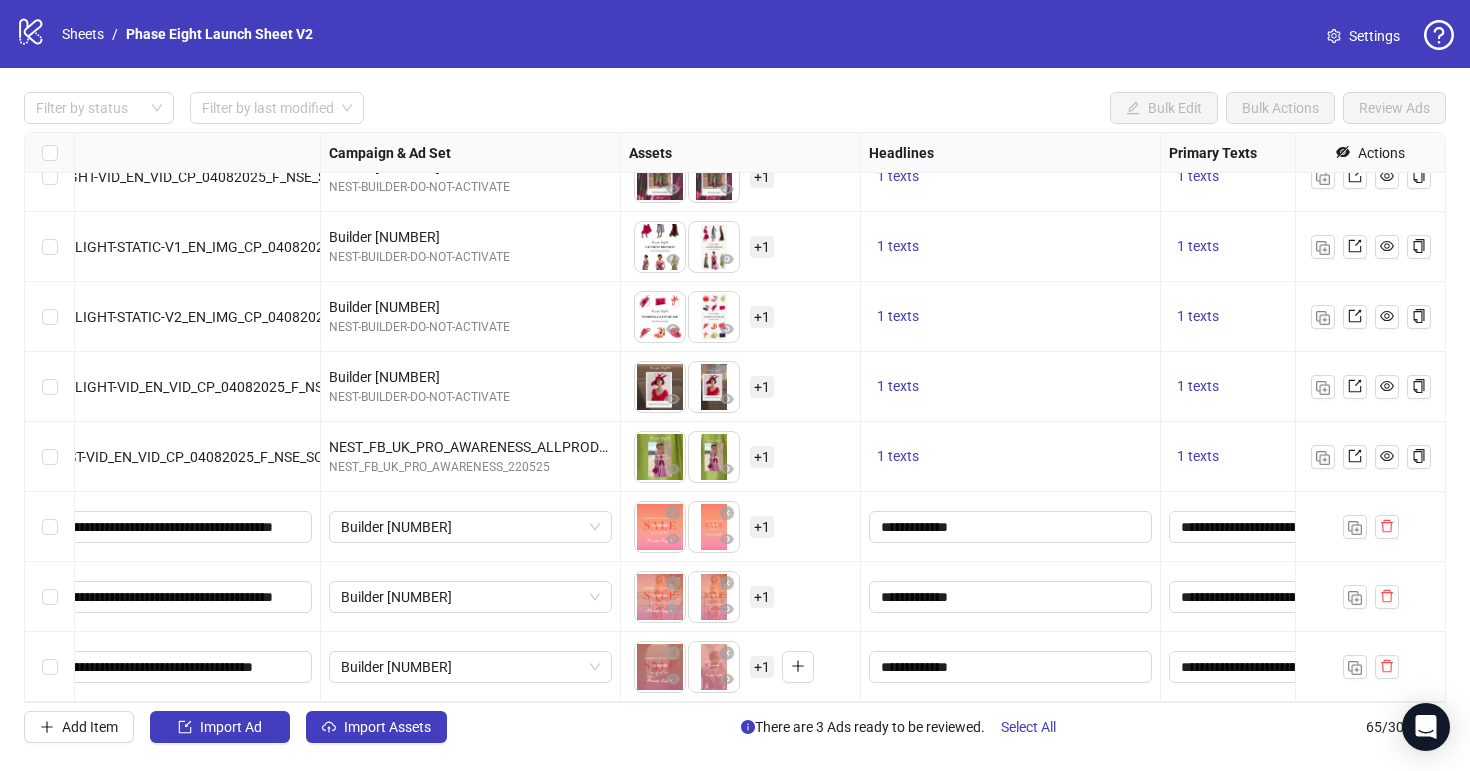 click on "Filter by status Filter by last modified Bulk Edit Bulk Actions Review Ads Ad Format Ad Name Campaign & Ad Set Assets Headlines Primary Texts Descriptions Destination URL App Product Page ID Display URL Leadgen Form Product Set ID Call to Action Actions Single video AD368-COLOUR-STORY-PINK_EN_VID_CP_04082025_F_NSE_SC1_USP11-COLOUR-STORY Builder [NUMBER] NEST-BUILDER-DO-NOT-ACTIVATE
To pick up a draggable item, press the space bar.
While dragging, use the arrow keys to move the item.
Press space again to drop the item in its new position, or press escape to cancel.
+ 1 1 texts 1 texts 1 texts https://www.phase-eight.com/clothing/dresses/pink/ Single video AD369-COLOUR-STORY-GREEN_EN_VID_CP_04082025_F_NSE_SC1_USP11-COLOUR-STORY Builder [NUMBER] NEST-BUILDER-DO-NOT-ACTIVATE
To pick up a draggable item, press the space bar.
While dragging, use the arrow keys to move the item.
Press space again to drop the item in its new position, or press escape to cancel.
+ 1 1 texts 1 texts 1 texts + 1 + 1" at bounding box center (735, 417) 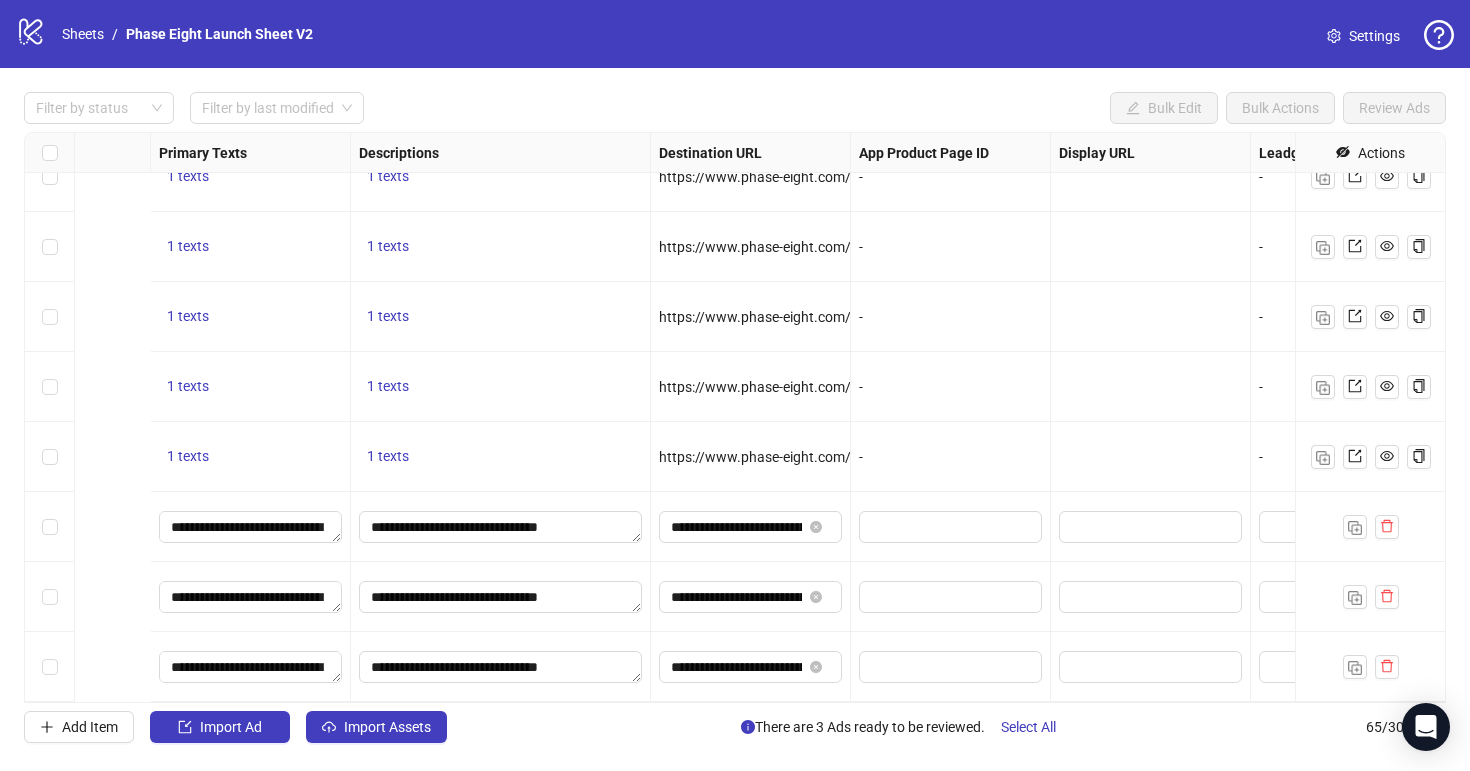 scroll, scrollTop: 4021, scrollLeft: 1850, axis: both 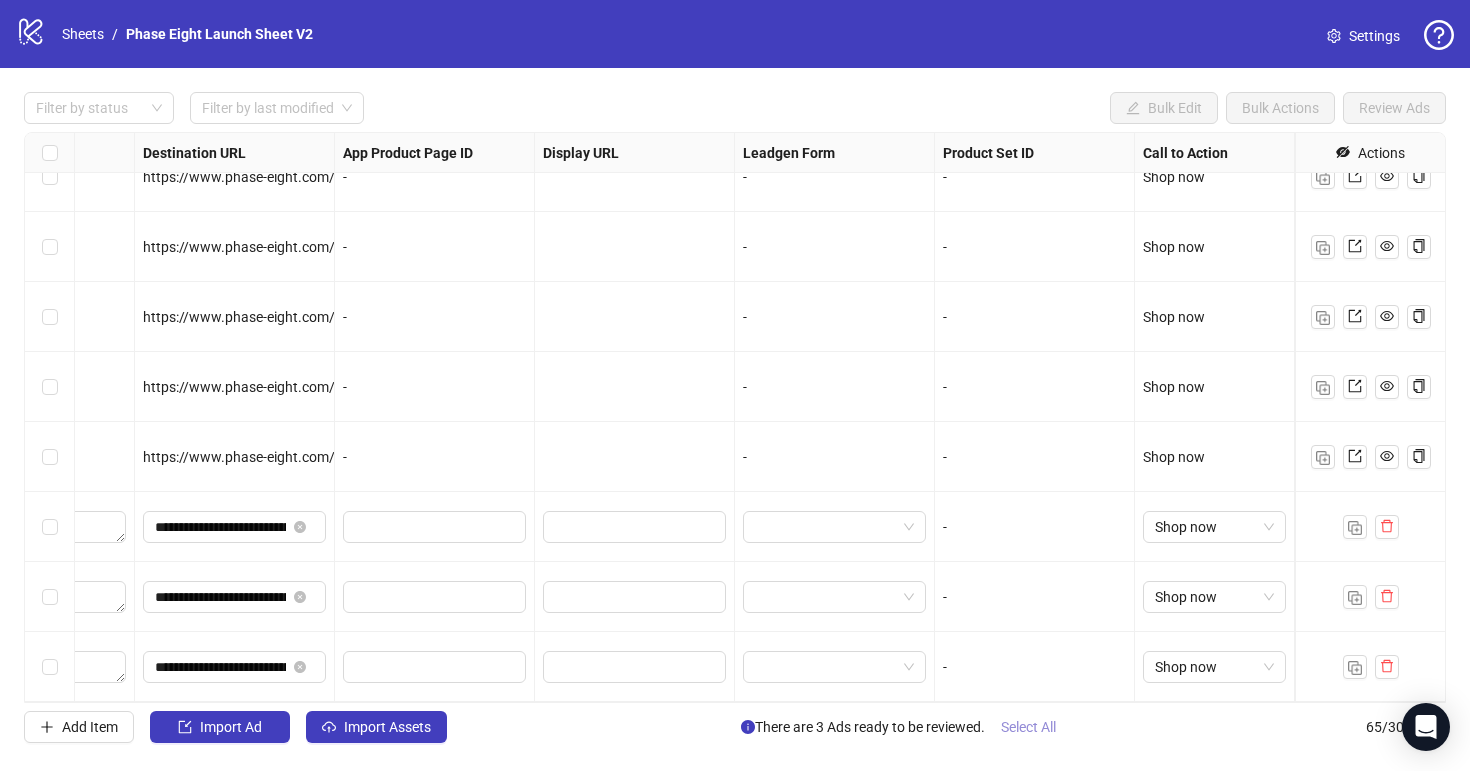 click on "Select All" at bounding box center [1028, 727] 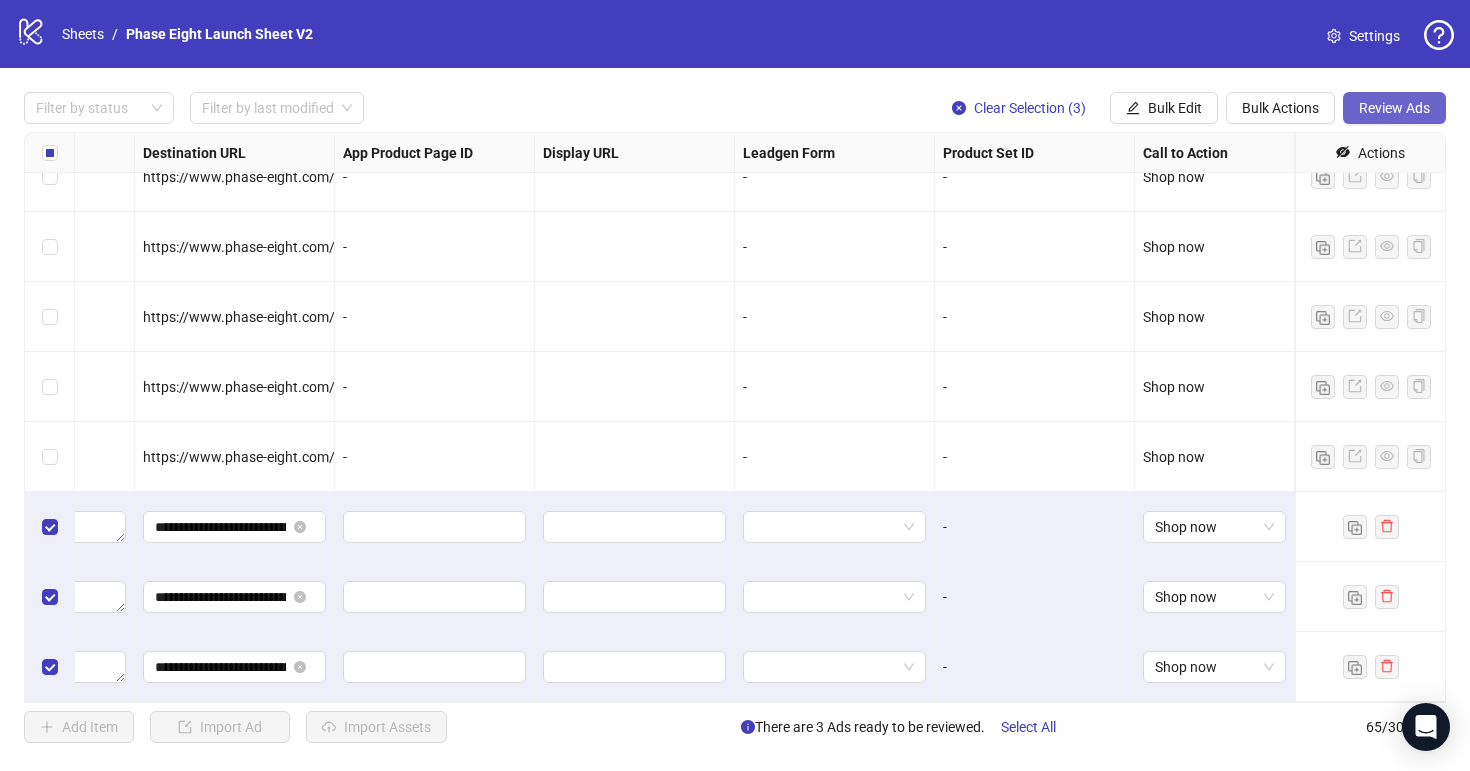 click on "Review Ads" at bounding box center (1394, 108) 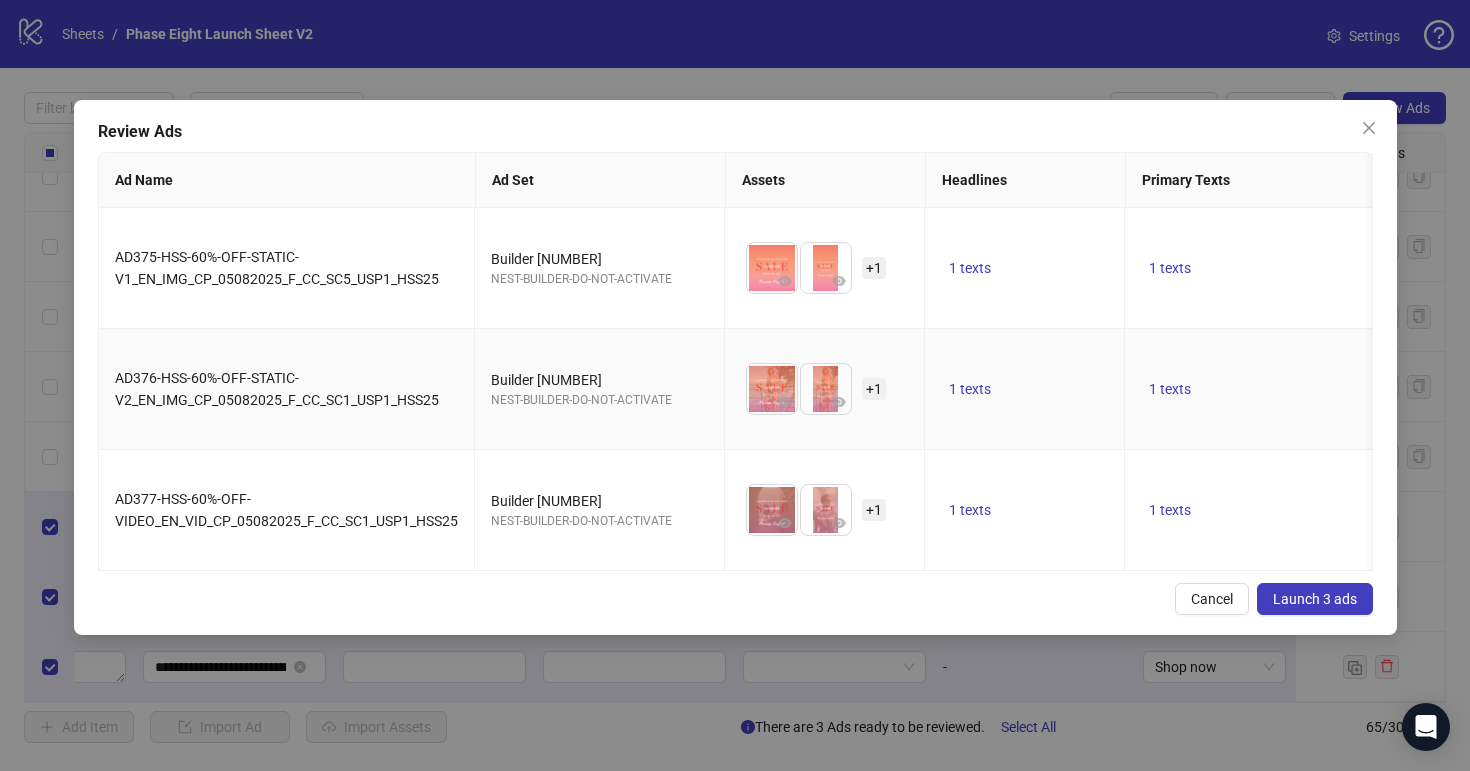 scroll, scrollTop: 0, scrollLeft: 132, axis: horizontal 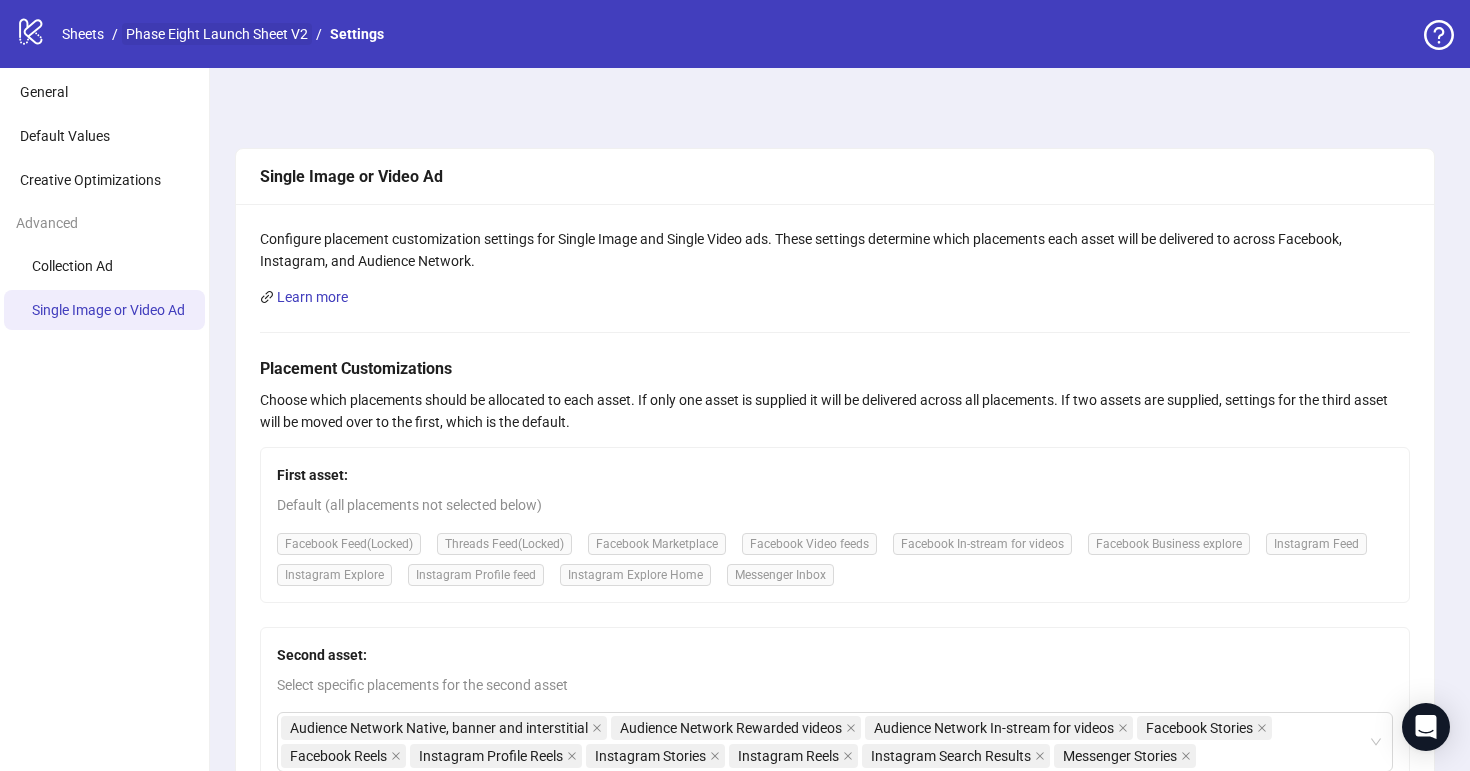 click on "Phase Eight Launch Sheet V2" at bounding box center (217, 34) 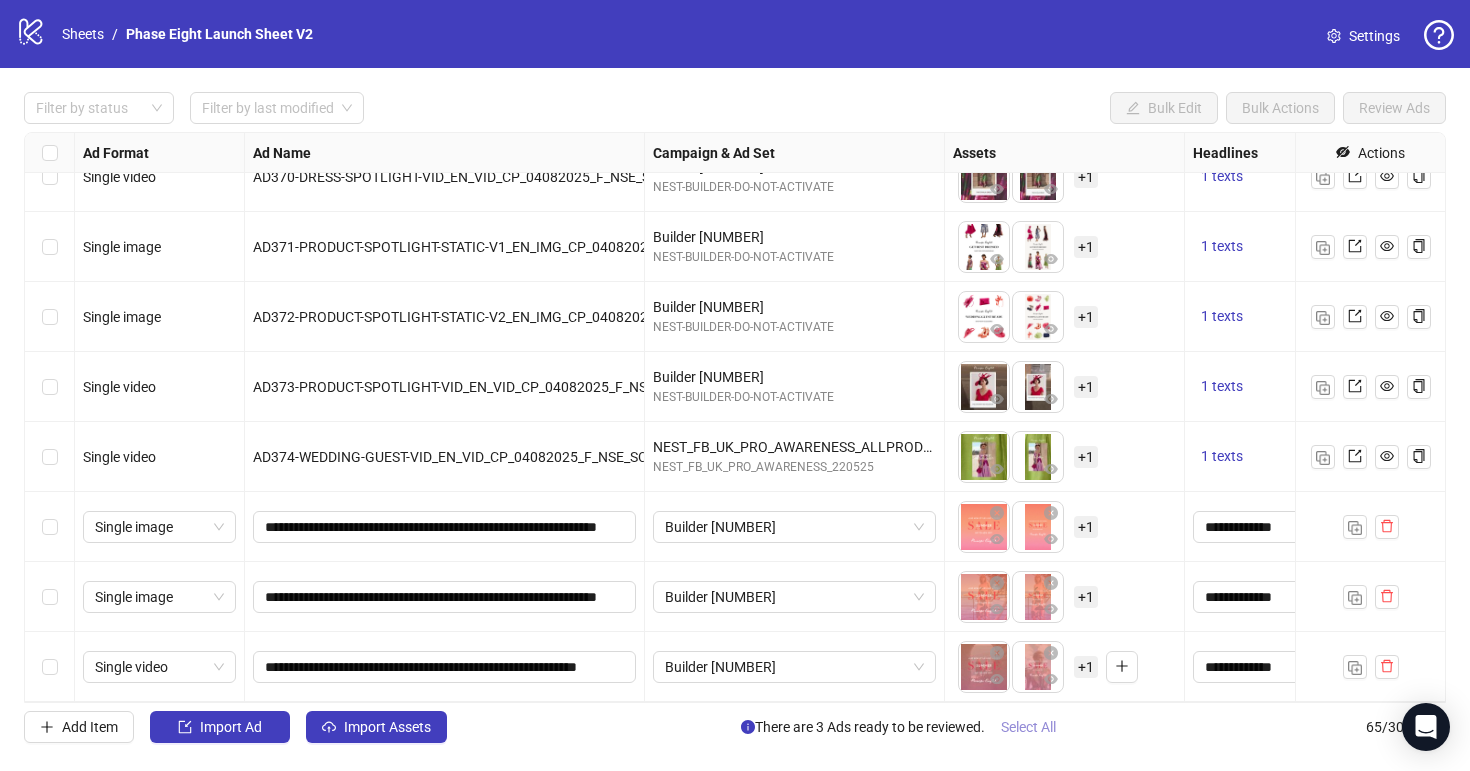 click on "Select All" at bounding box center [1028, 727] 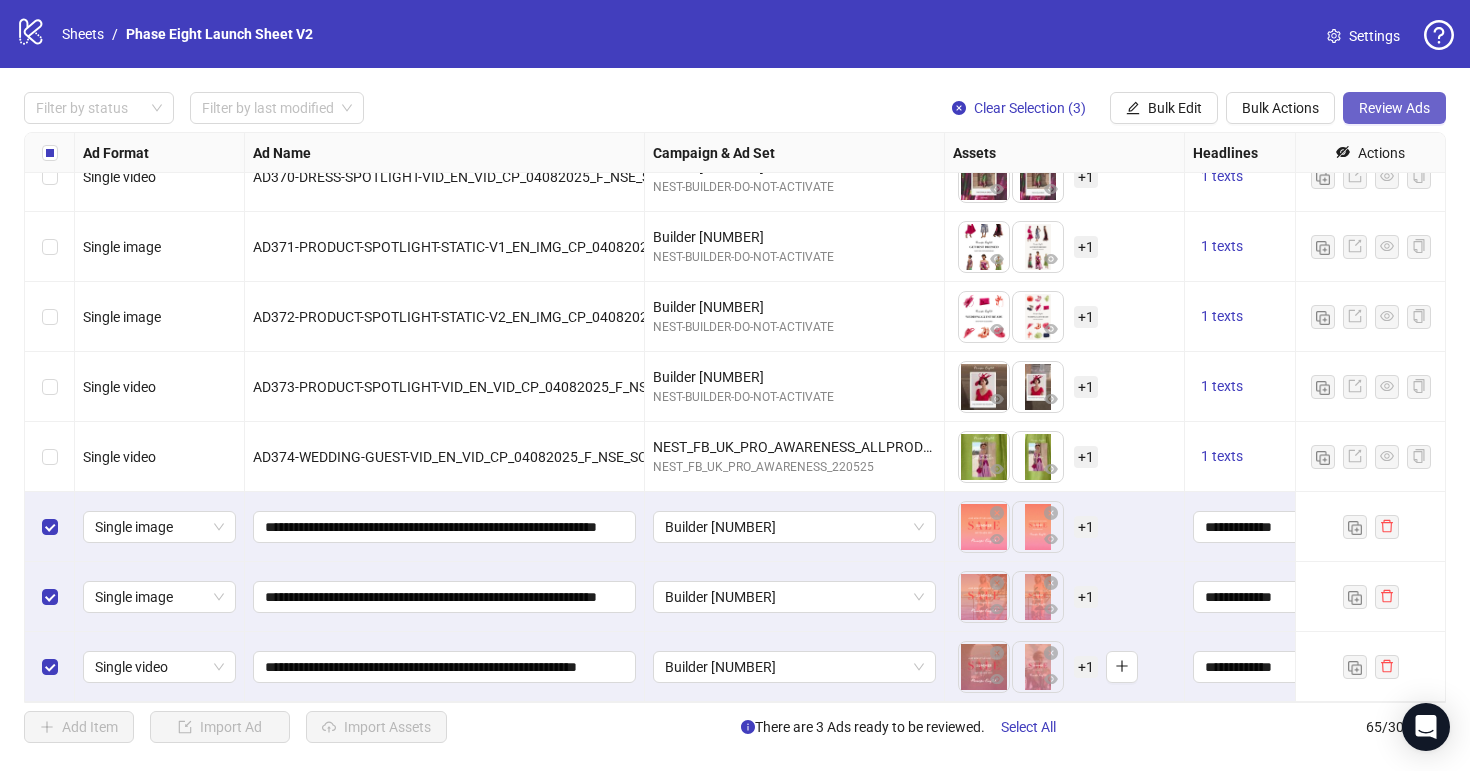click on "Review Ads" at bounding box center (1394, 108) 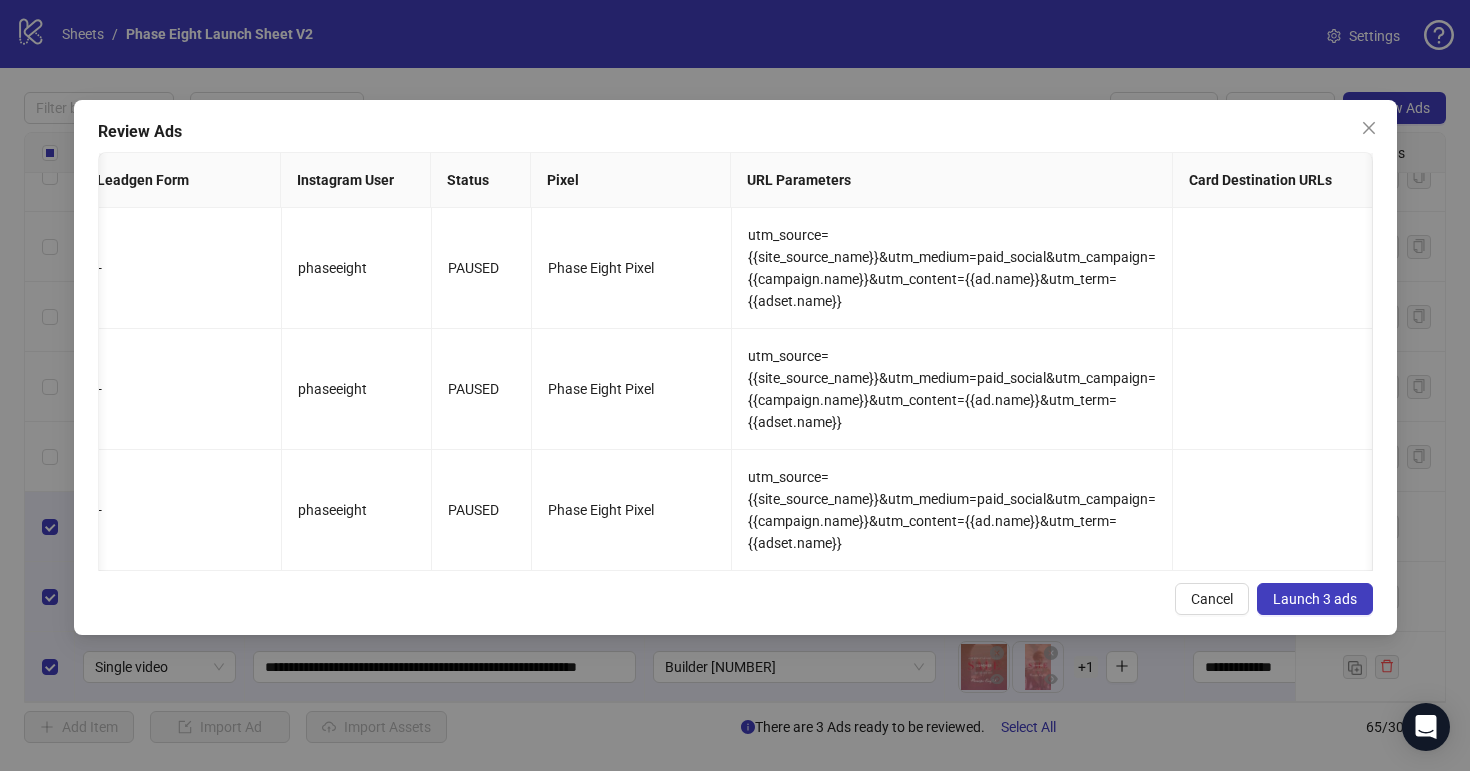 click on "Launch 3 ads" at bounding box center (1315, 599) 